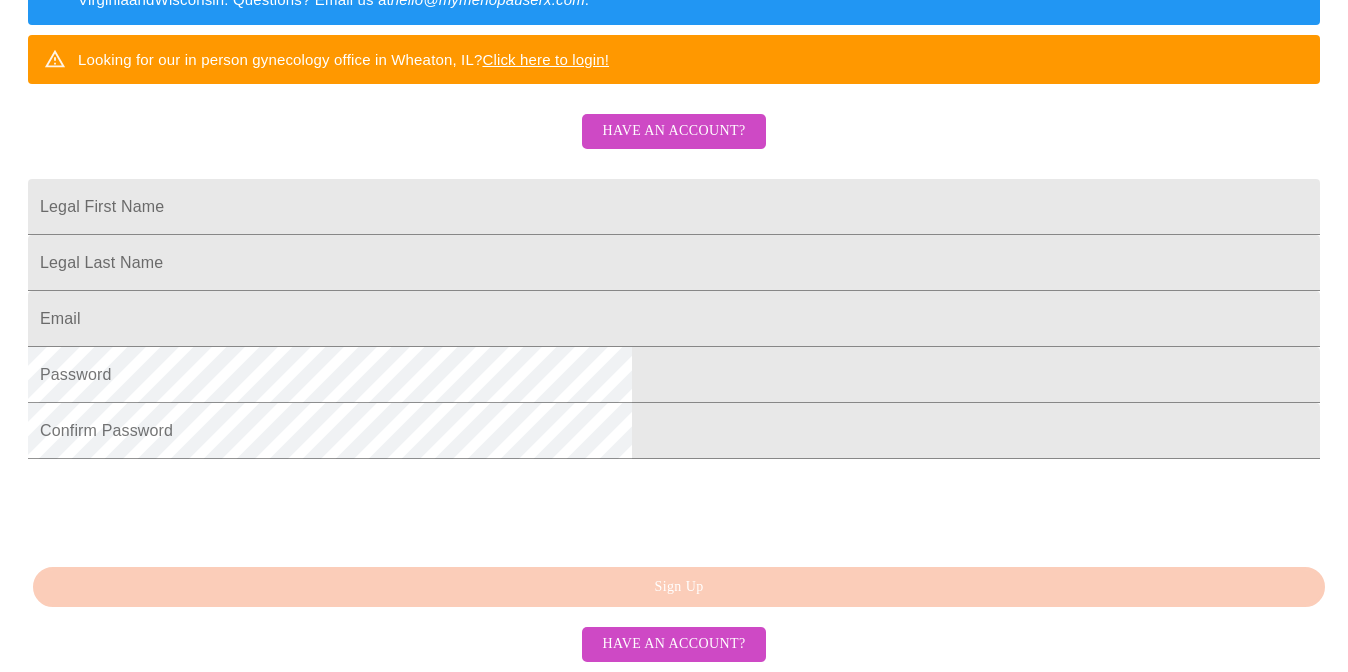 scroll, scrollTop: 488, scrollLeft: 0, axis: vertical 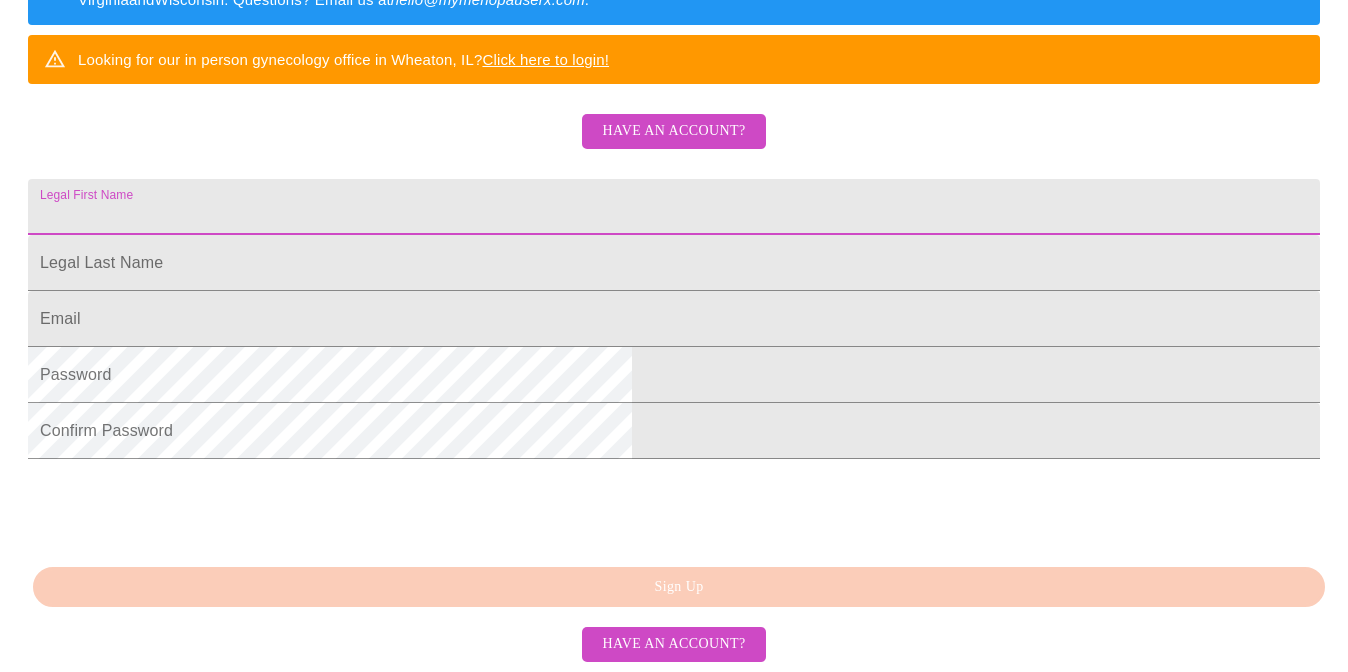 click on "Legal First Name" at bounding box center [674, 207] 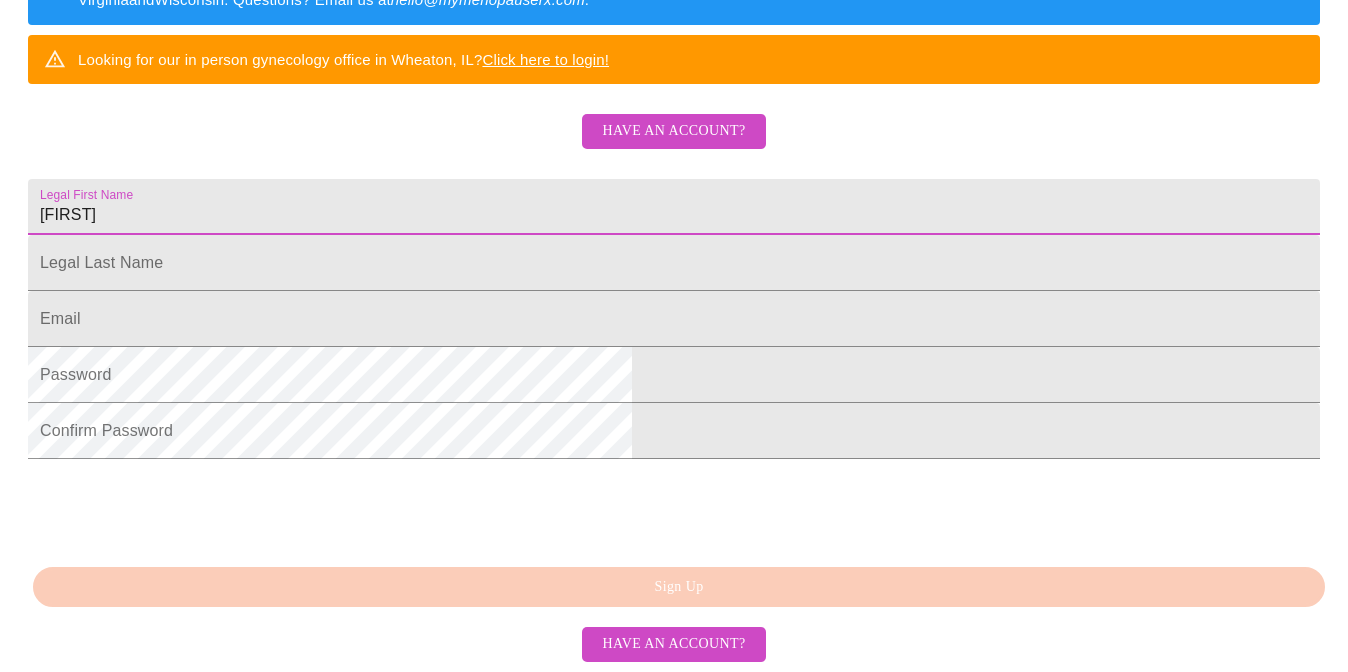 type on "[FIRST]" 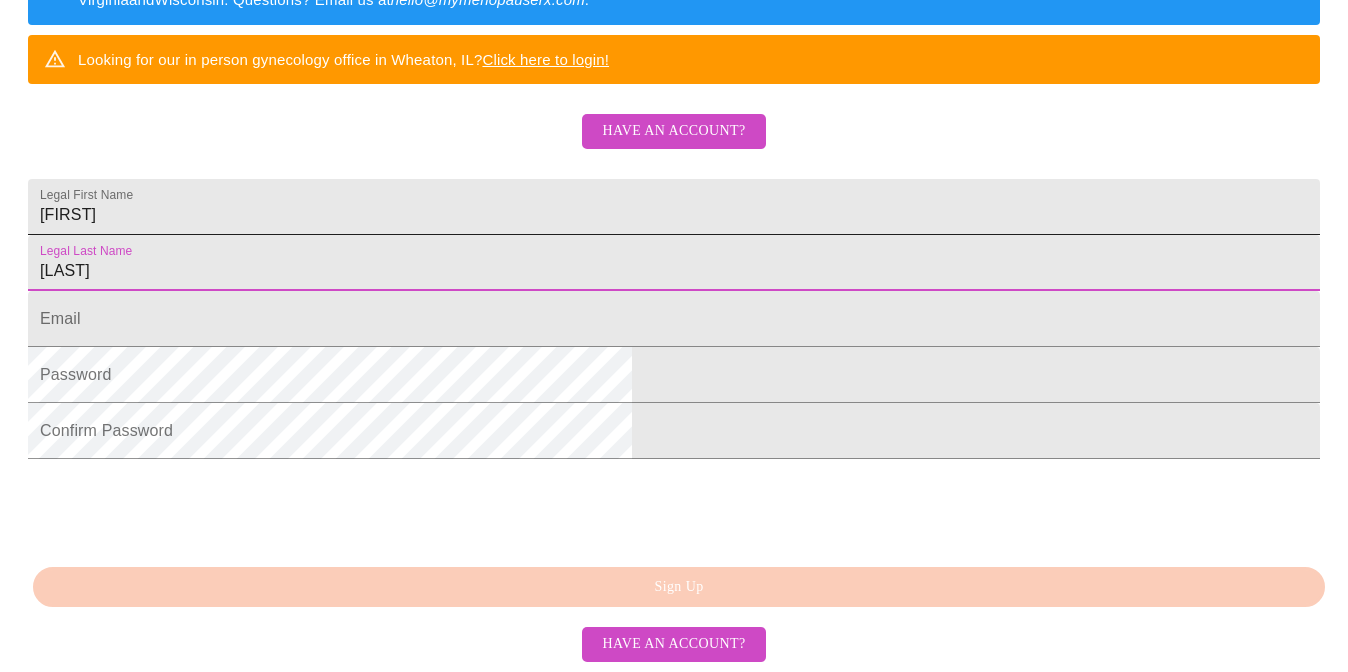 type on "[LAST]" 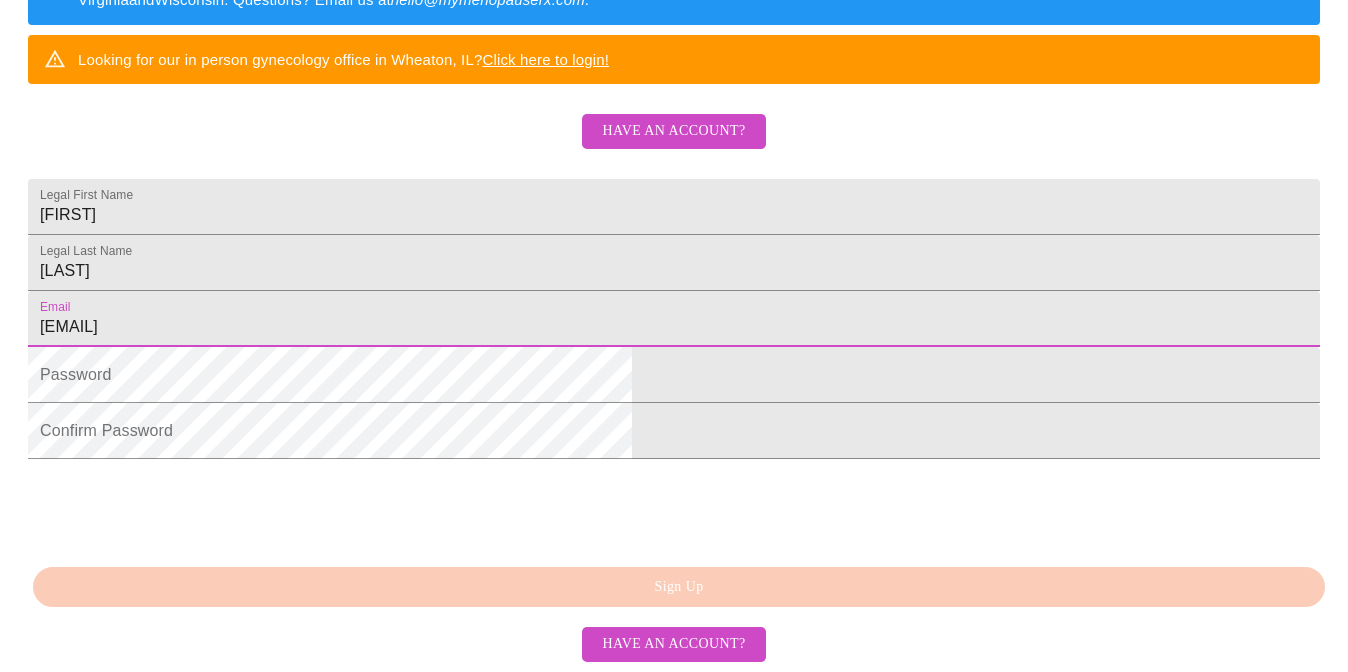 type on "molly.crigler@gmail.com" 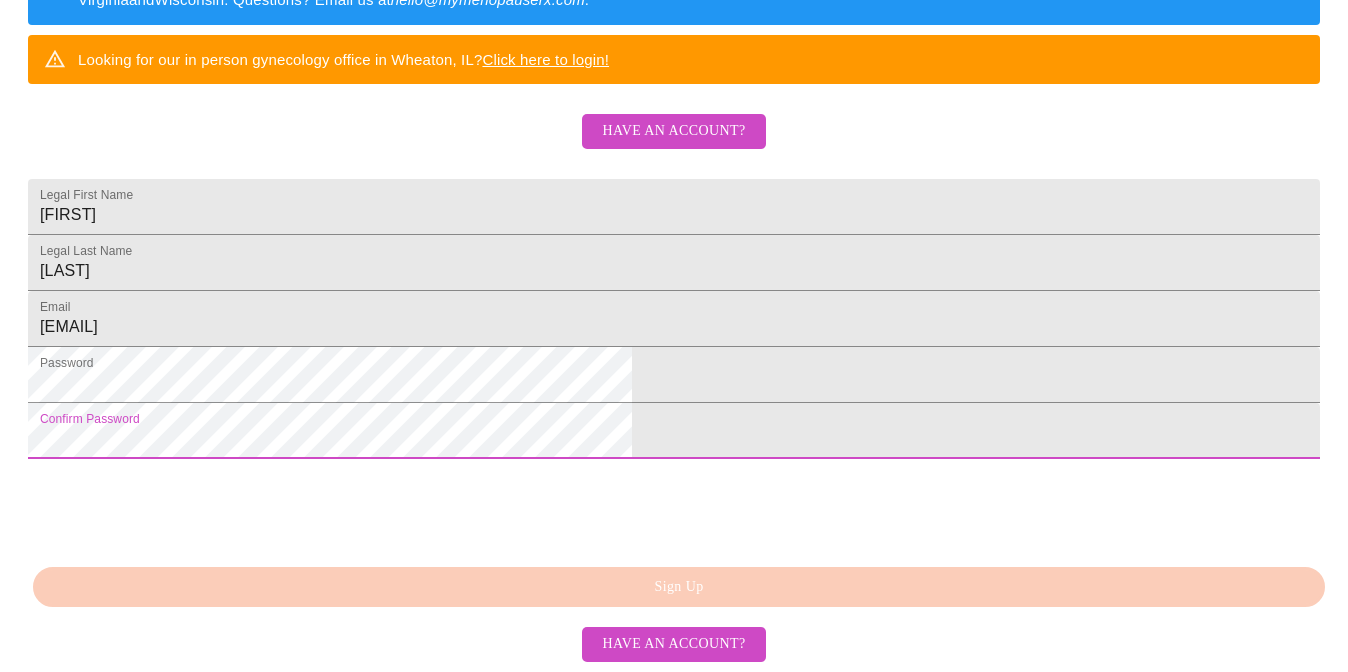 click on "MyMenopauseRx Sign Up Welcome! We are currently accepting virtual patients from  Alabama, Arizona, Colorado, Delaware, Florida, Georgia, Idaho, Illinois, Indiana, Indiana, Iowa, Kansas, Kentucky, Louisiana, Maine, Michigan, Minnesota, Mississippi, Missouri, Montana, Nebraska, Nevada, North Dakota, Ohio, Pennsylvania, Tennessee, Texas, Utah, Washington, West Virginia  and  Wisconsin . Questions? Email us at  hello@mymenopauserx.com . Looking for our in person gynecology office in Wheaton, IL?  Click here to login! Have an account? Legal First Name Molly Legal Last Name Crigler Email molly.crigler@gmail.com Password Confirm Password Sign Up Have an account?" at bounding box center [674, 23] 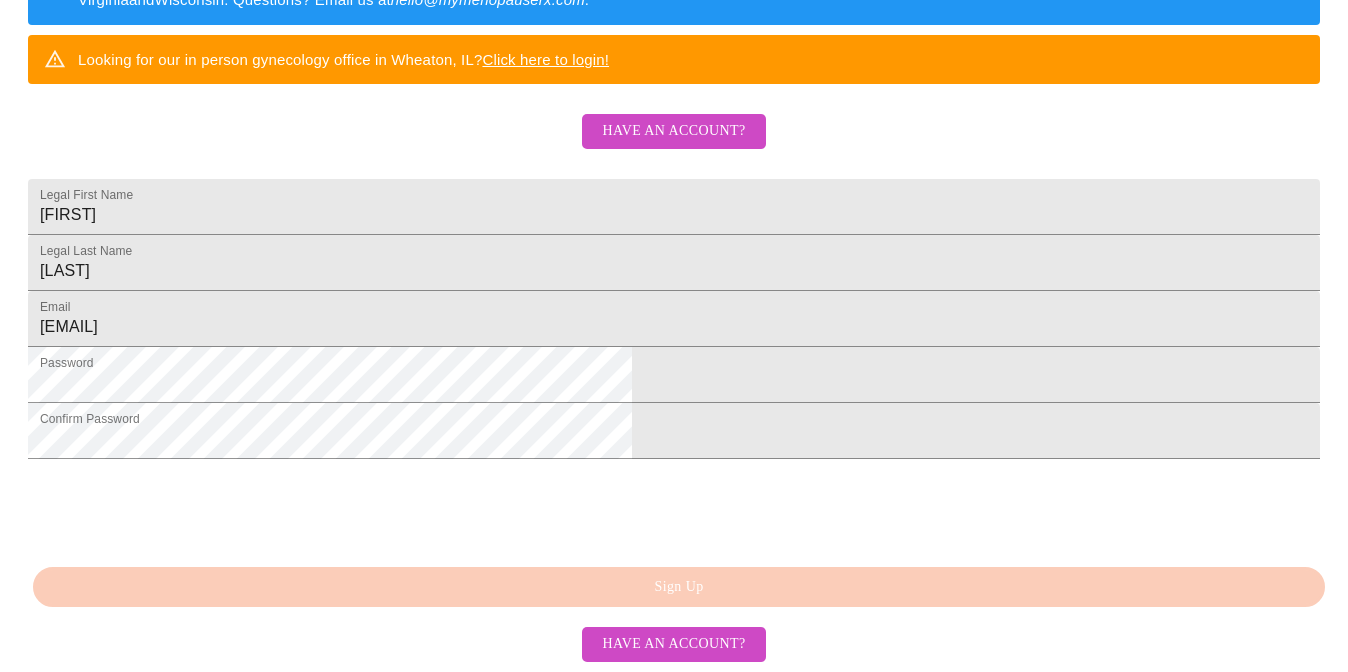 click on "MyMenopauseRx Sign Up Welcome! We are currently accepting virtual patients from  Alabama, Arizona, Colorado, Delaware, Florida, Georgia, Idaho, Illinois, Indiana, Indiana, Iowa, Kansas, Kentucky, Louisiana, Maine, Michigan, Minnesota, Mississippi, Missouri, Montana, Nebraska, Nevada, North Dakota, Ohio, Pennsylvania, Tennessee, Texas, Utah, Washington, West Virginia  and  Wisconsin . Questions? Email us at  hello@mymenopauserx.com . Looking for our in person gynecology office in Wheaton, IL?  Click here to login! Have an account? Legal First Name Molly Legal Last Name Crigler Email molly.crigler@gmail.com Password Confirm Password Sign Up Have an account?" at bounding box center (674, 23) 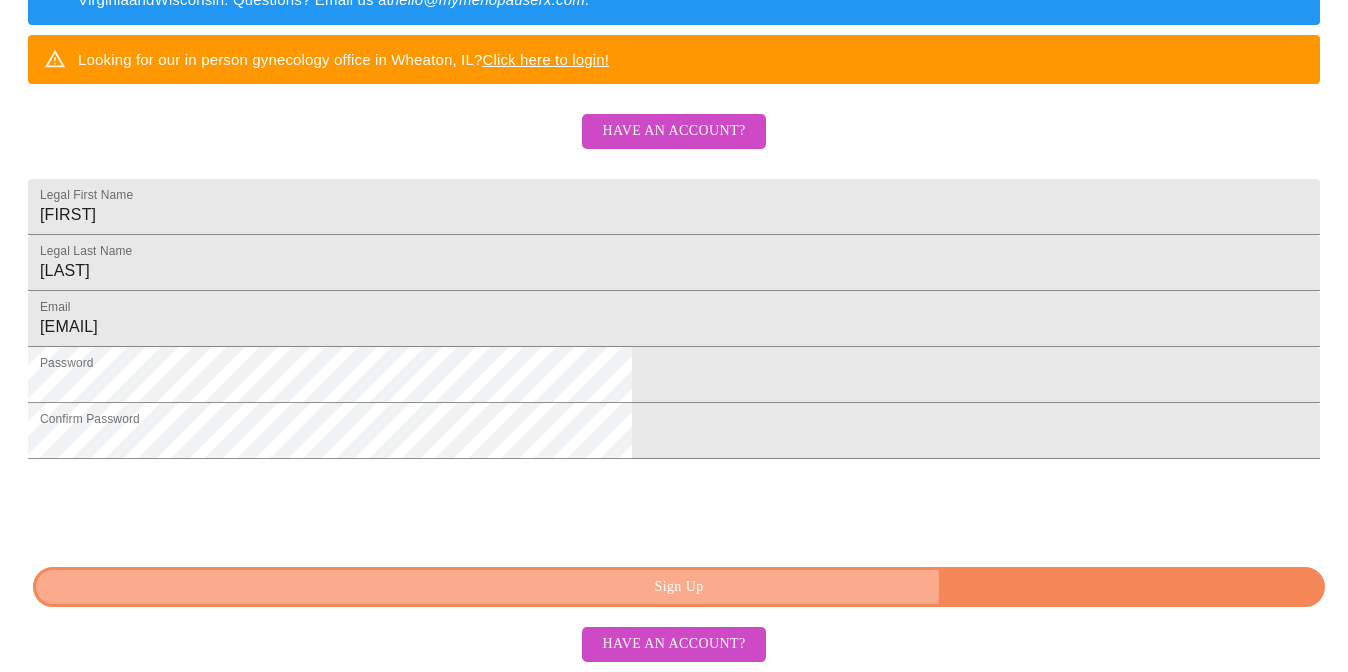 click on "Sign Up" at bounding box center [679, 587] 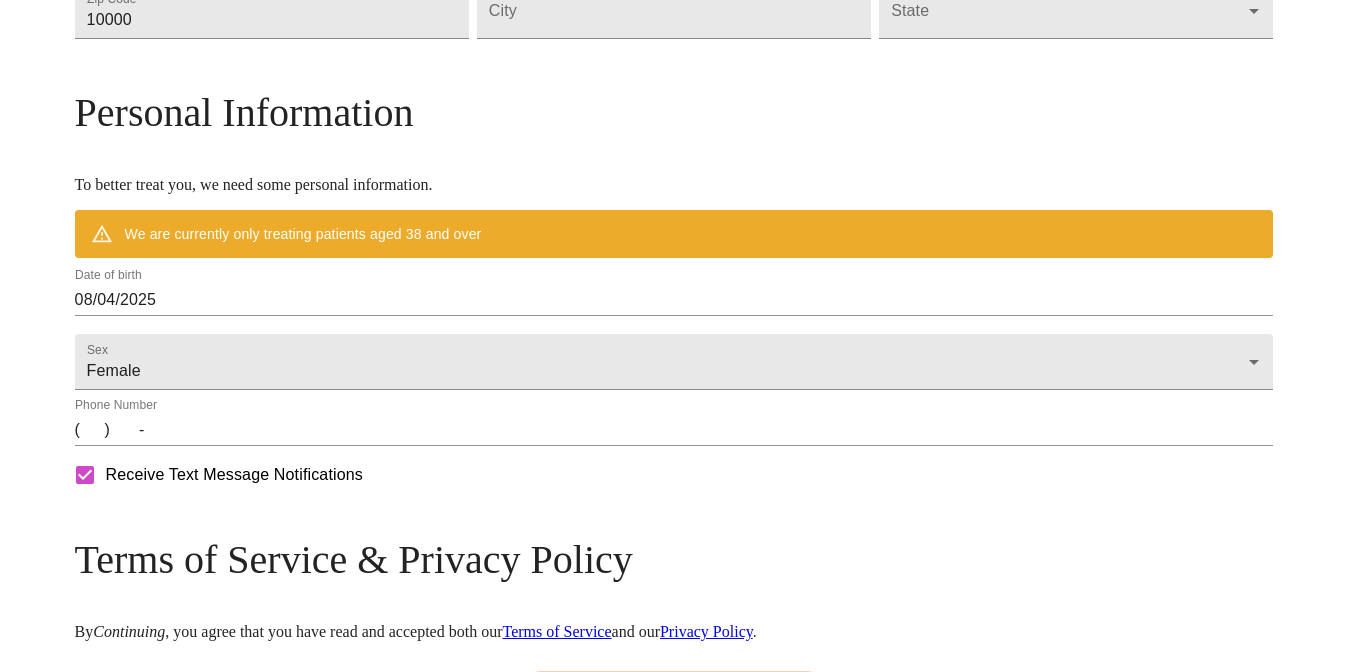 scroll, scrollTop: 743, scrollLeft: 0, axis: vertical 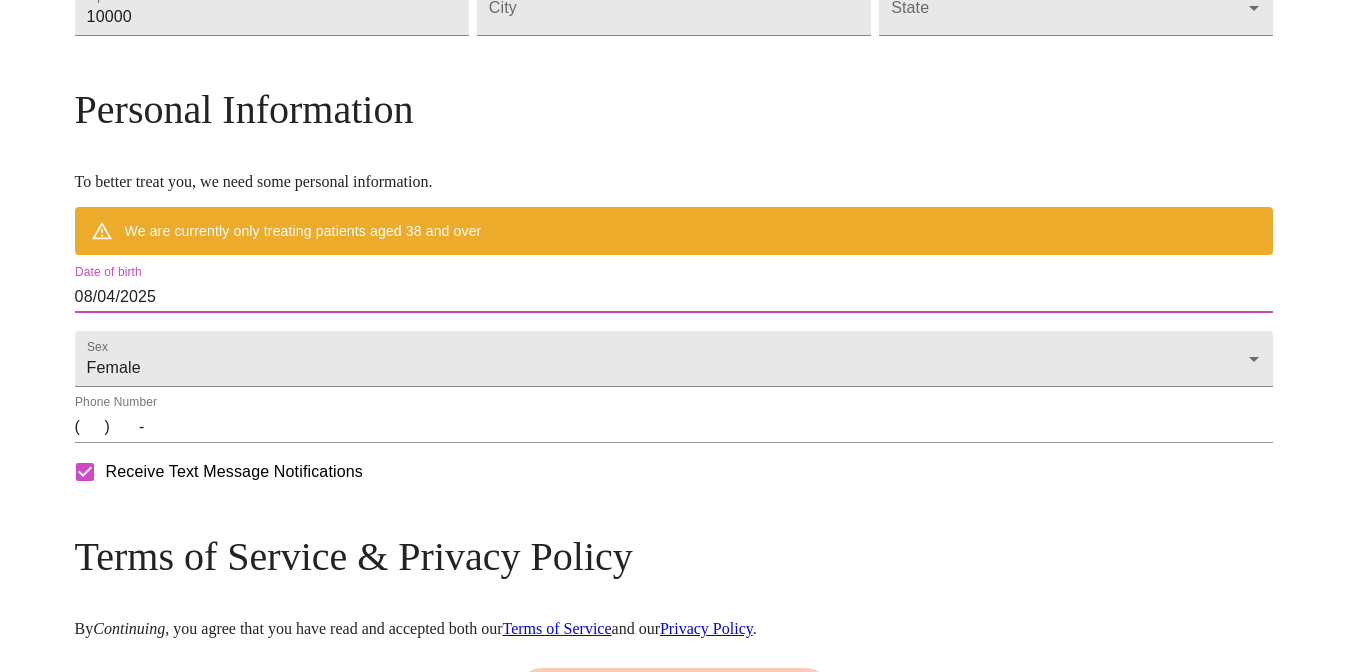 drag, startPoint x: 405, startPoint y: 360, endPoint x: 154, endPoint y: 359, distance: 251.002 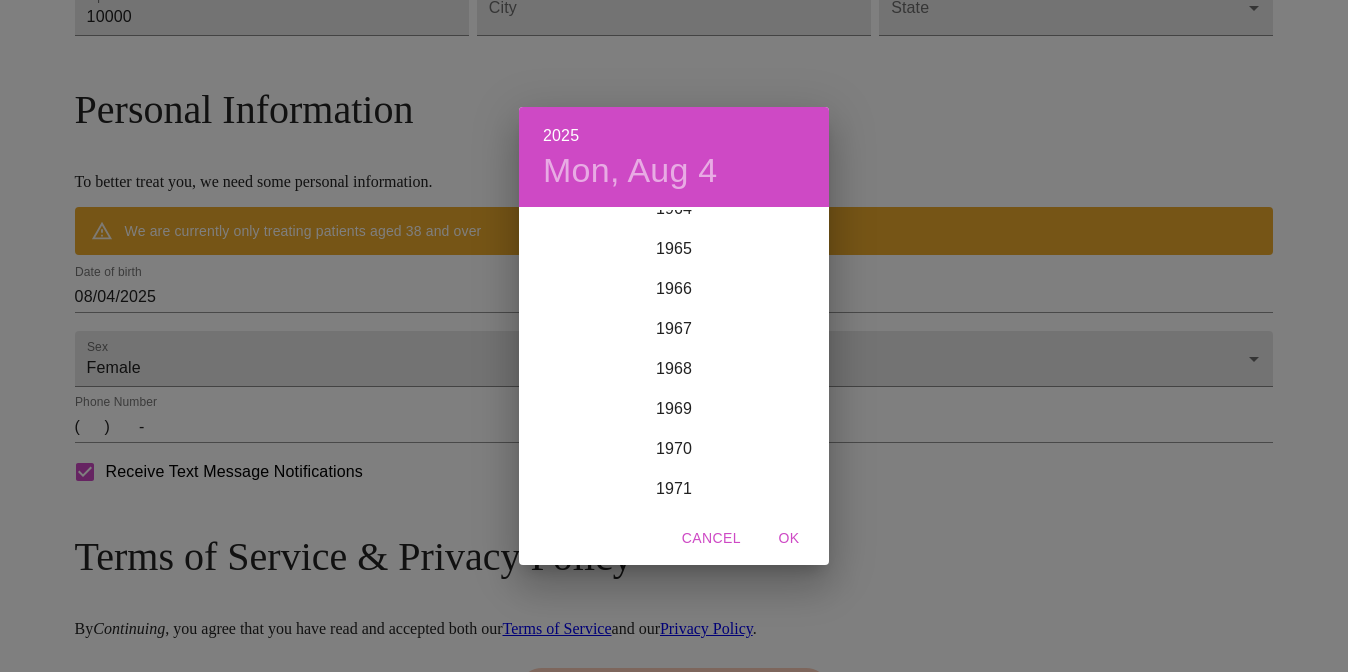 scroll, scrollTop: 2634, scrollLeft: 0, axis: vertical 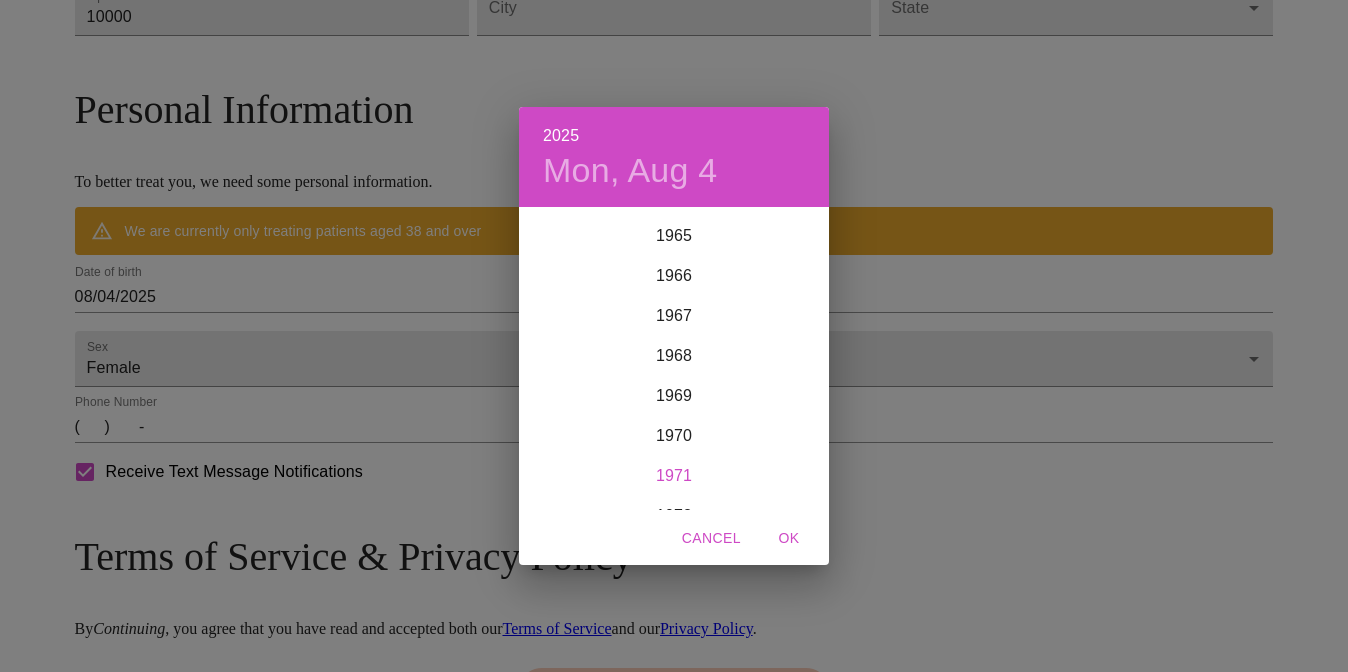 click on "1971" at bounding box center (674, 476) 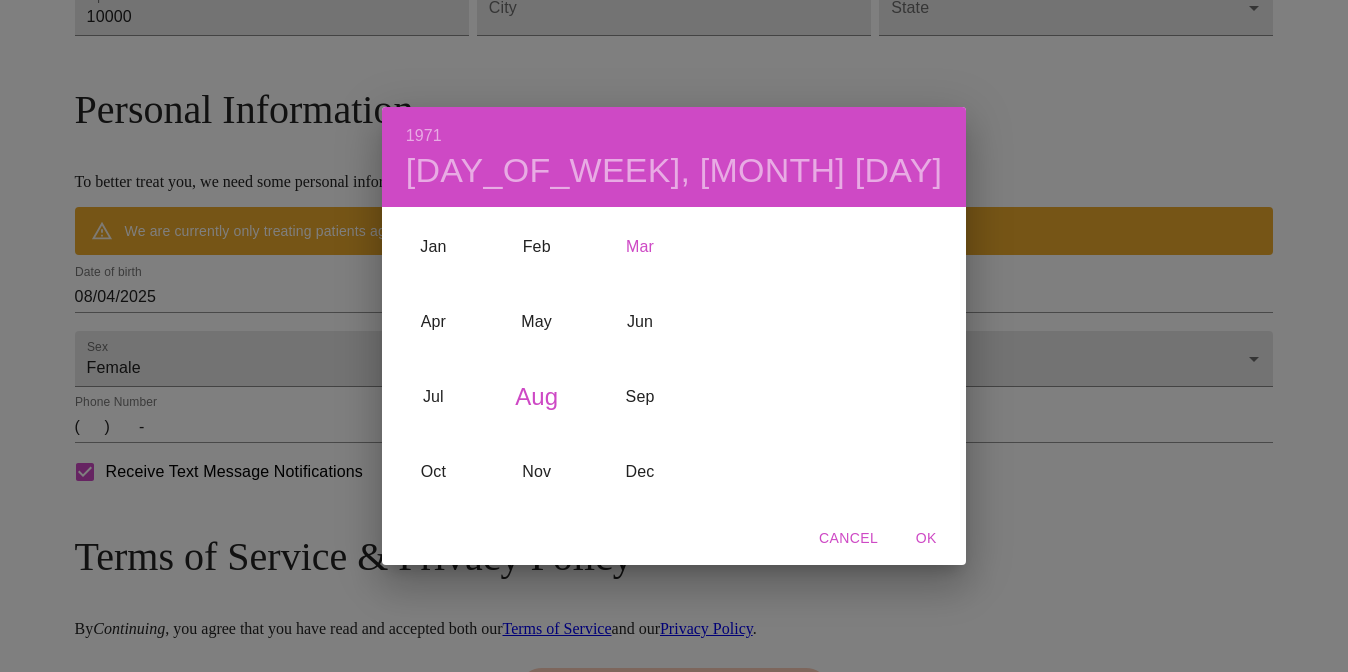 click on "Mar" at bounding box center (639, 247) 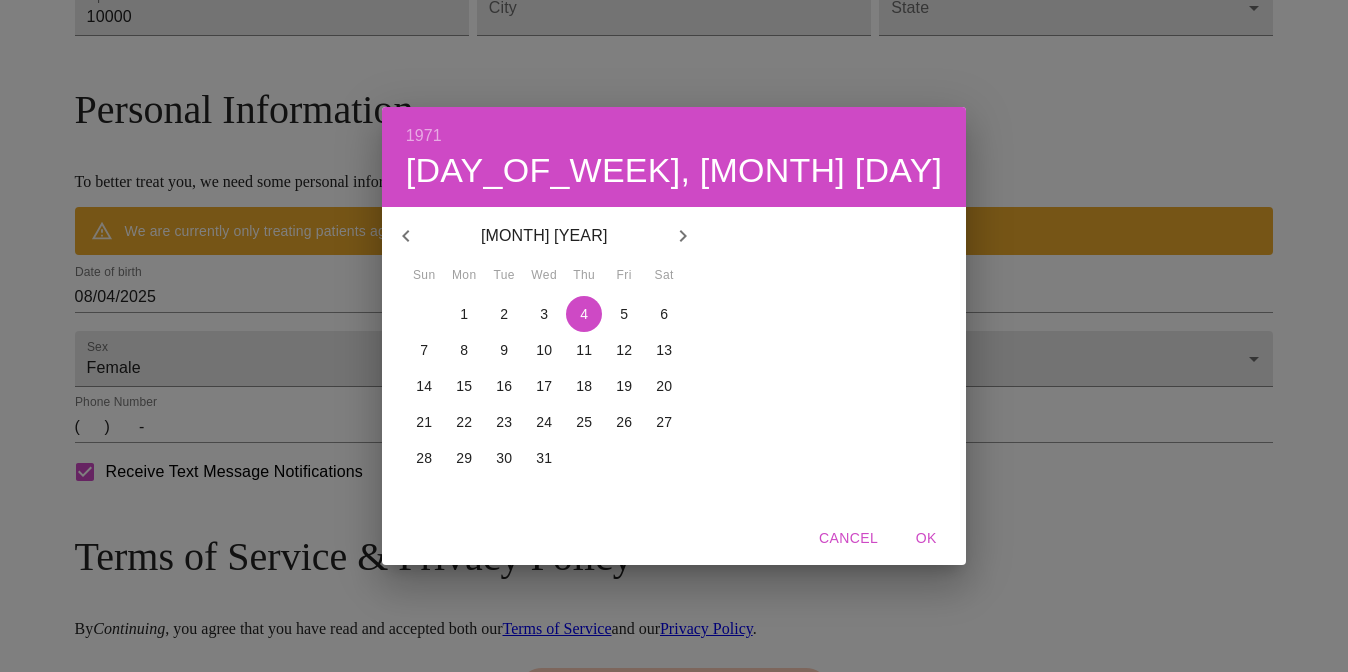 click on "29" at bounding box center (464, 458) 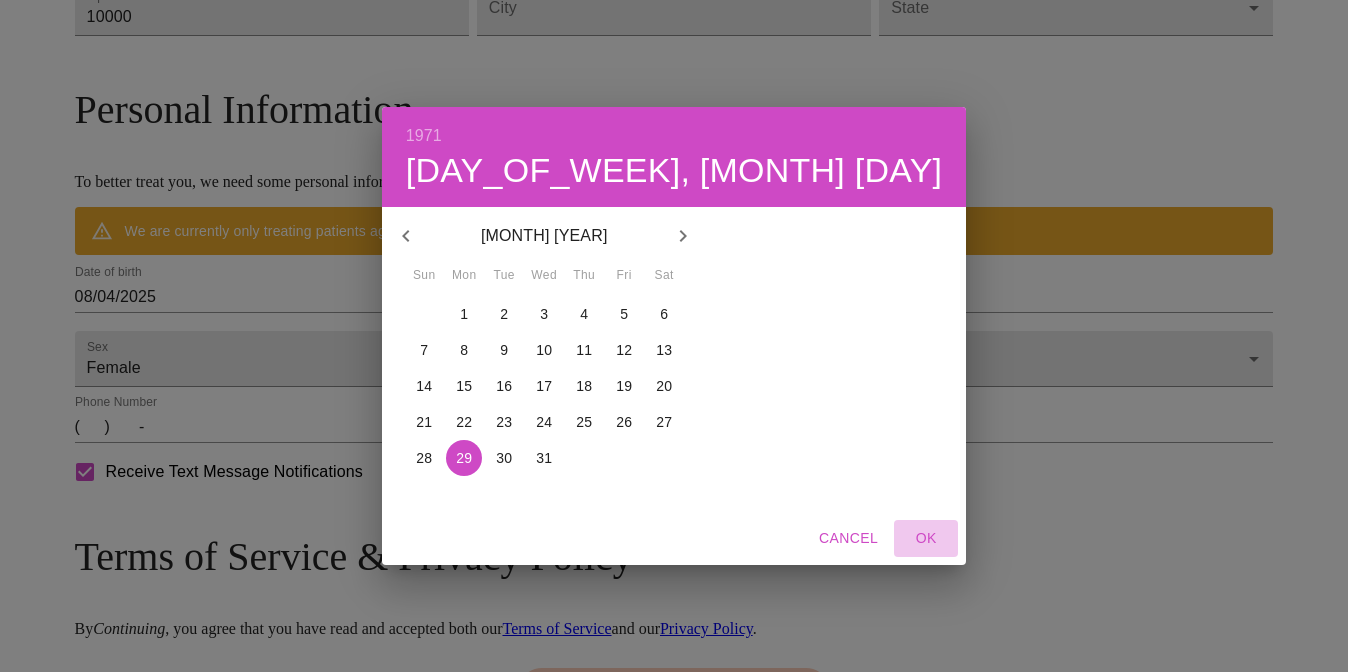 click on "OK" at bounding box center (926, 538) 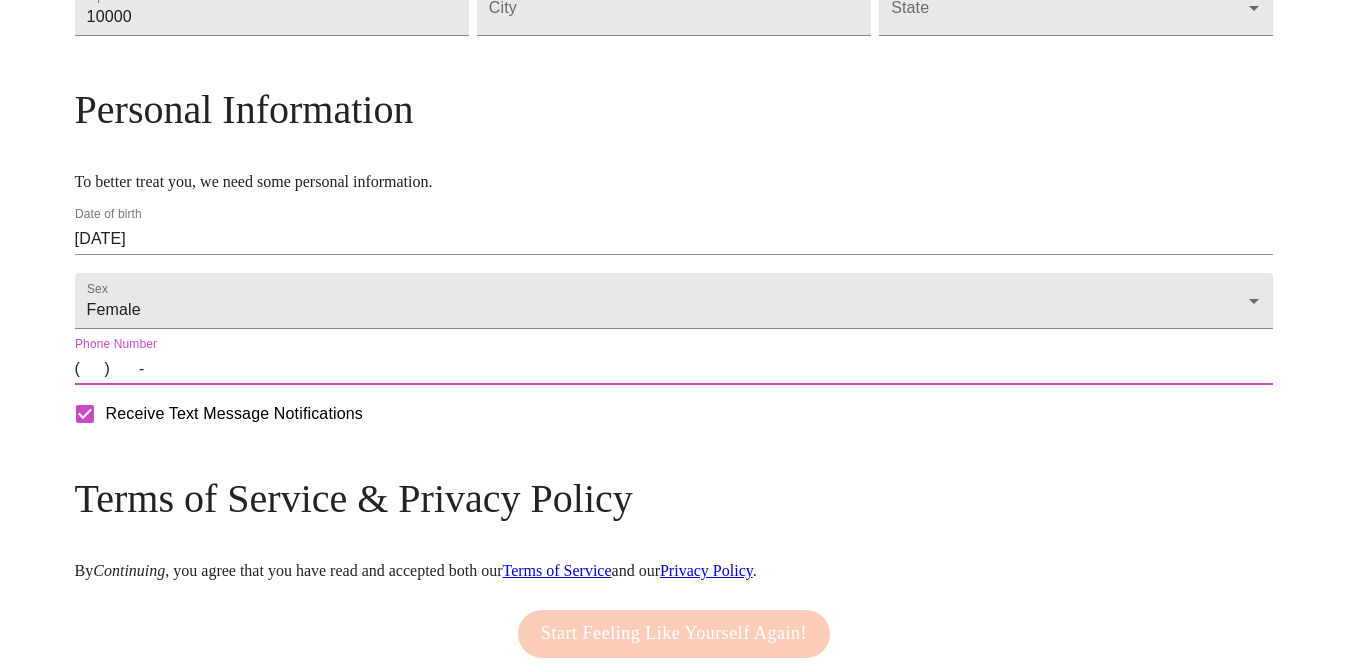 click on "(   )    -" at bounding box center (674, 369) 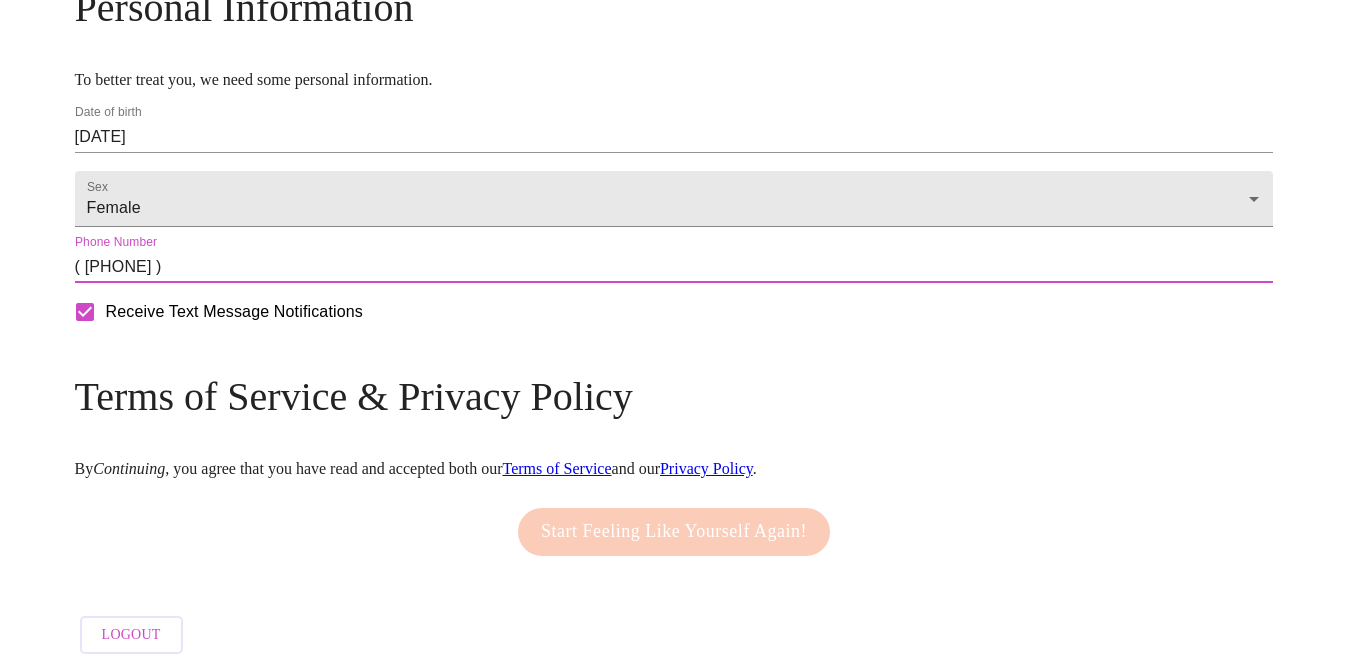 scroll, scrollTop: 923, scrollLeft: 0, axis: vertical 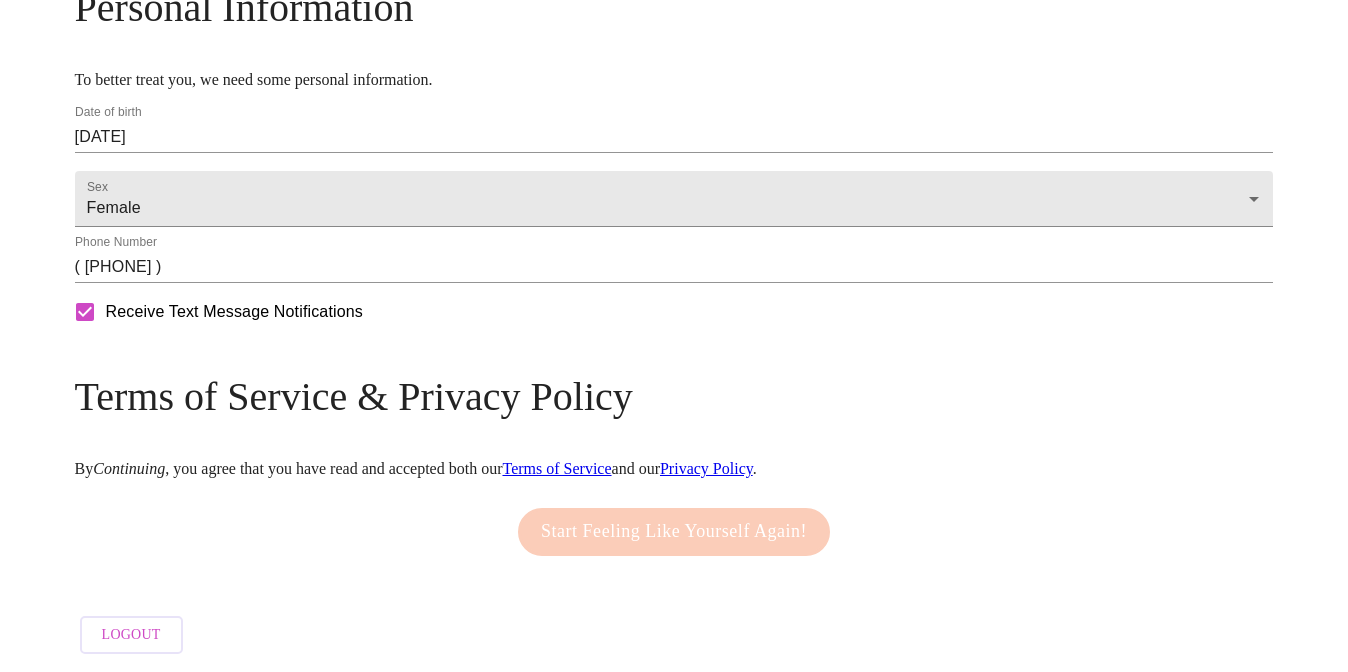 click on "Terms of Service" at bounding box center (556, 468) 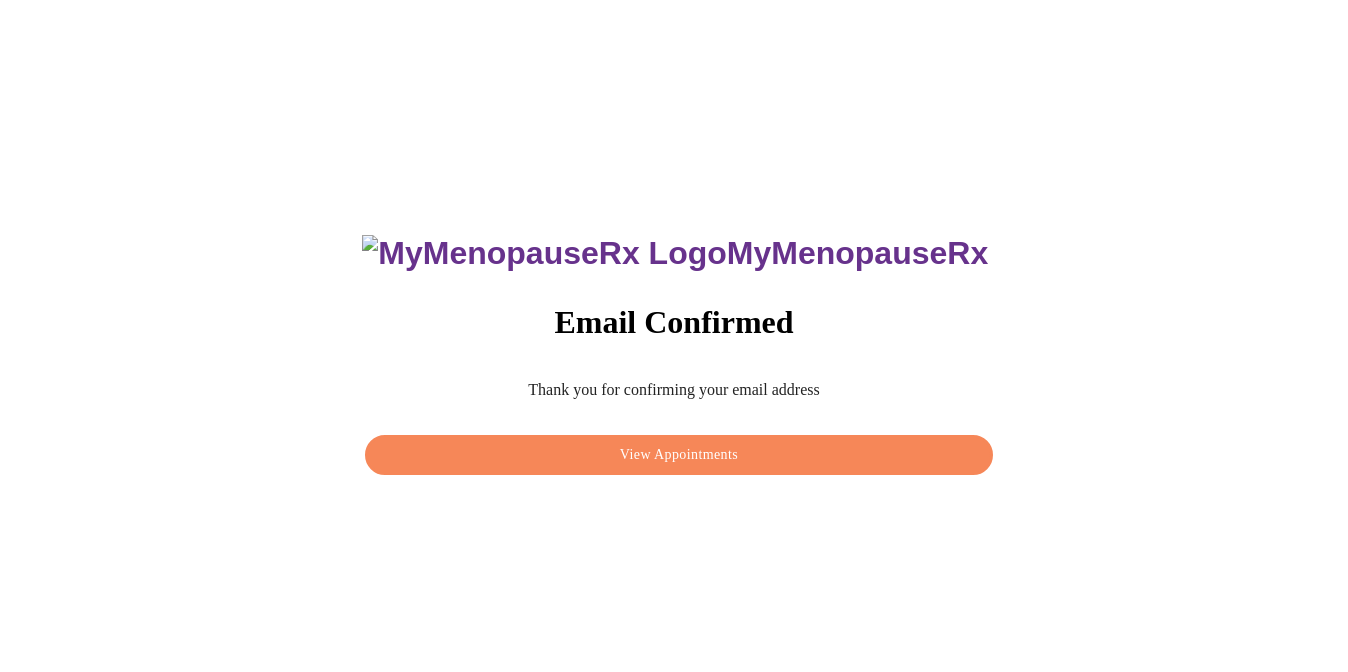 scroll, scrollTop: 0, scrollLeft: 0, axis: both 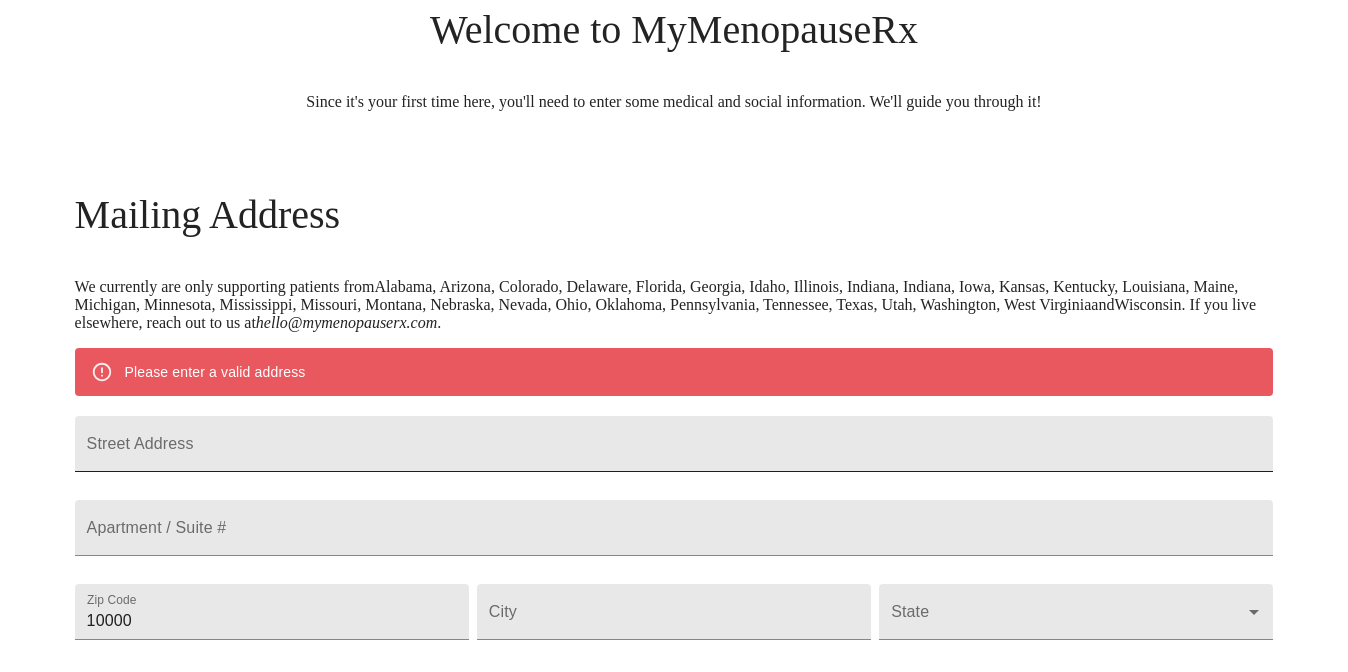click on "Street Address" at bounding box center (674, 444) 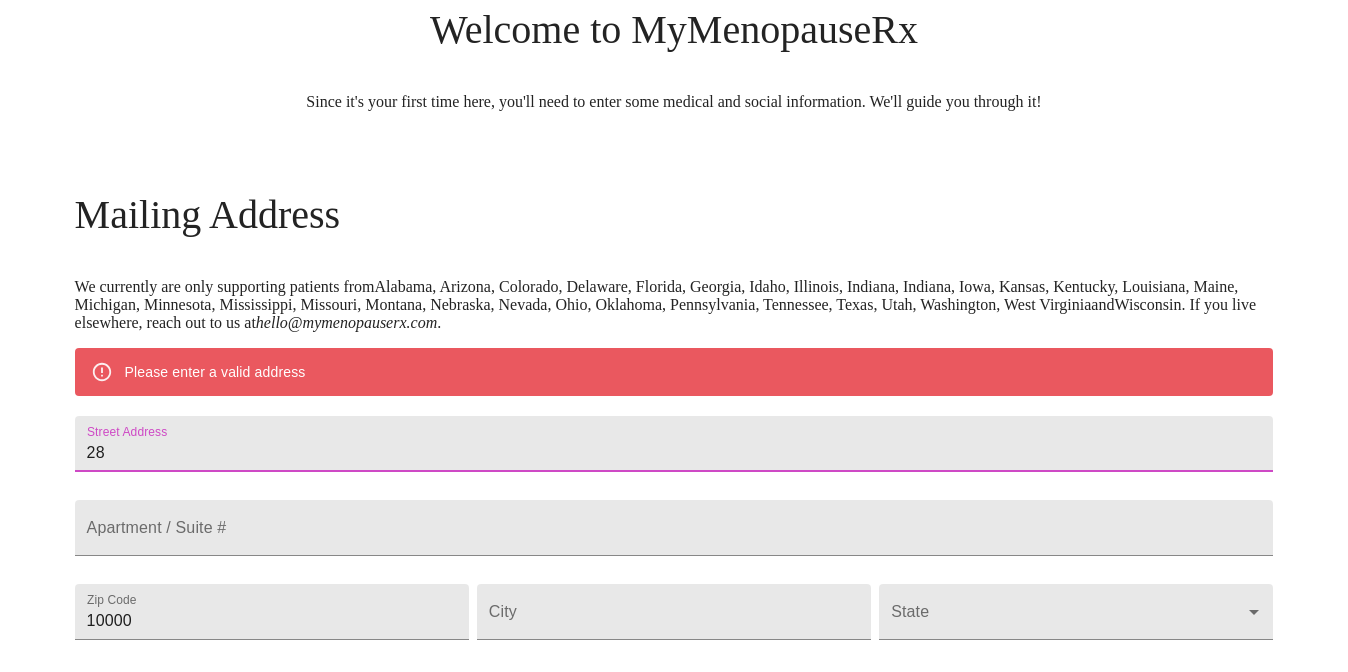 type on "2" 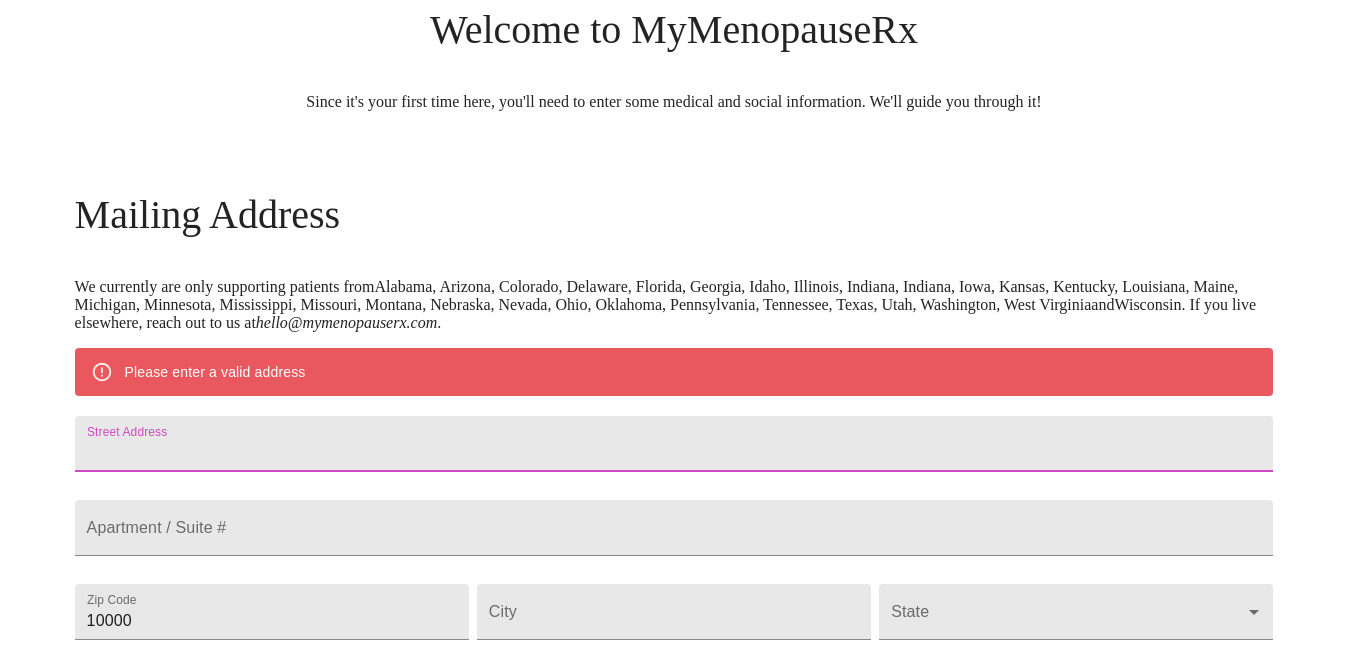 type on "[NUMBER] [STREET]" 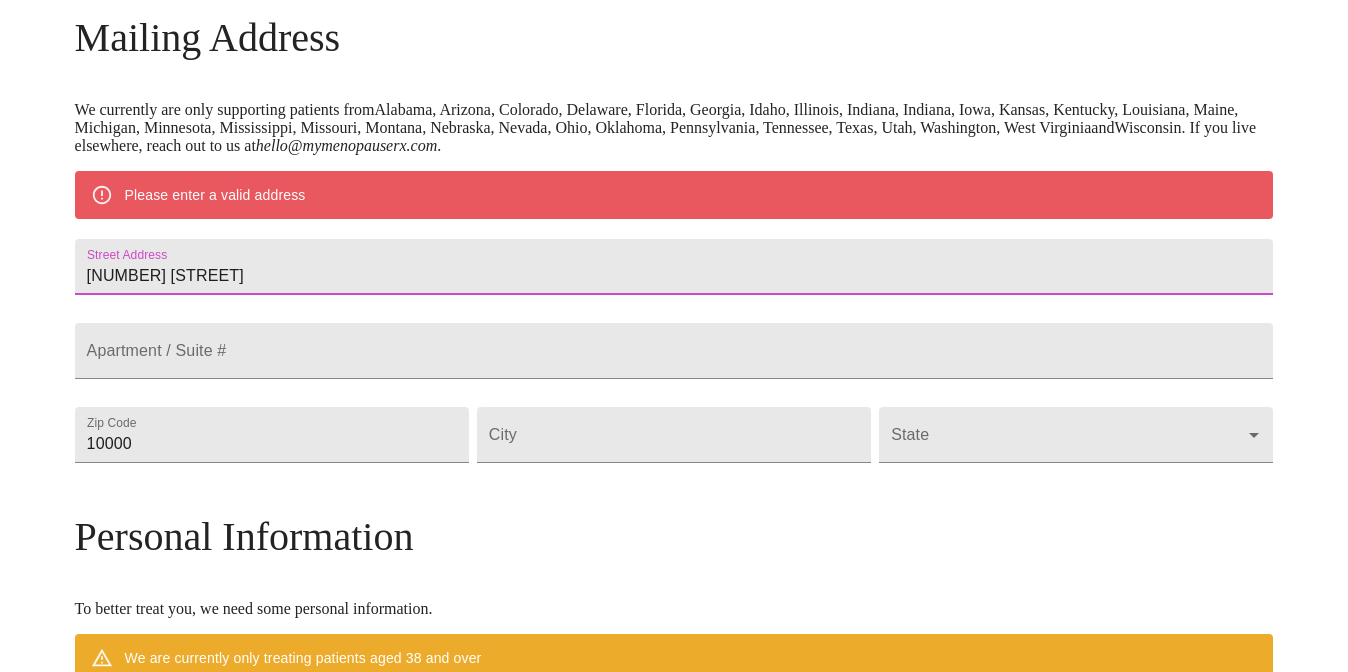 scroll, scrollTop: 393, scrollLeft: 0, axis: vertical 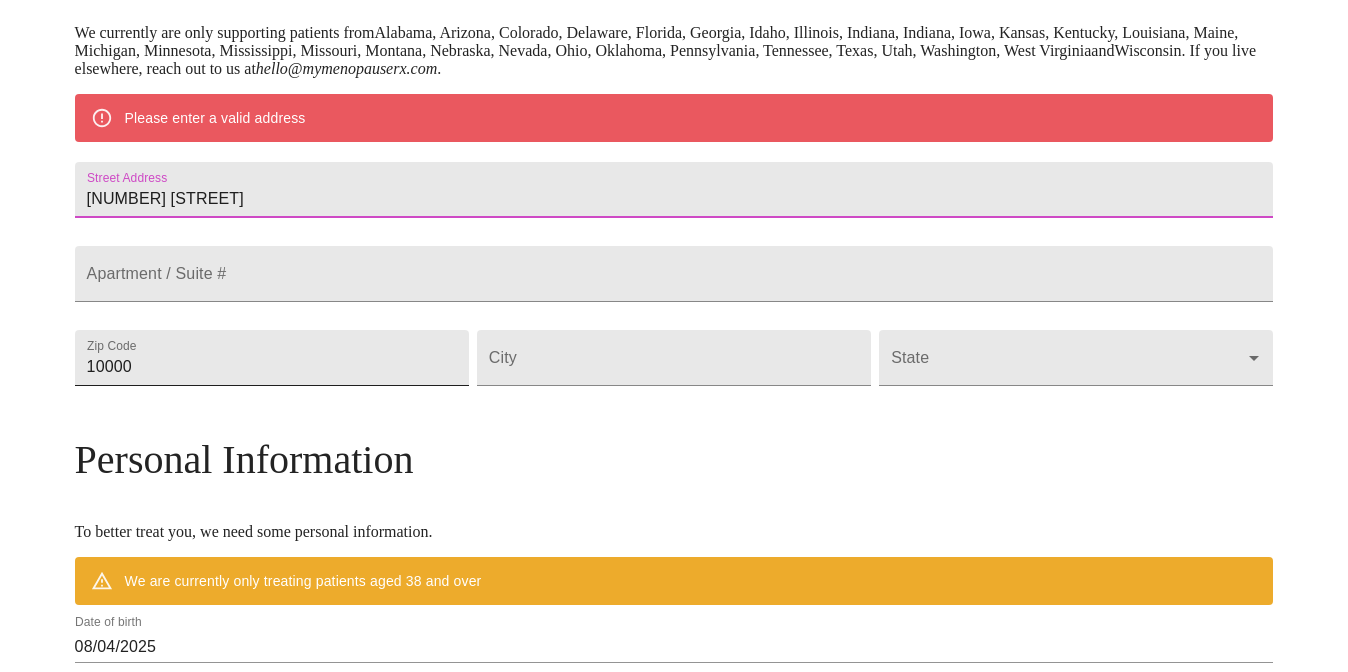 click on "10000" at bounding box center (272, 358) 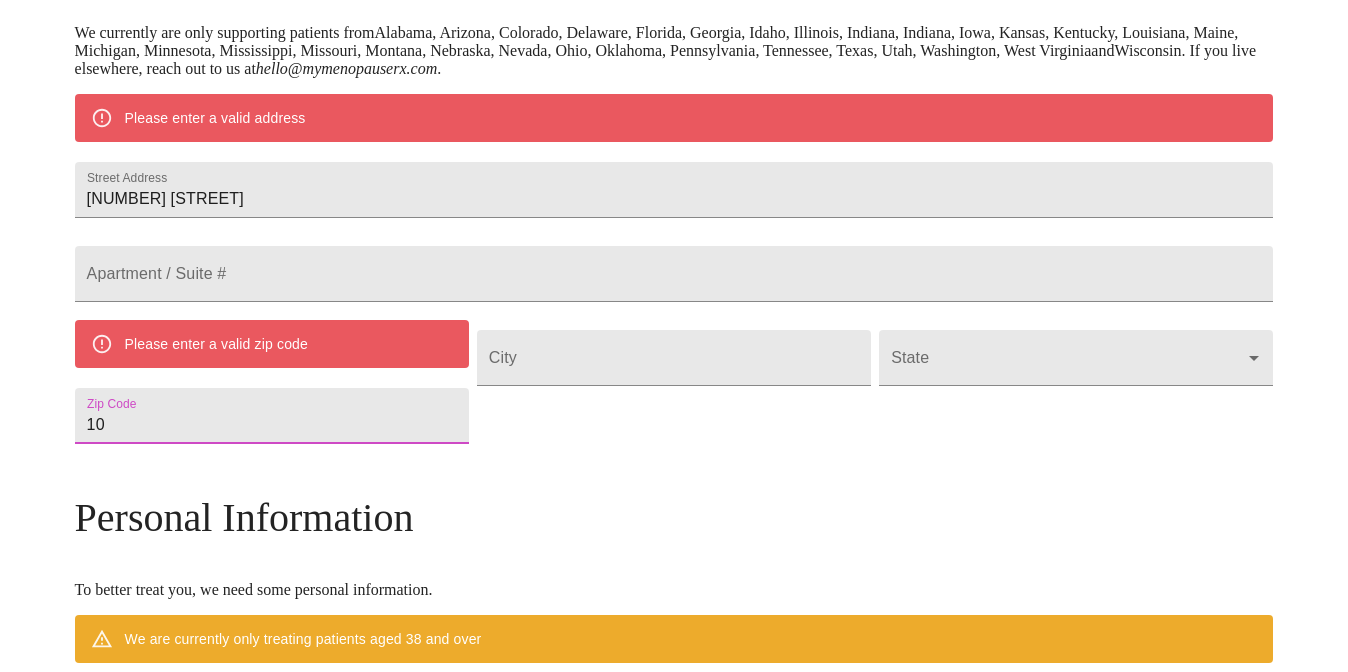 type on "1" 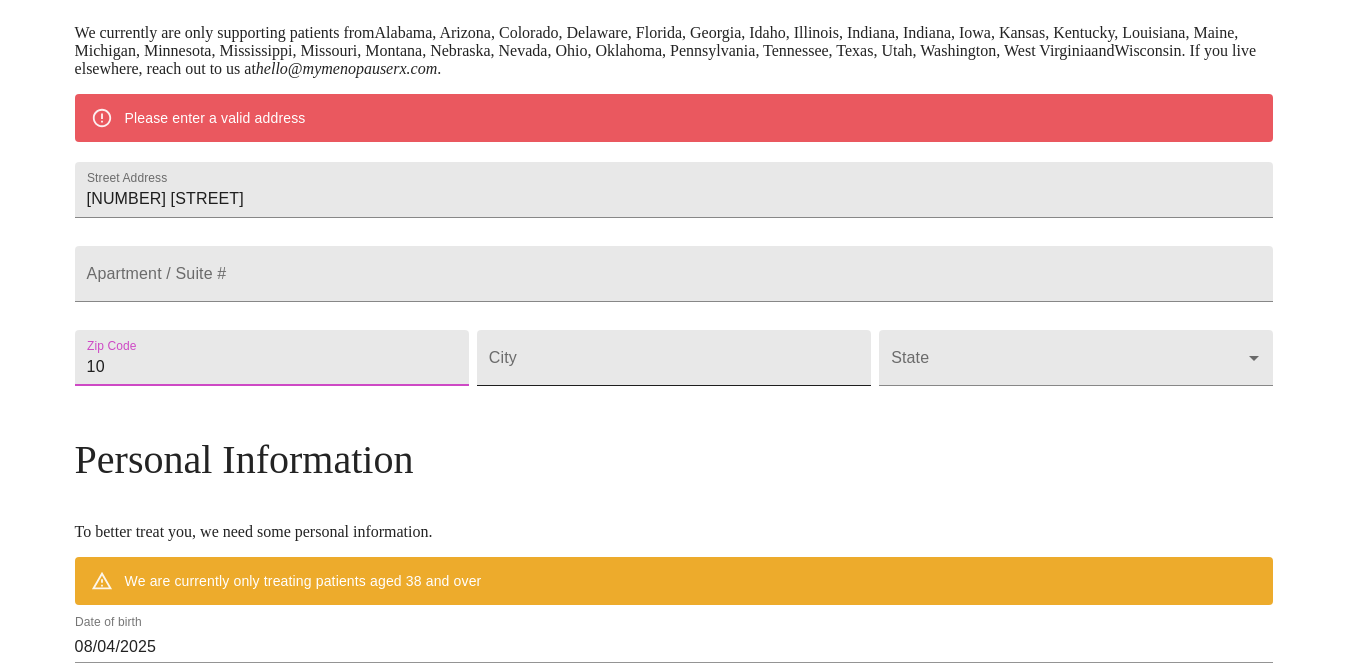 type on "[POSTAL_CODE]" 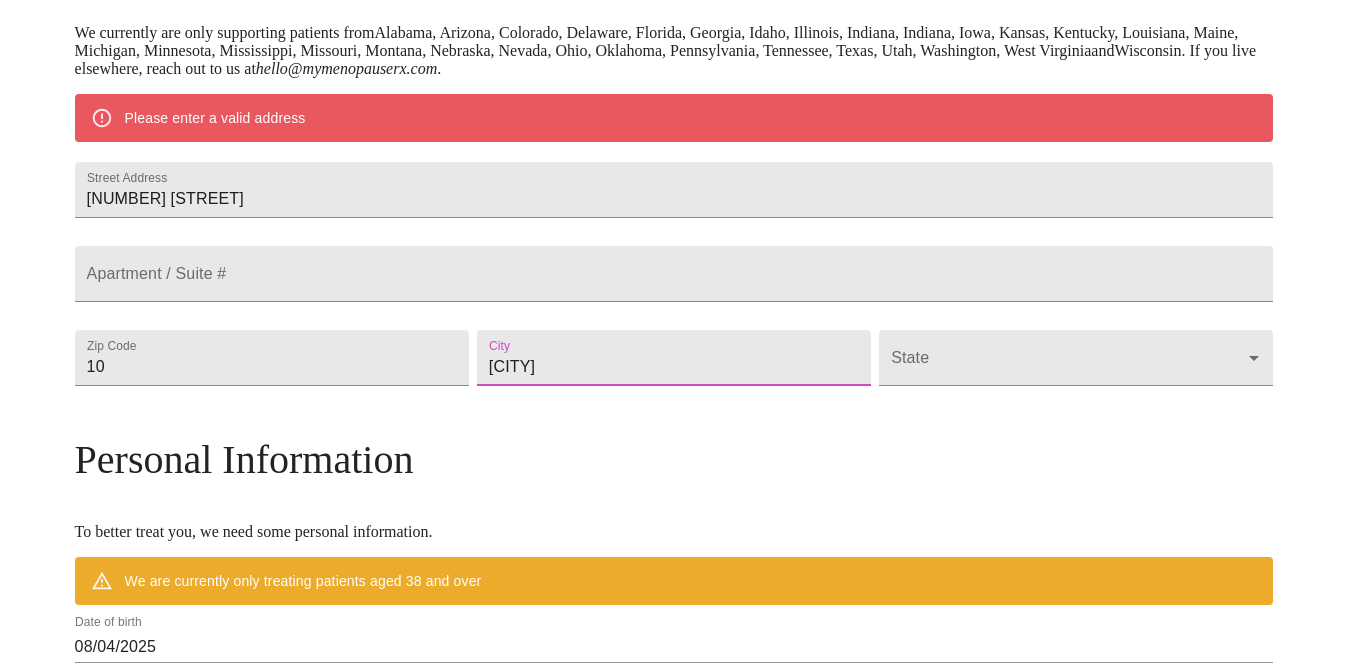 type on "[CITY]" 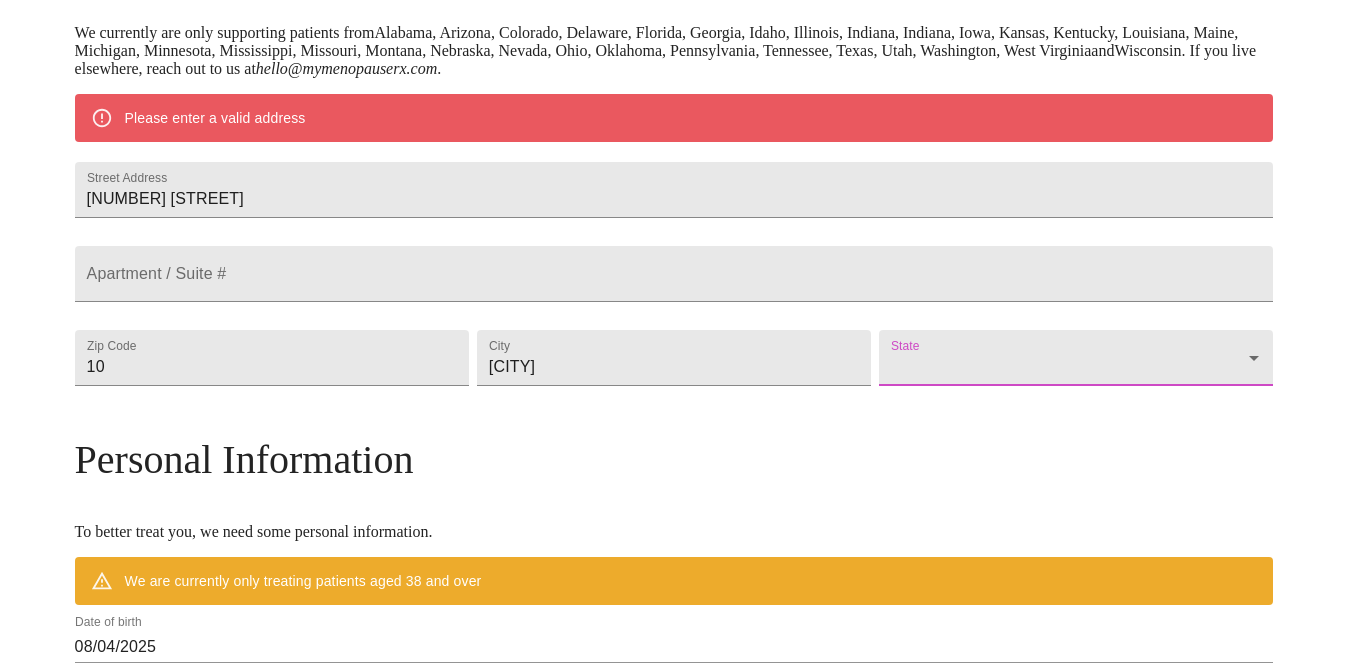 click on "MyMenopauseRx Welcome to MyMenopauseRx Since it's your first time here, you'll need to enter some medical and social information.  We'll guide you through it! Mailing Address We currently are only supporting patients from  Alabama, Arizona, Colorado, Delaware, Florida, Georgia, Idaho, Illinois, Indiana, Indiana, Iowa, Kansas, Kentucky, Louisiana, Maine, Michigan, Minnesota, Mississippi, Missouri, Montana, Nebraska, Nevada, Ohio, Oklahoma, Pennsylvania, Tennessee, Texas, Utah, Washington, West Virginia  and  Wisconsin . If you live elsewhere, reach out to us at  hello@example.com . Please enter a valid address Street Address [NUMBER] [STREET] Apartment / Suite # Zip Code [POSTAL_CODE] City [CITY] State ​ Personal Information To better treat you, we need some personal information. We are currently only treating patients aged 38 and over Date of birth [MONTH]/[DAY]/[YEAR] Sex Female Female Phone Number ([PHONE]) [PHONE]-[PHONE] Receive Text Message Notifications Terms of Service & Privacy Policy By  Continuing . Logout" at bounding box center (674, 394) 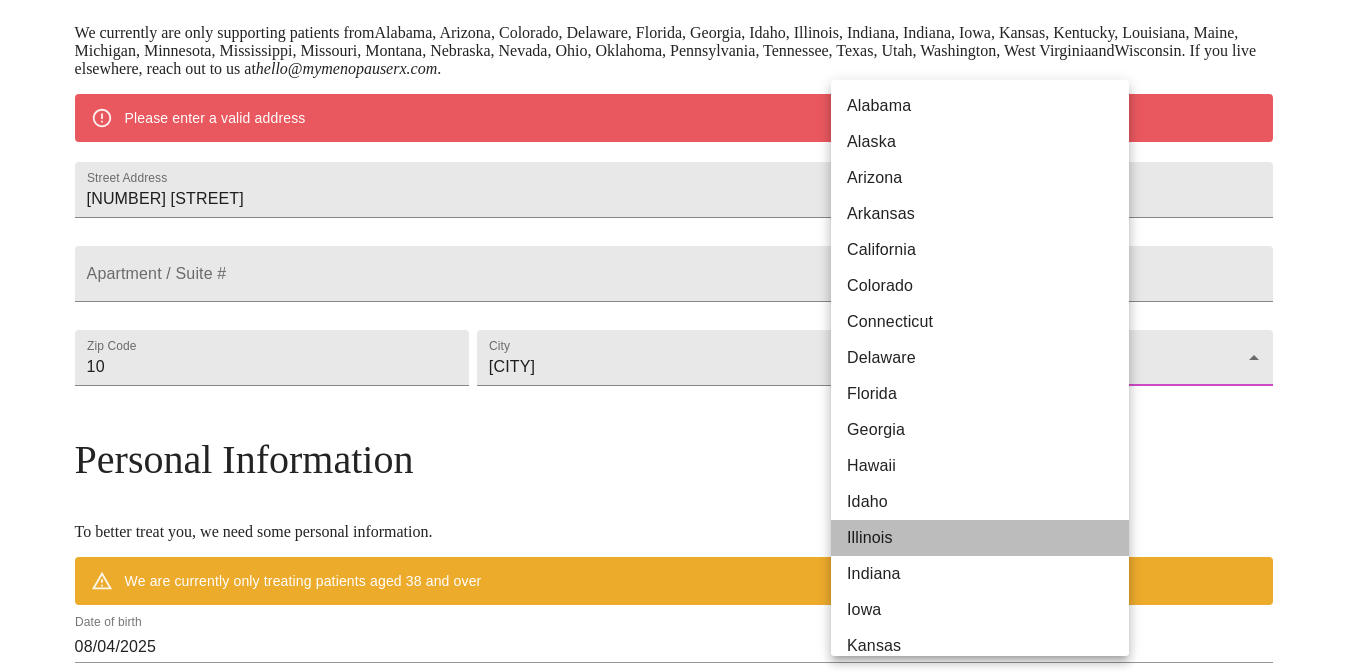 click on "Illinois" at bounding box center (980, 538) 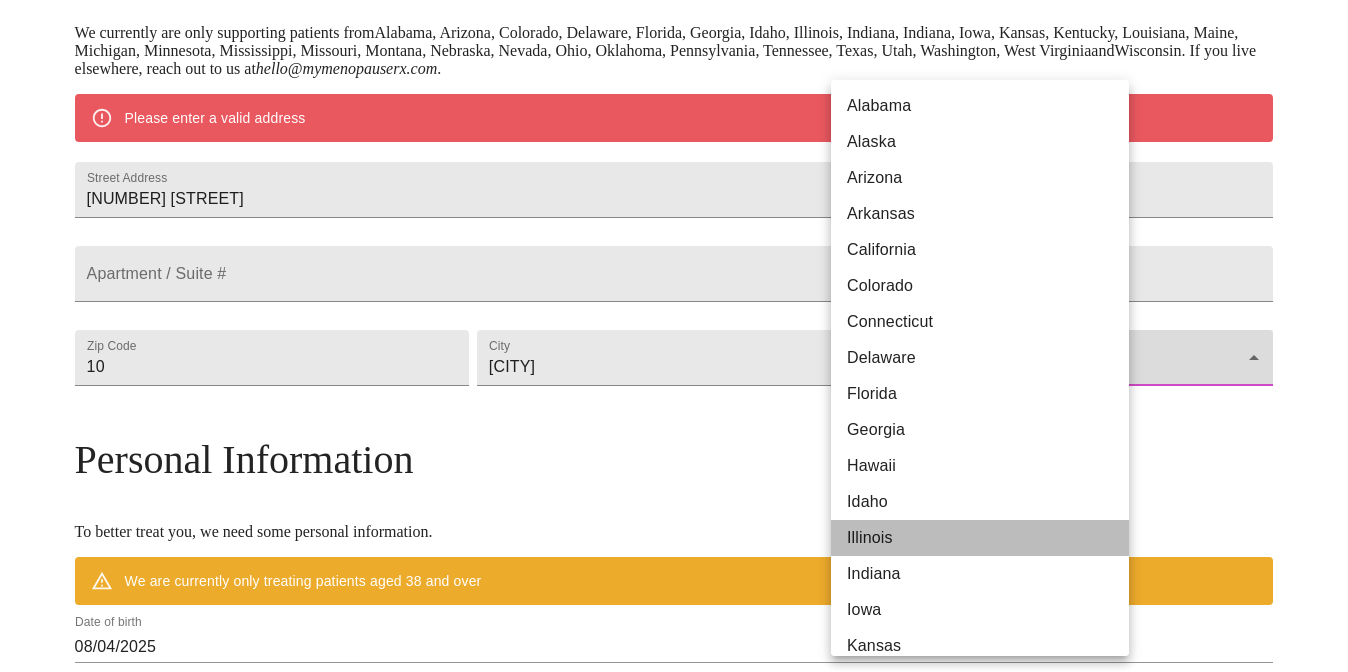 type on "Illinois" 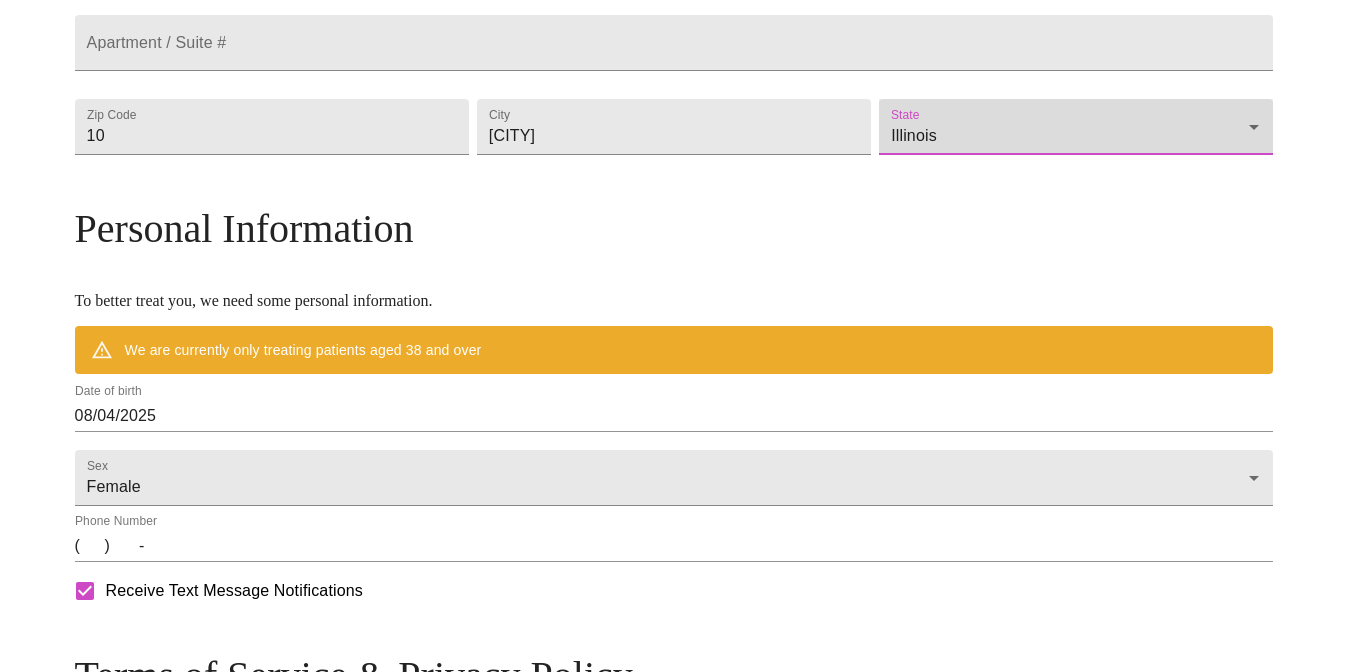 scroll, scrollTop: 730, scrollLeft: 0, axis: vertical 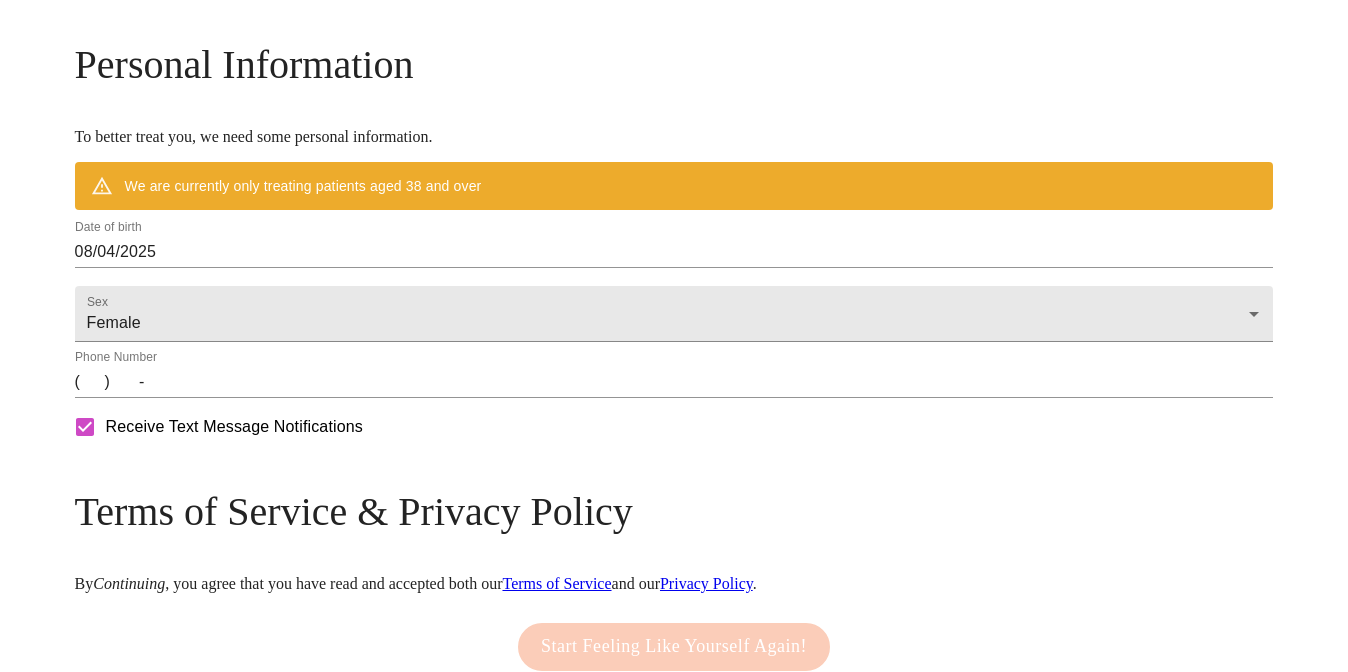 click on "08/04/2025" at bounding box center (674, 252) 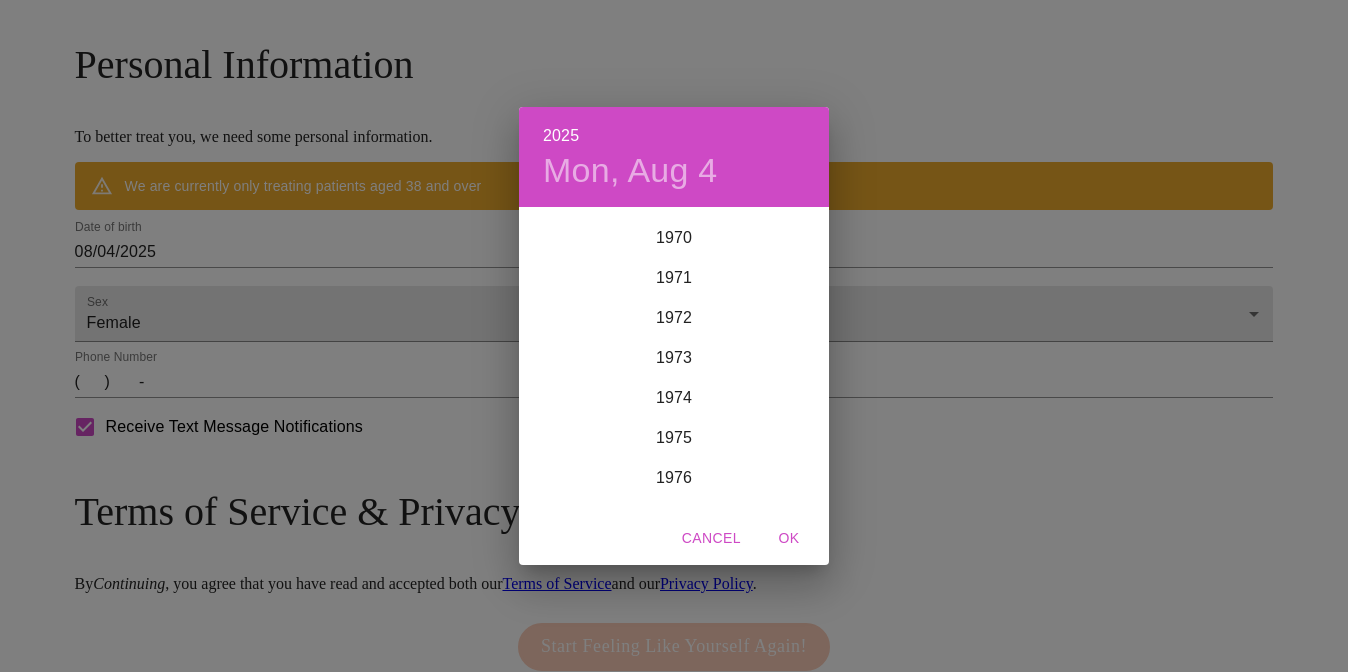 scroll, scrollTop: 2834, scrollLeft: 0, axis: vertical 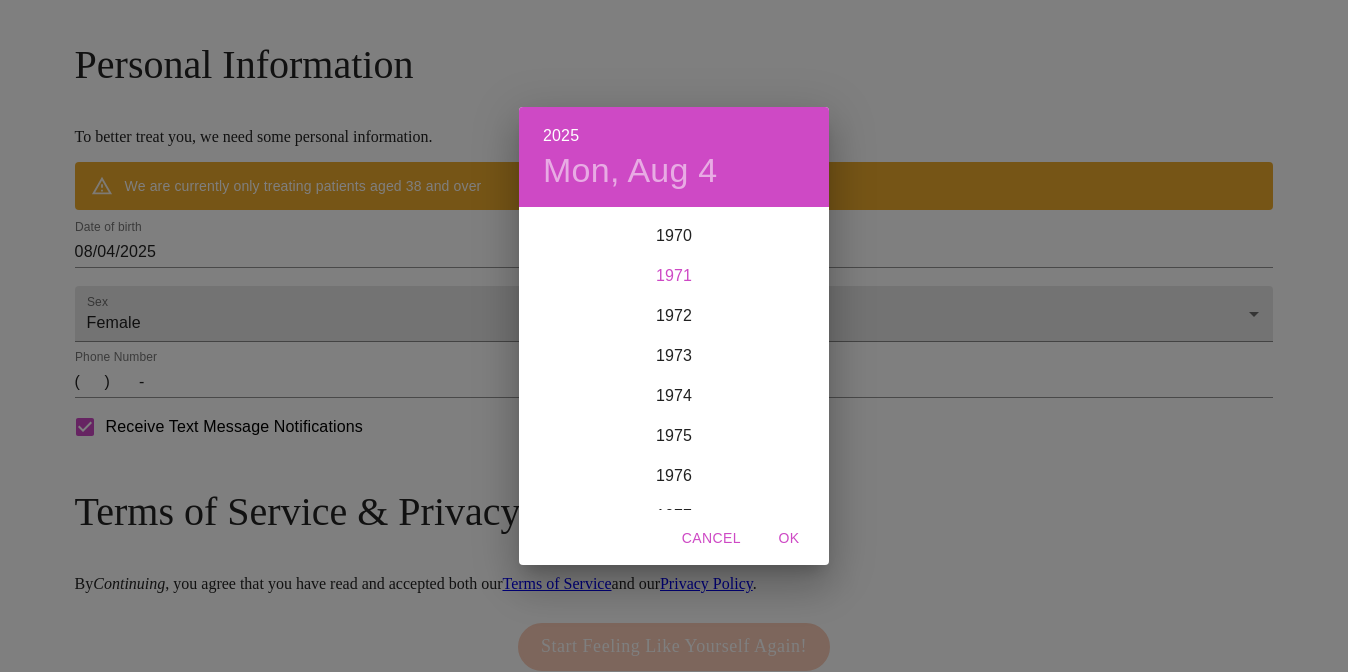click on "1971" at bounding box center [674, 276] 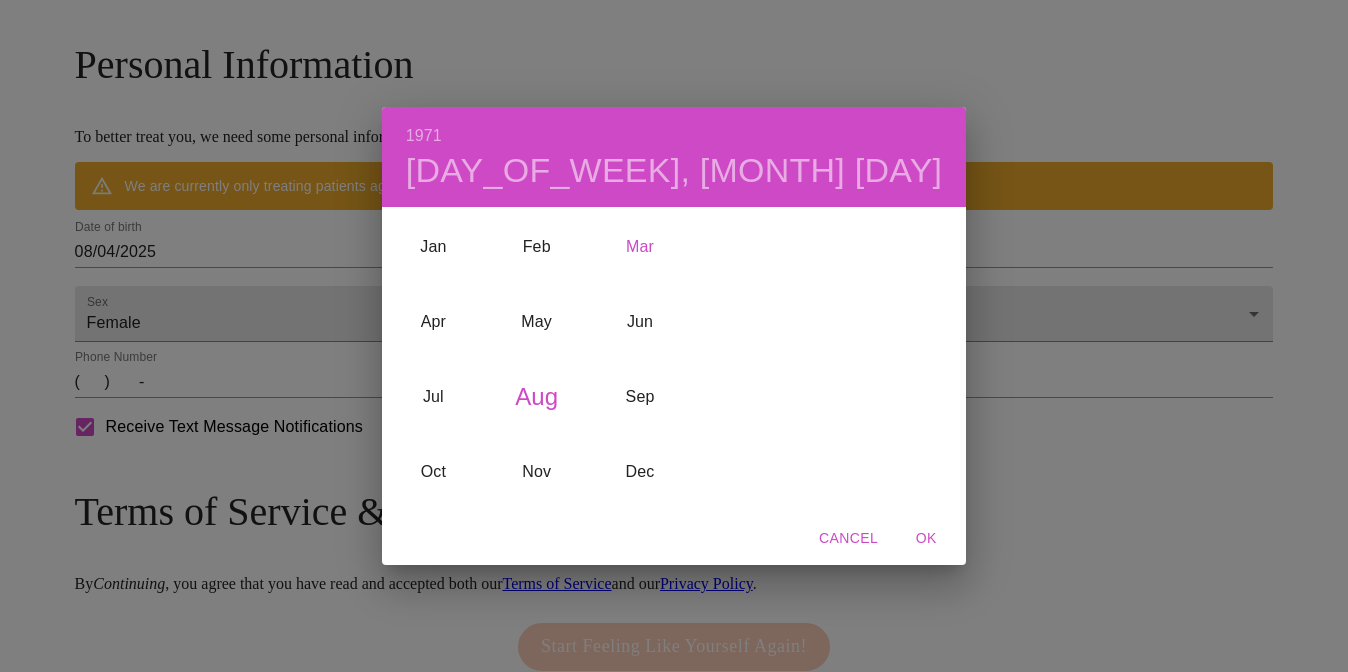 click on "Mar" at bounding box center (639, 247) 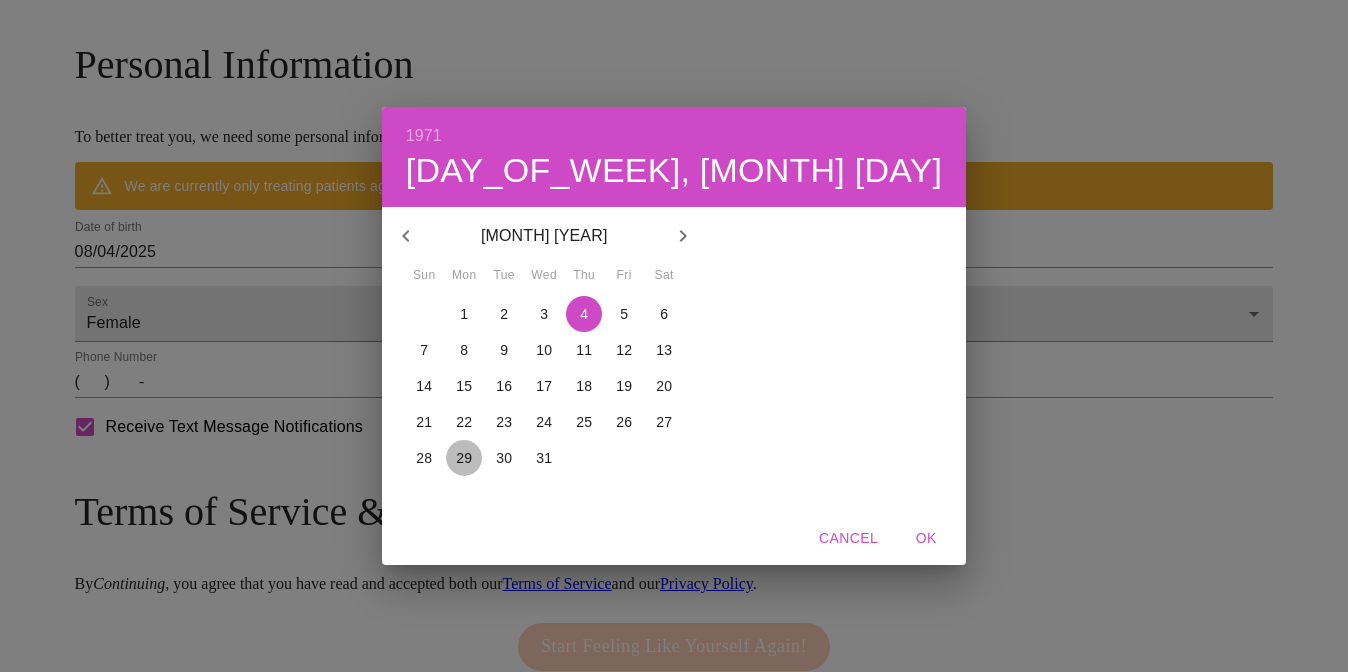 click on "29" at bounding box center [464, 458] 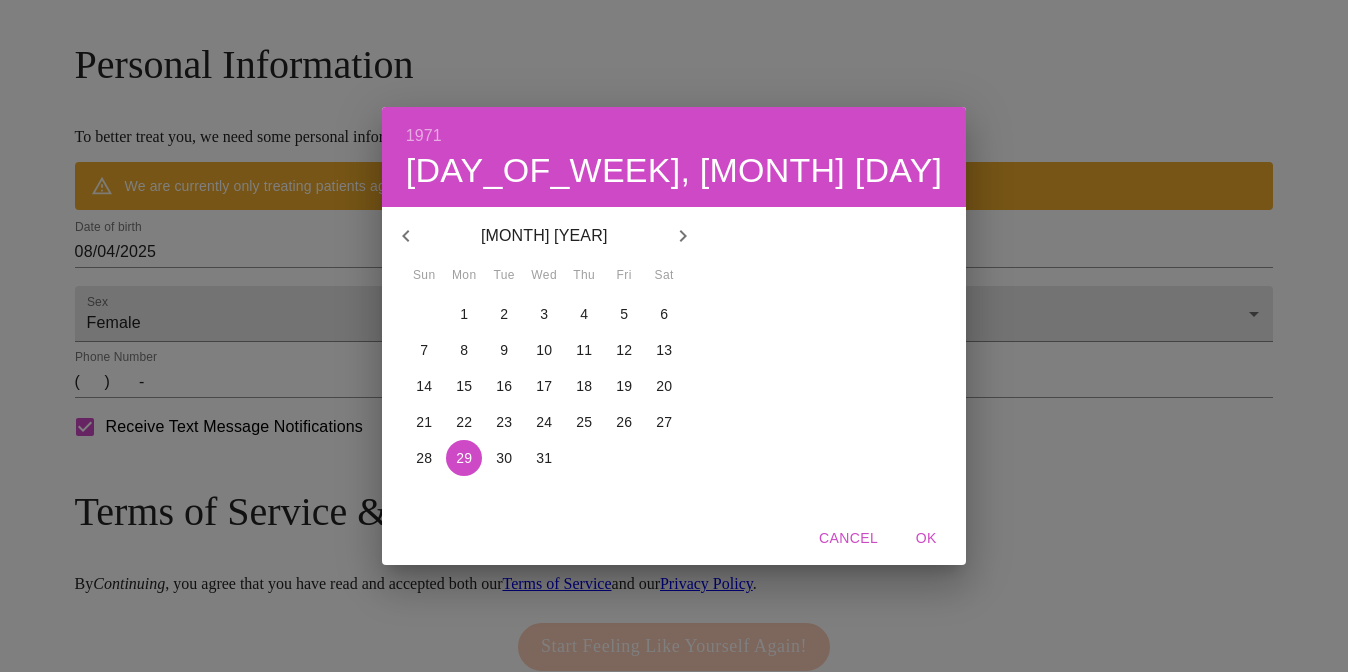 click on "OK" at bounding box center (926, 538) 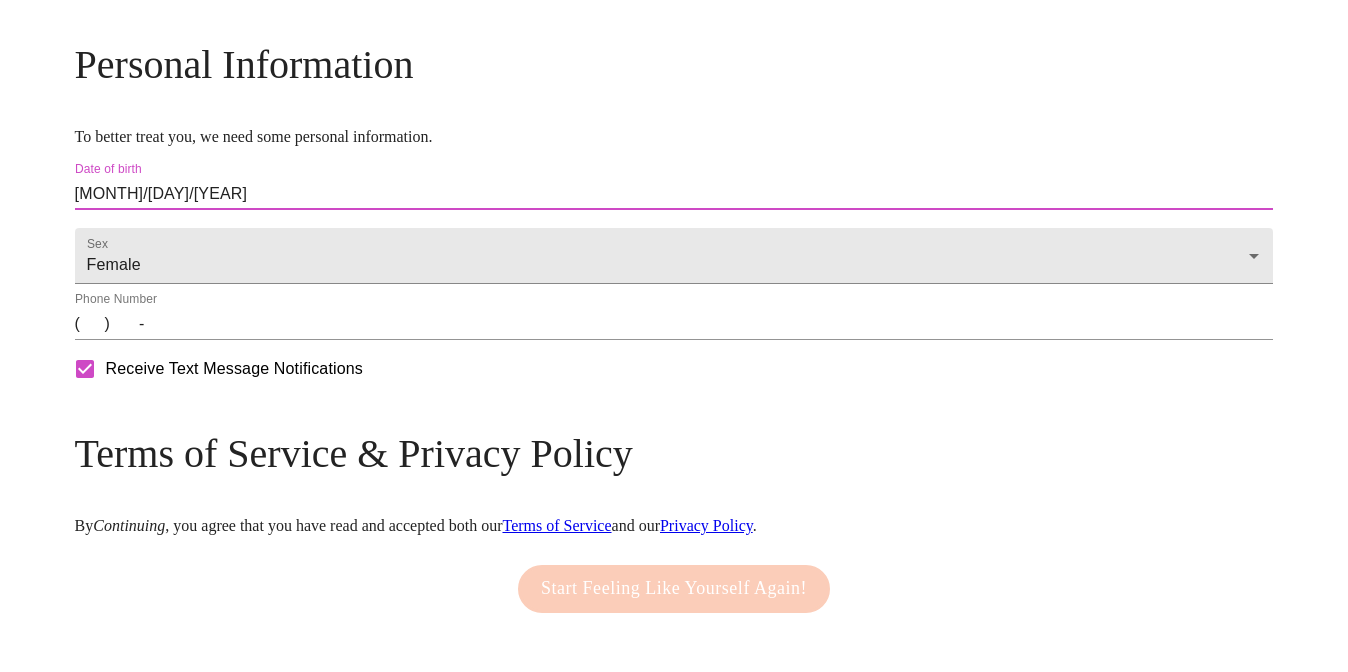 click on "(   )    -" at bounding box center (674, 324) 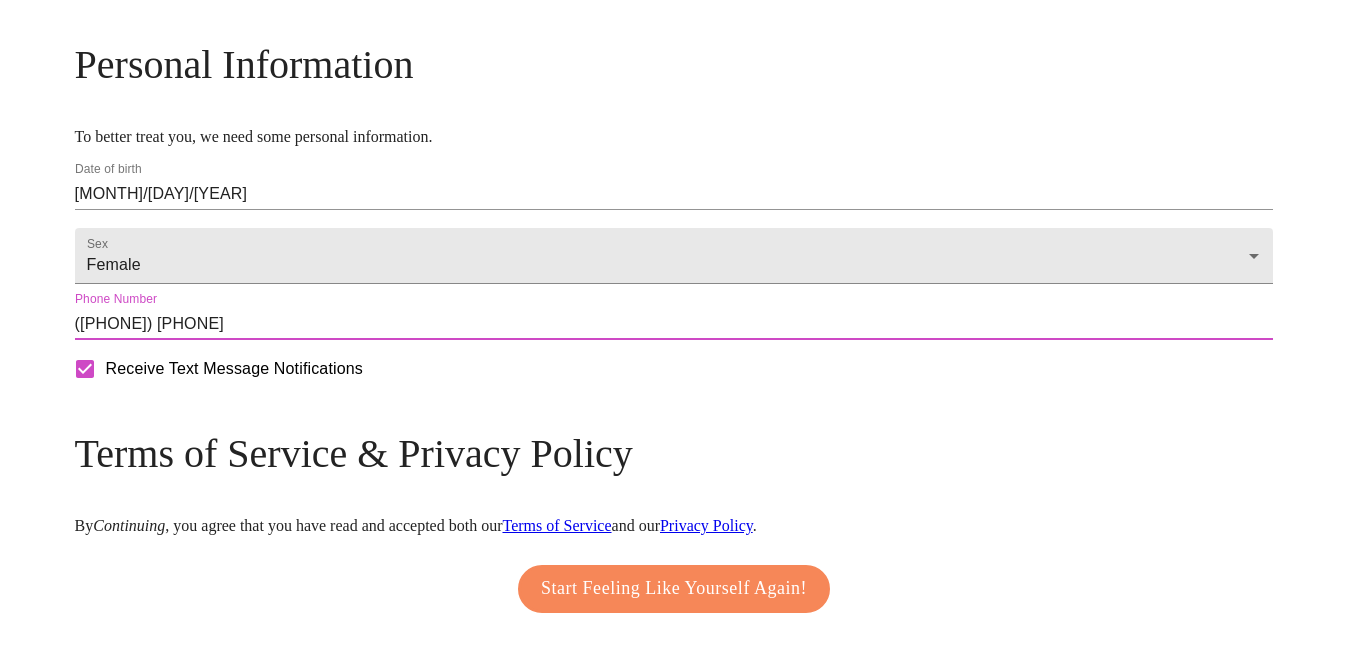 scroll, scrollTop: 830, scrollLeft: 0, axis: vertical 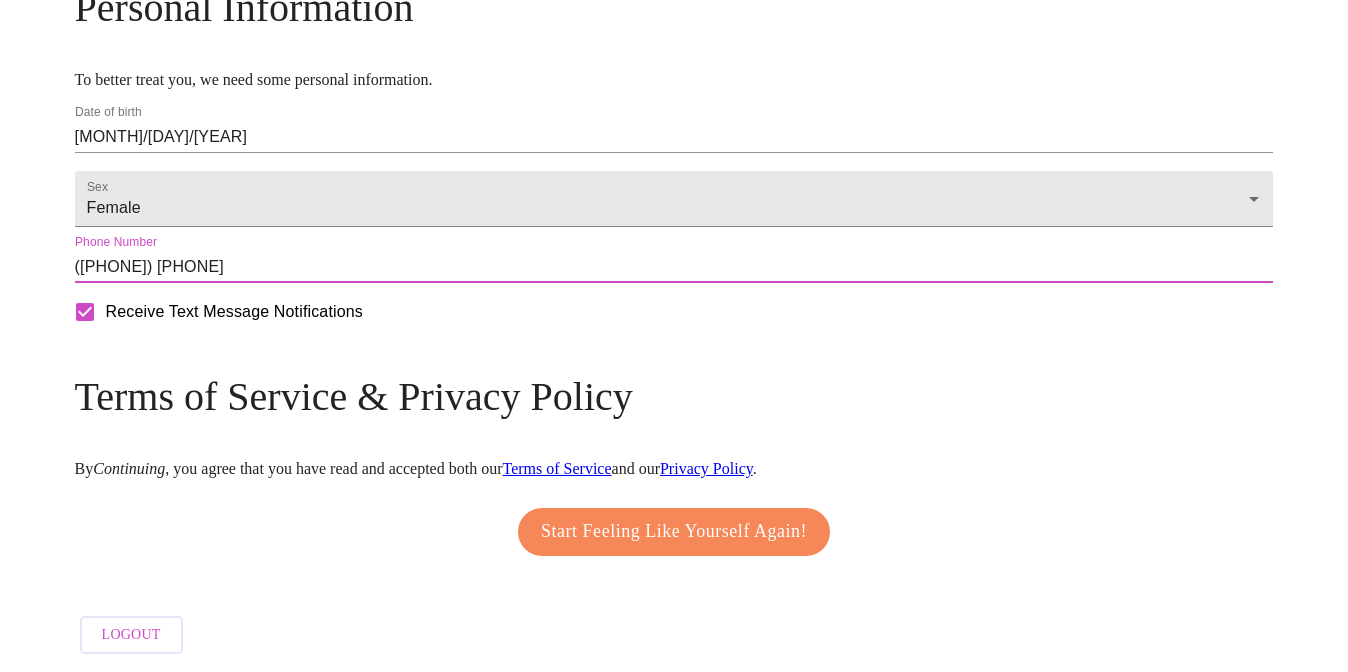 type on "([PHONE]) [PHONE]" 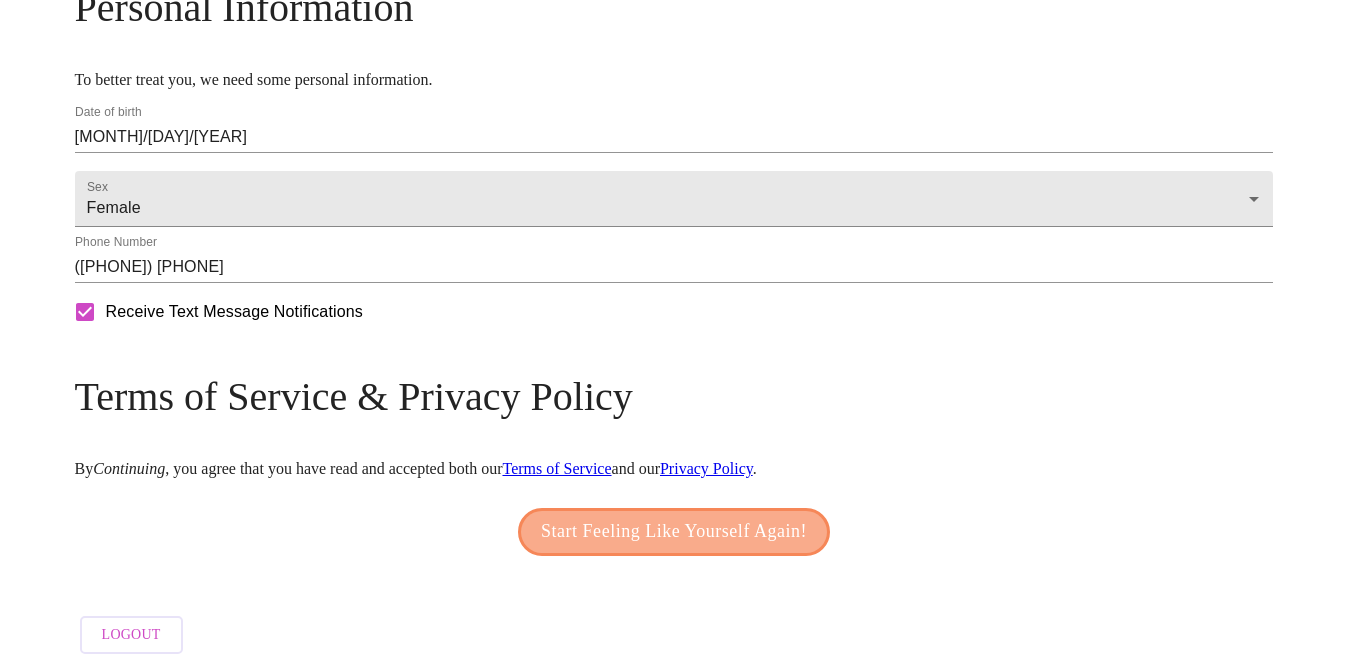 click on "Start Feeling Like Yourself Again!" at bounding box center (674, 532) 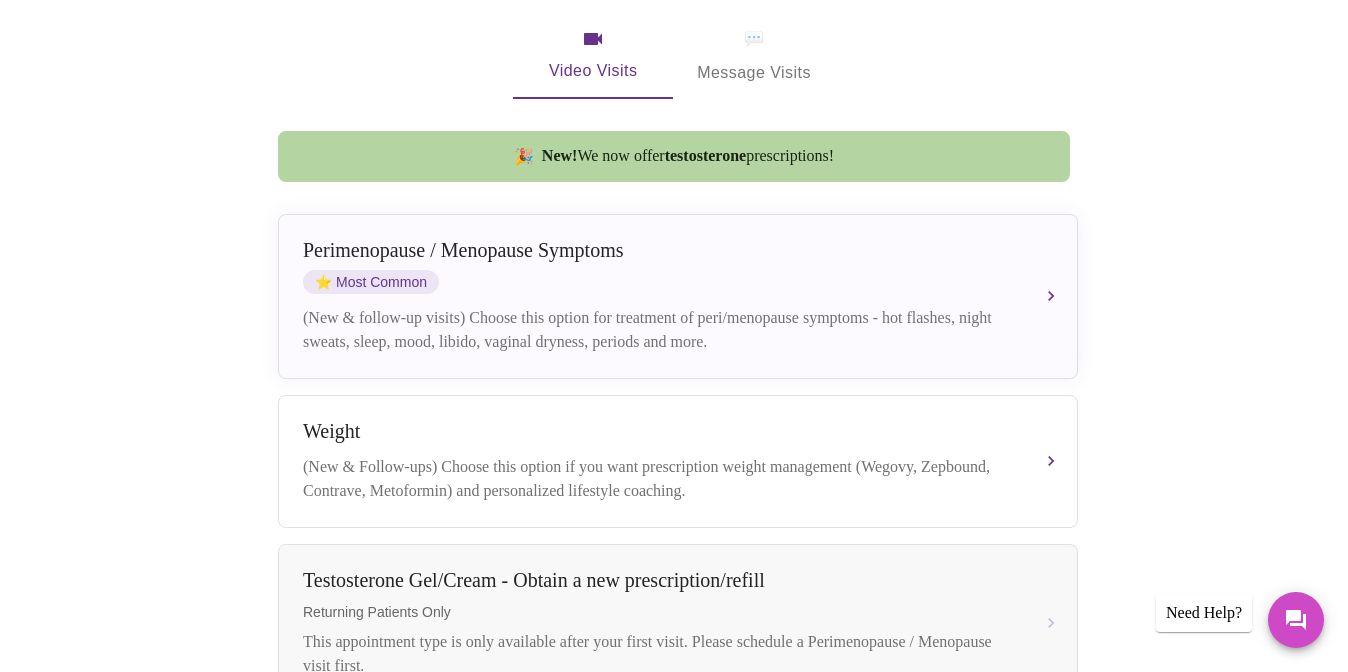 scroll, scrollTop: 399, scrollLeft: 0, axis: vertical 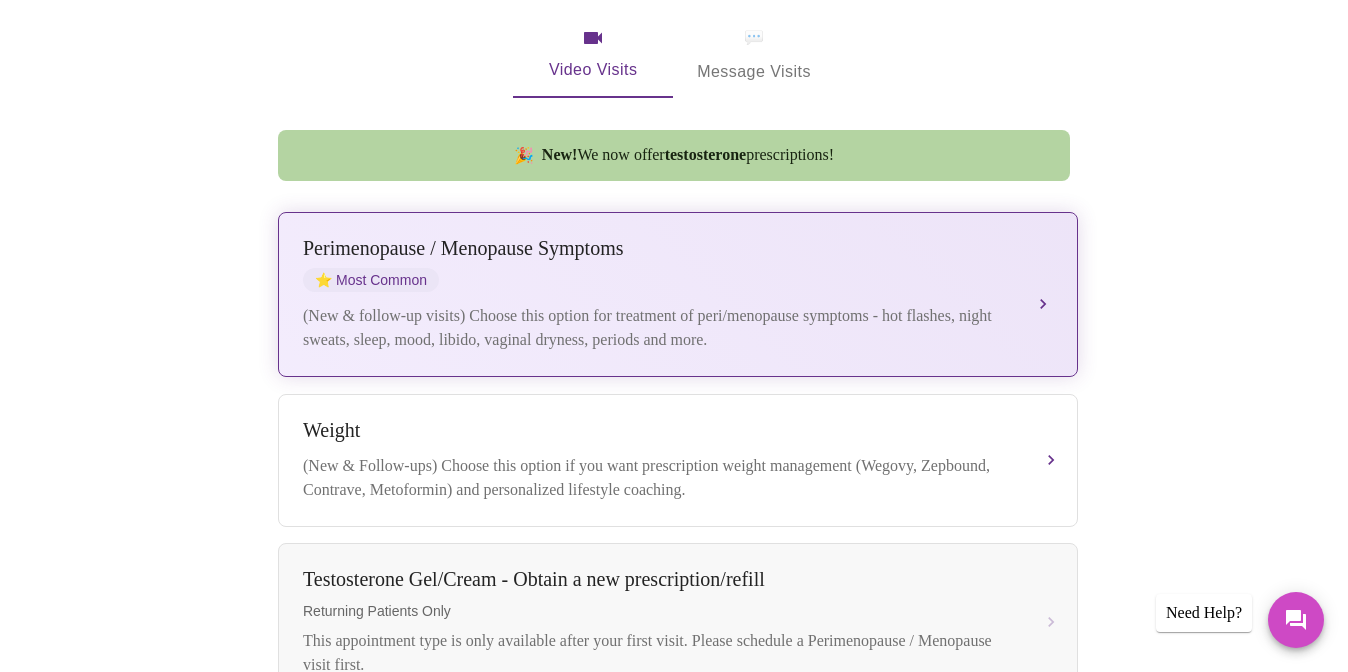 click on "Perimenopause / Menopause Symptoms  ⭐  Most Common (New & follow-up visits) Choose this option for treatment of peri/menopause symptoms - hot flashes, night sweats, sleep, mood, libido, vaginal dryness, periods and more." at bounding box center [678, 294] 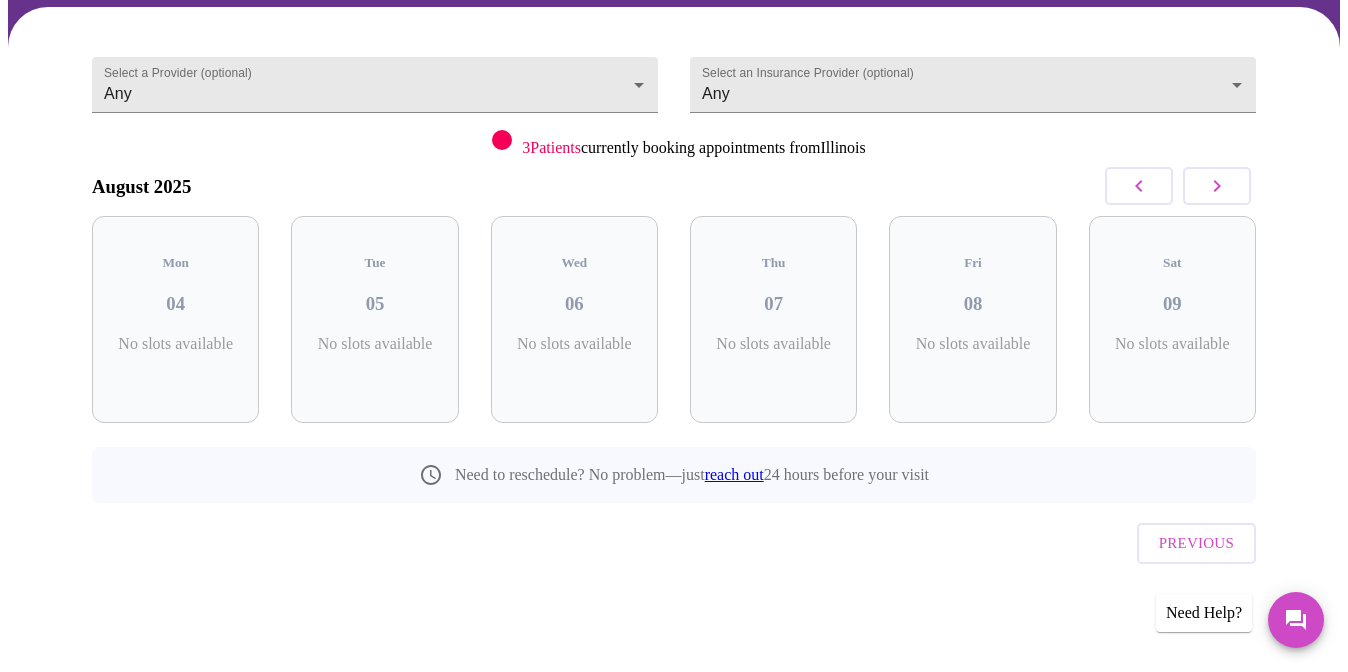 scroll, scrollTop: 114, scrollLeft: 0, axis: vertical 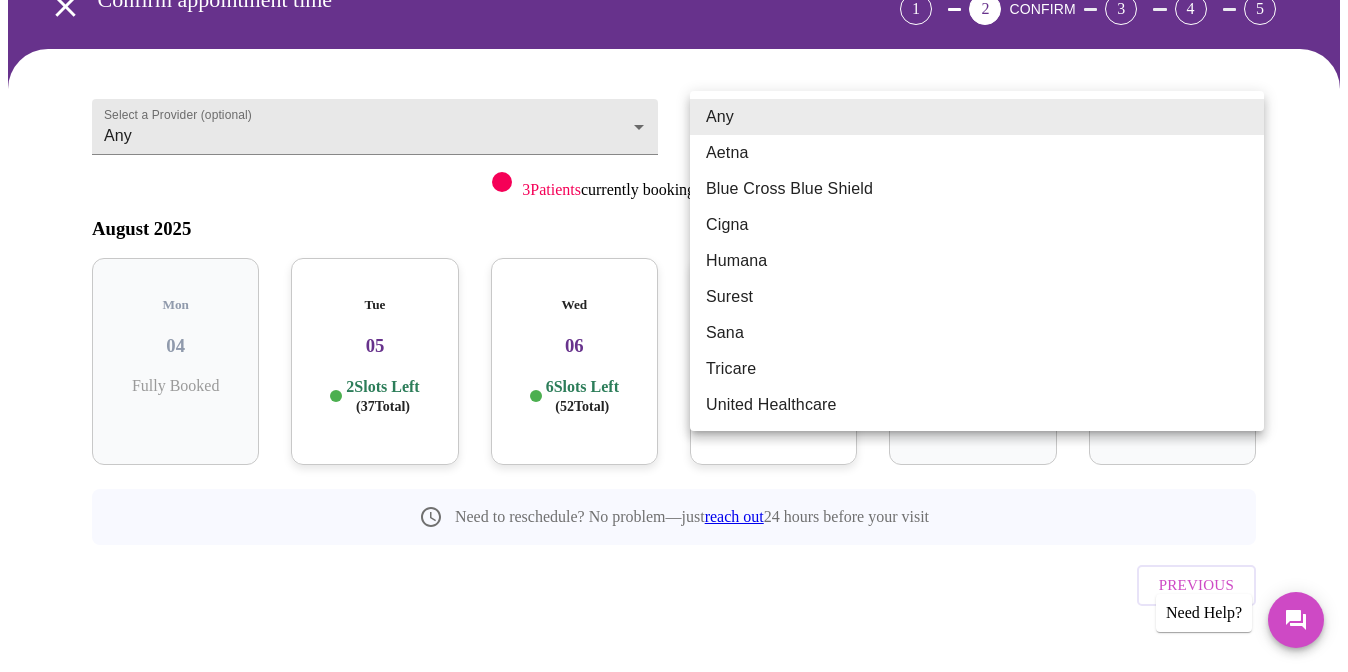 click on "MyMenopauseRx Appointments Messaging Labs Uploads Medications Community Refer a Friend Hi [FIRST]   Confirm appointment time 1 2 CONFIRM 3 4 5 Select a Provider (optional) Any Any Select an Insurance Provider (optional) Any Any 3  Patients  currently booking appointments from  Illinois [MONTH] [YEAR] Mon 04 Fully Booked Tue 05 2  Slots Left ( 37  Total) Wed 06 6  Slots Left ( 52  Total) Thu 07 6  Slots Left ( 53  Total) Fri 08 Fully Booked Sat 09 No slots available Need to reschedule? No problem—just  reach out  24 hours before your visit Previous Need Help? Settings Billing Invoices Log out Any Aetna Blue Cross Blue Shield Cigna Humana Surest Sana Tricare United Healthcare" at bounding box center [674, 300] 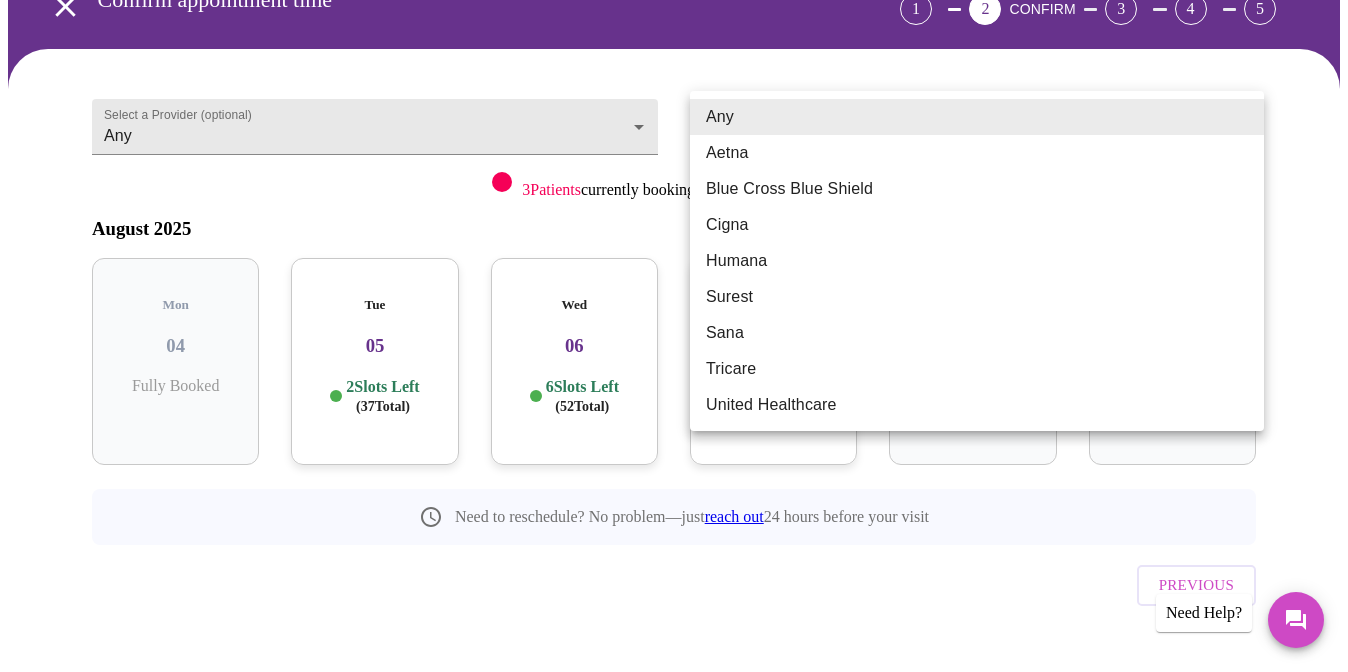 click on "Tricare" at bounding box center (977, 369) 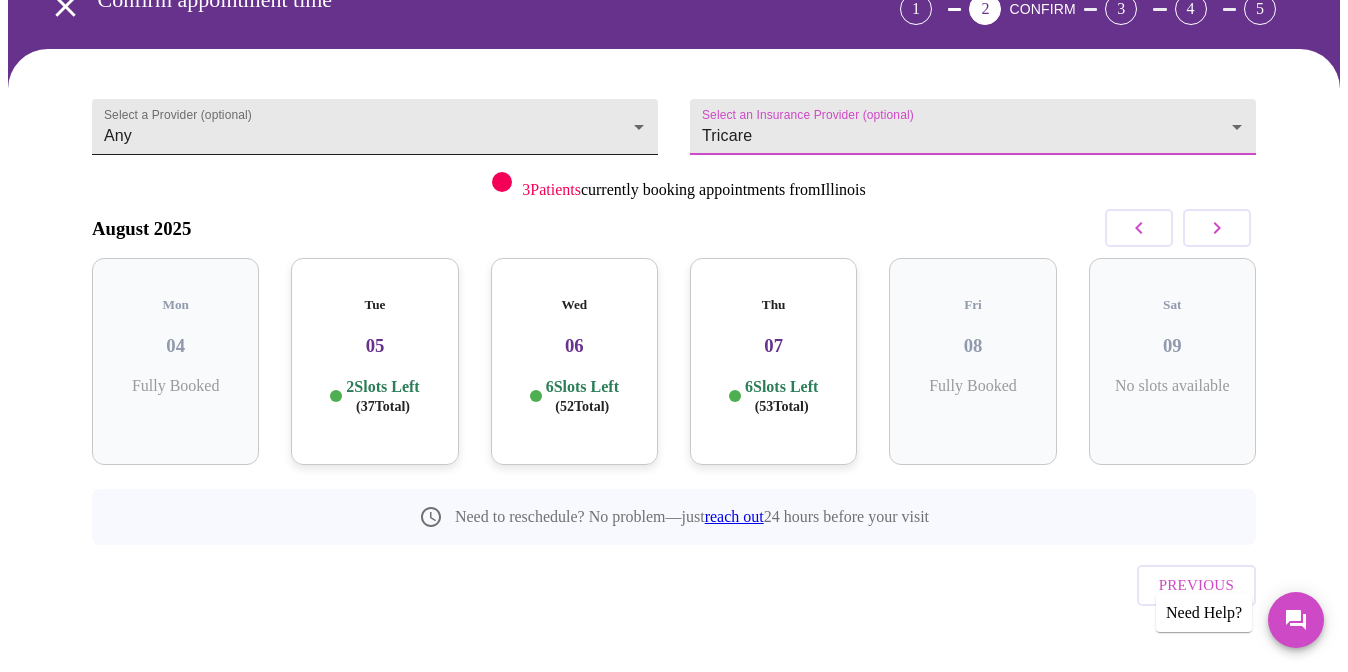 click on "MyMenopauseRx Appointments Messaging Labs Uploads Medications Community Refer a Friend Hi [FIRST]   Confirm appointment time 1 2 CONFIRM 3 4 5 Select a Provider (optional) Any Any Select an Insurance Provider (optional) Tricare Tricare 3  Patients  currently booking appointments from  Illinois [MONTH] [YEAR] Mon 04 Fully Booked Tue 05 2  Slots Left ( 37  Total) Wed 06 6  Slots Left ( 52  Total) Thu 07 6  Slots Left ( 53  Total) Fri 08 Fully Booked Sat 09 No slots available Need to reschedule? No problem—just  reach out  24 hours before your visit Previous Need Help? Settings Billing Invoices Log out" at bounding box center [674, 300] 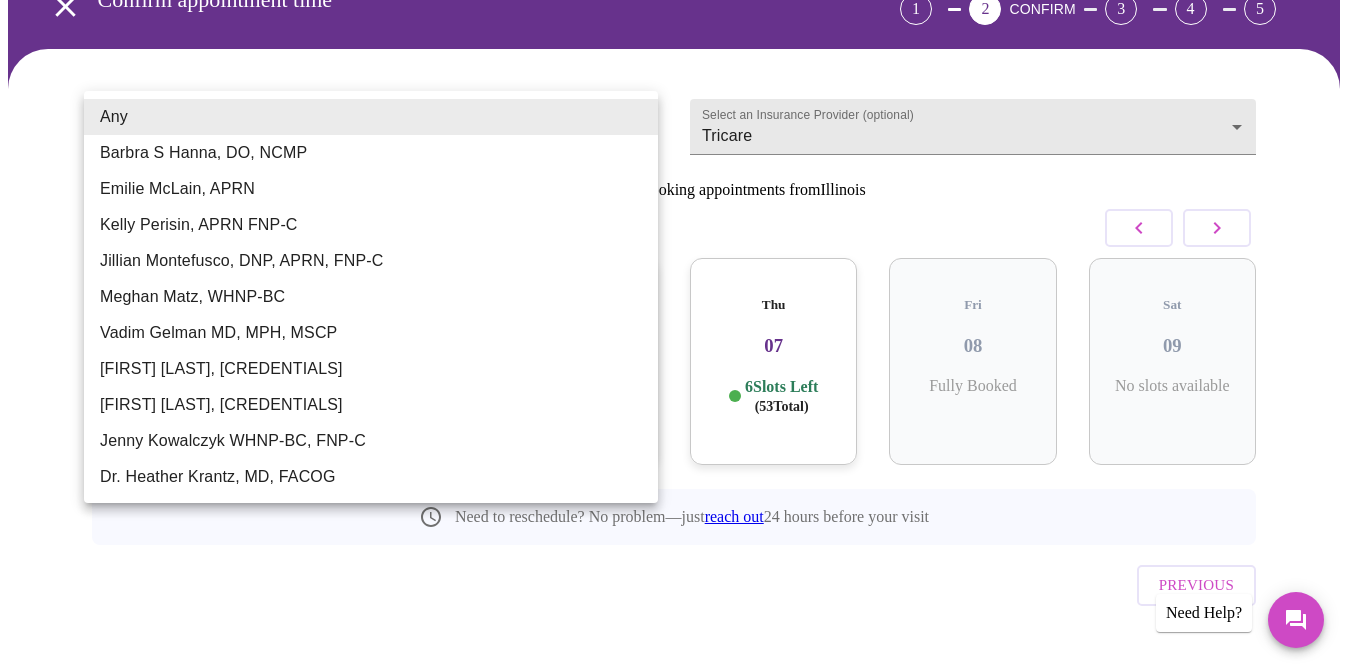 click on "Barbra S Hanna, DO, NCMP" at bounding box center [371, 153] 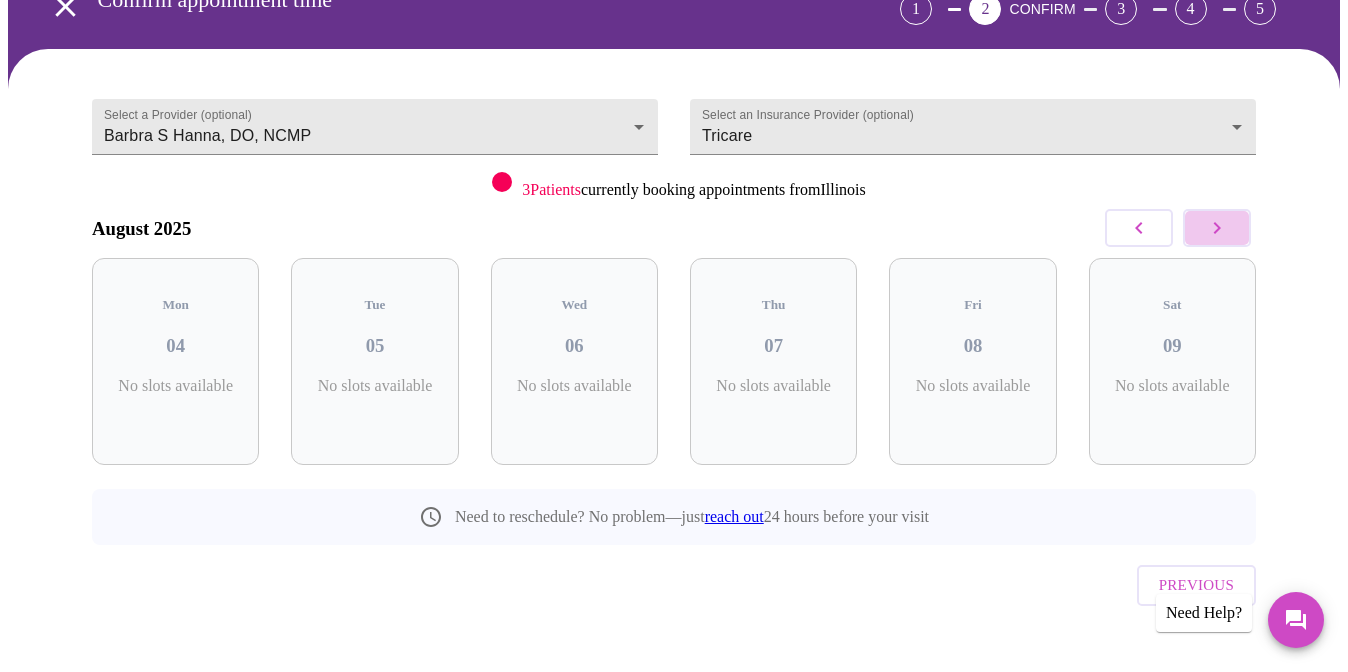 click 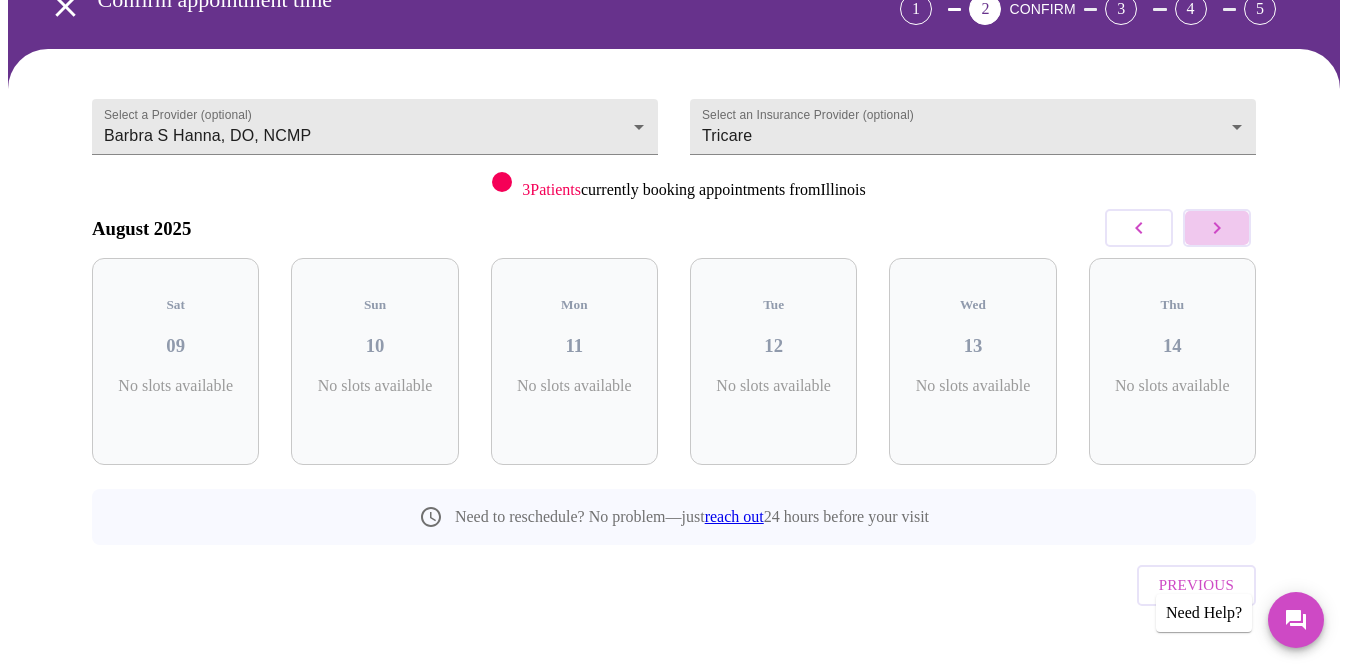 click 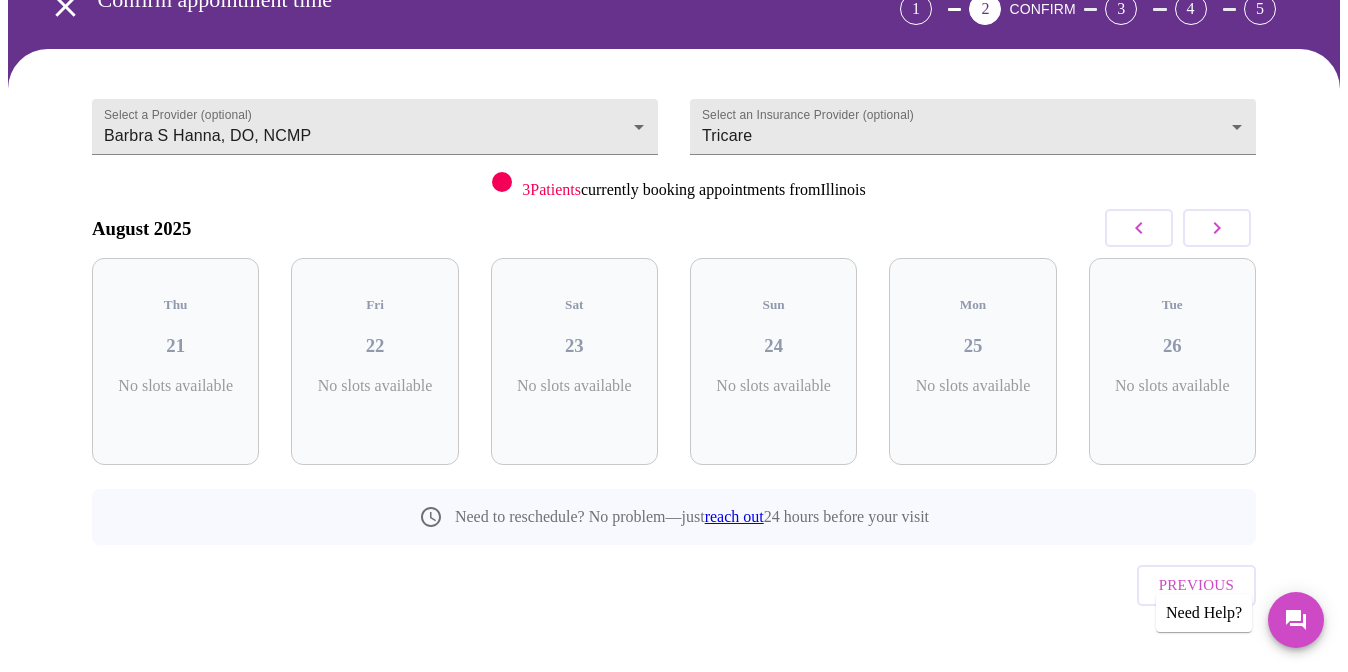 click 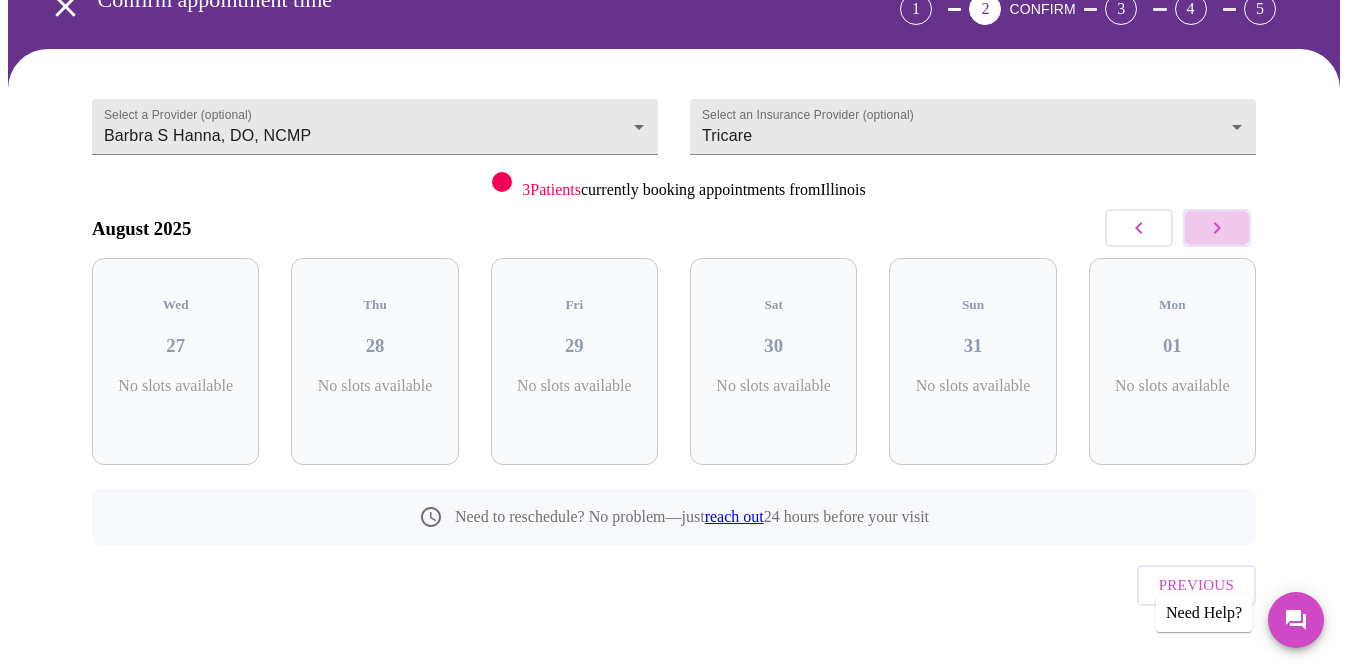click 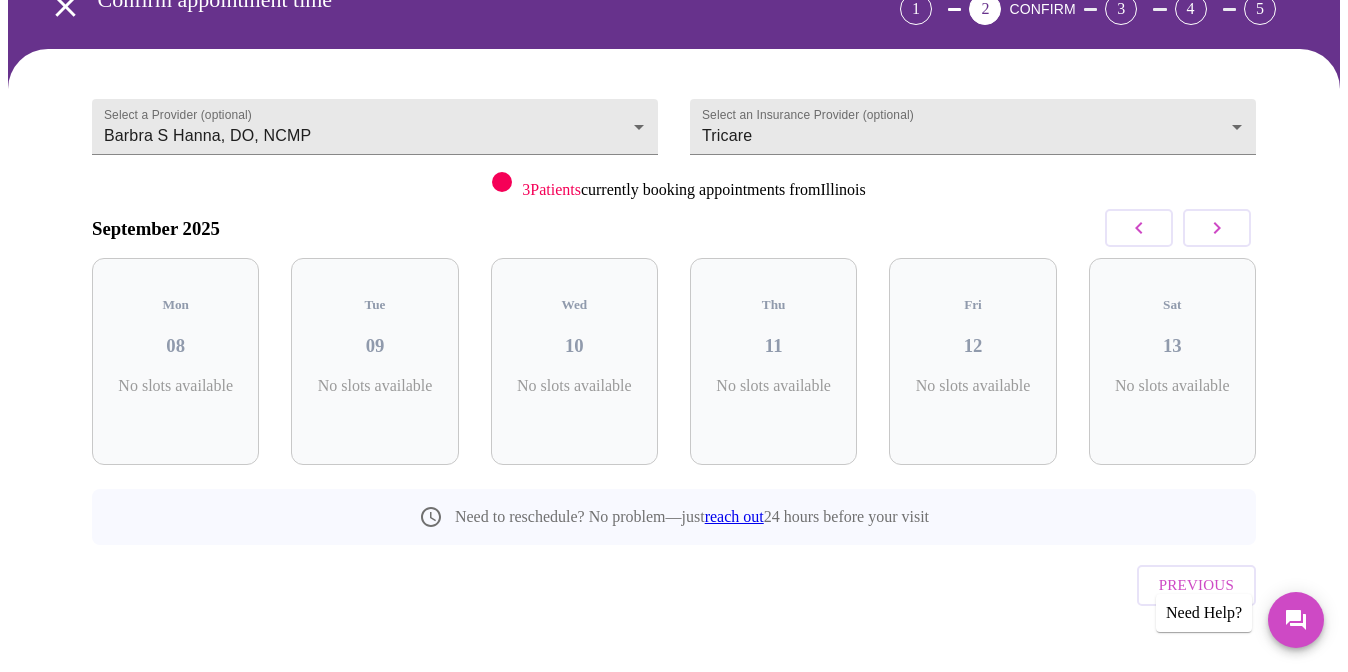 click 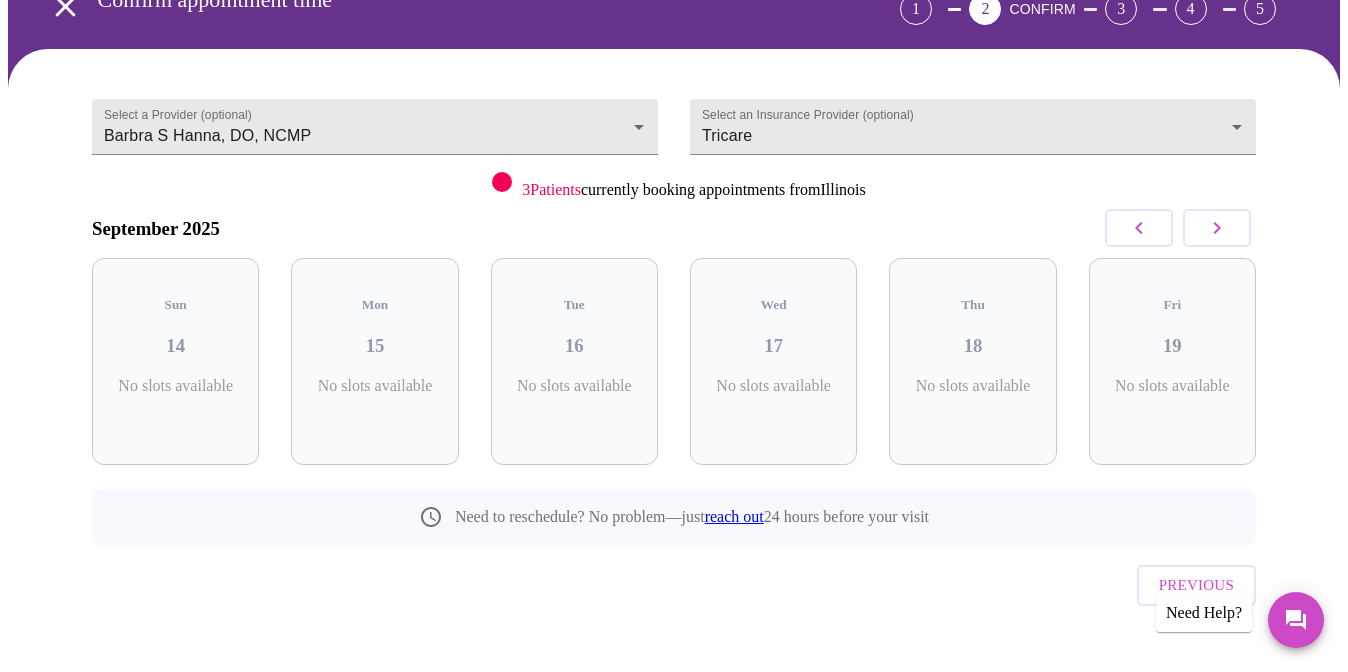 click 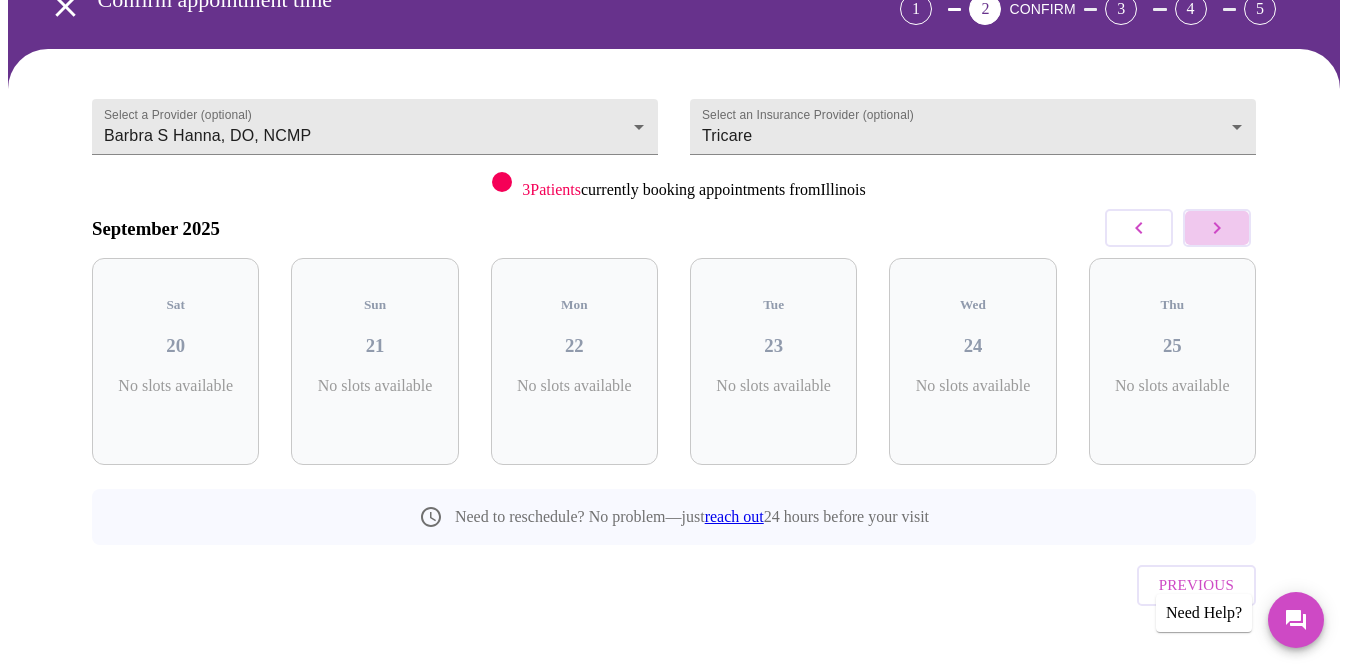 click 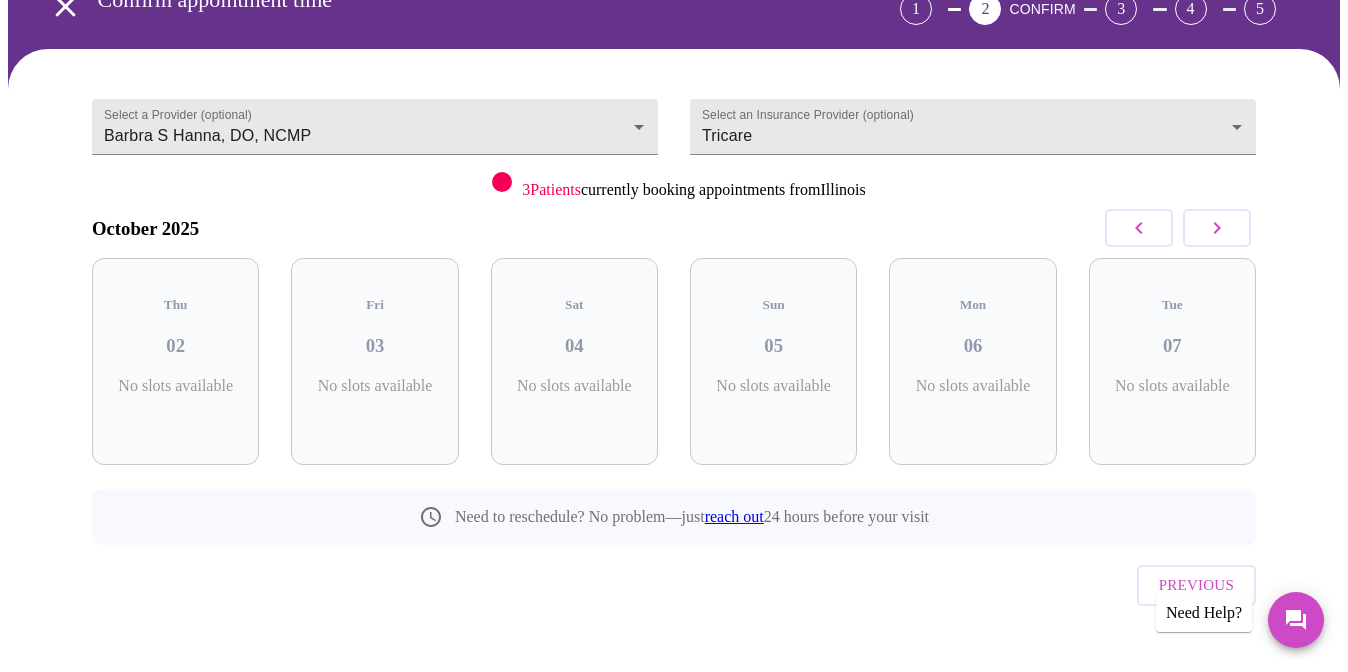 click 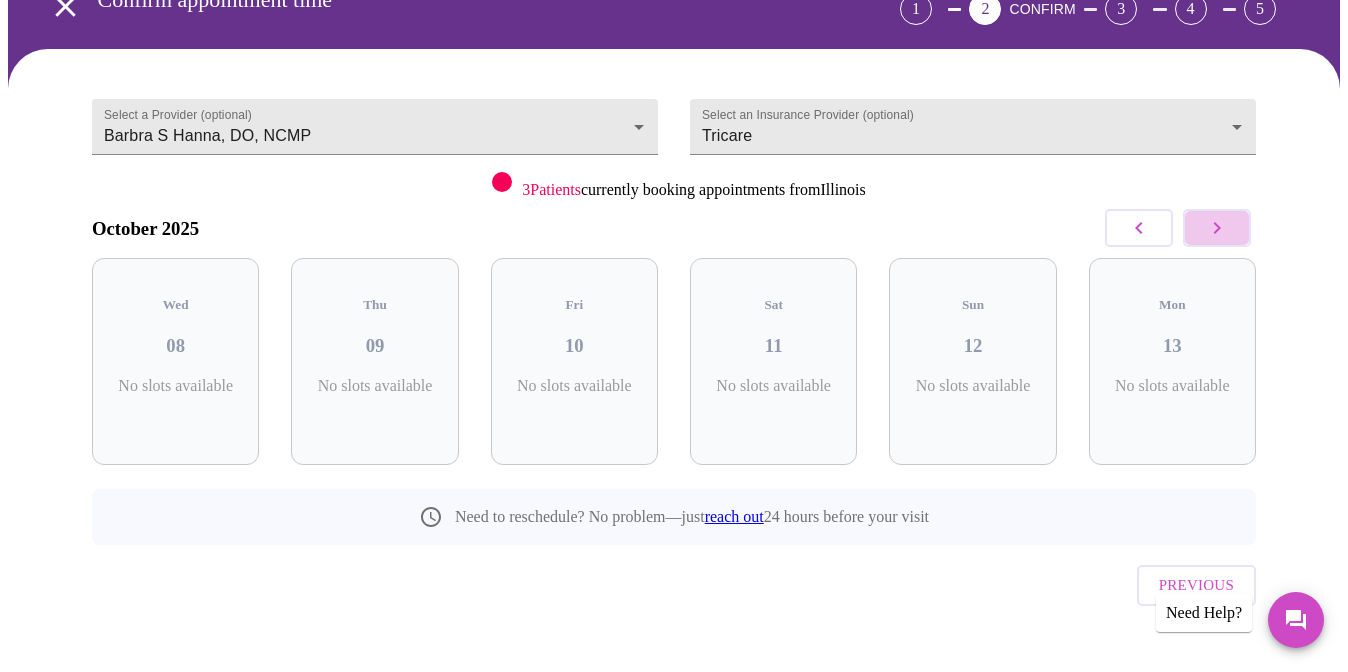 click 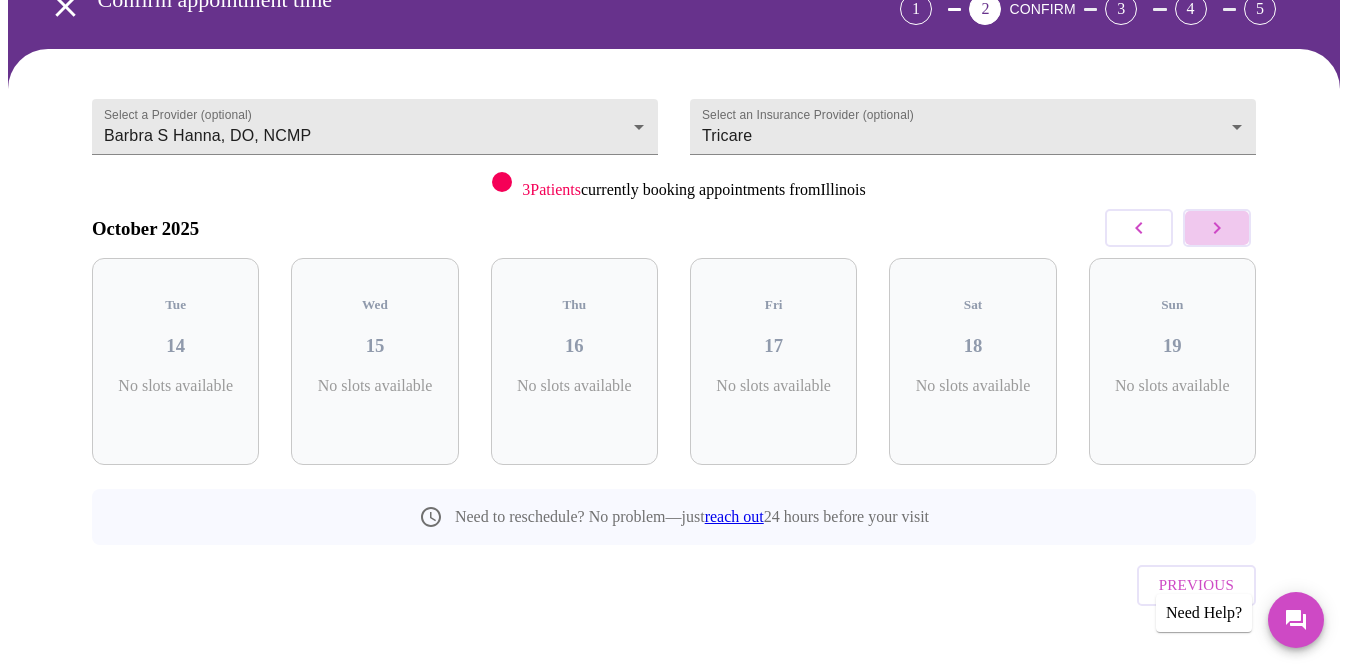 click 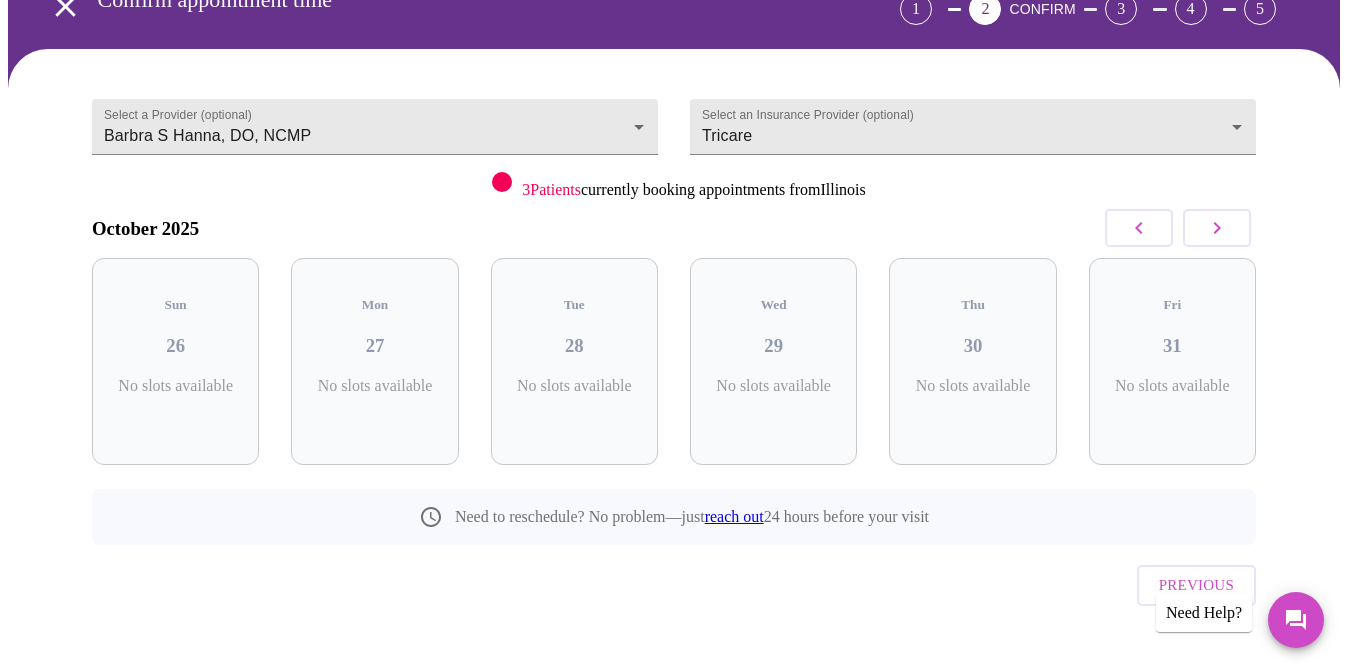click 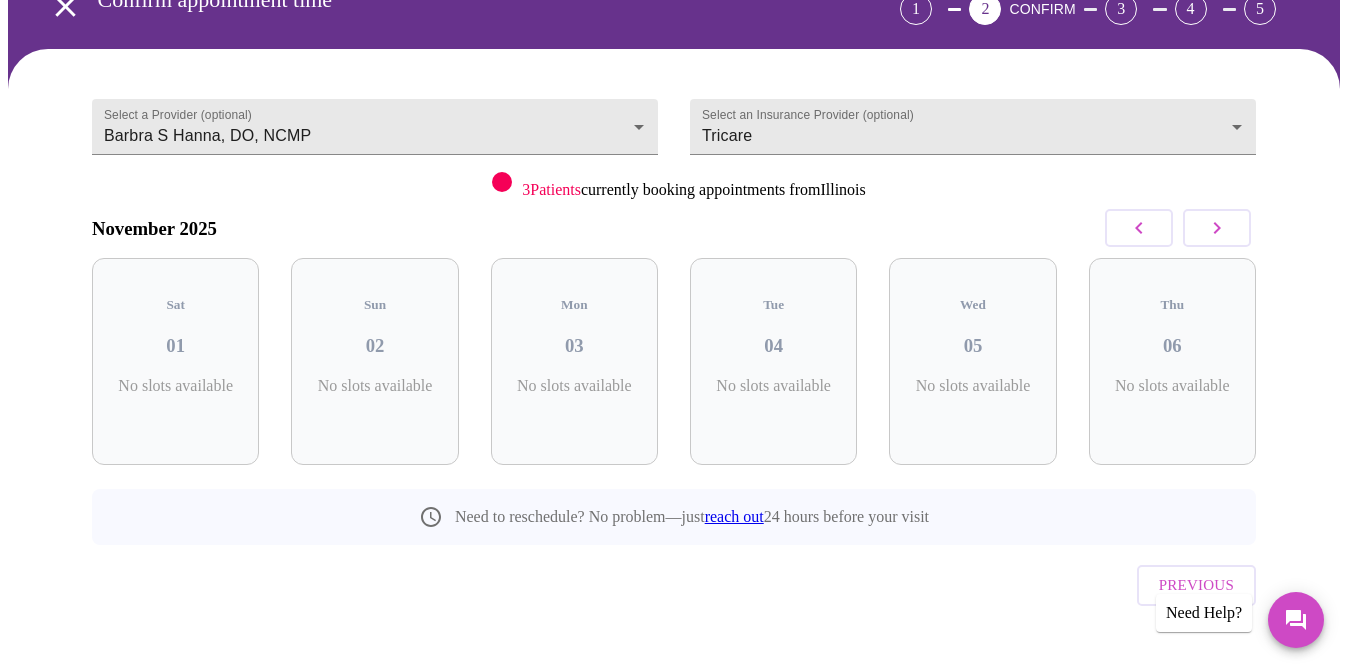 click 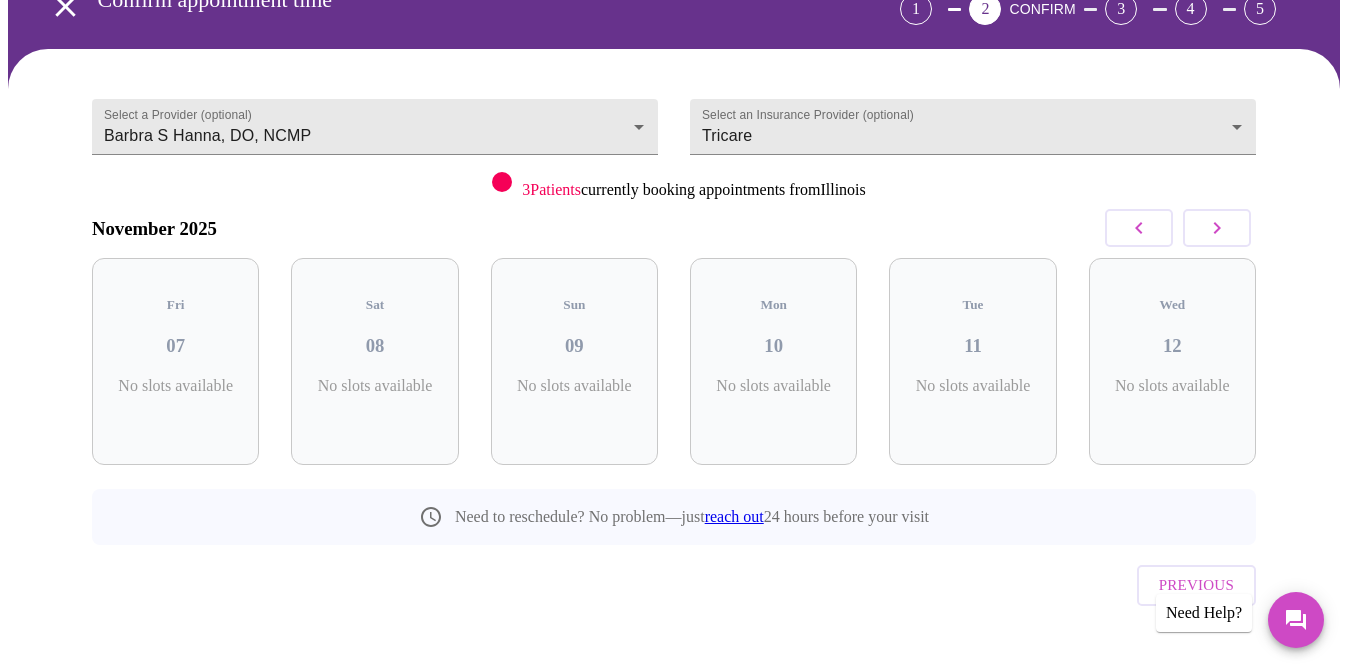 click 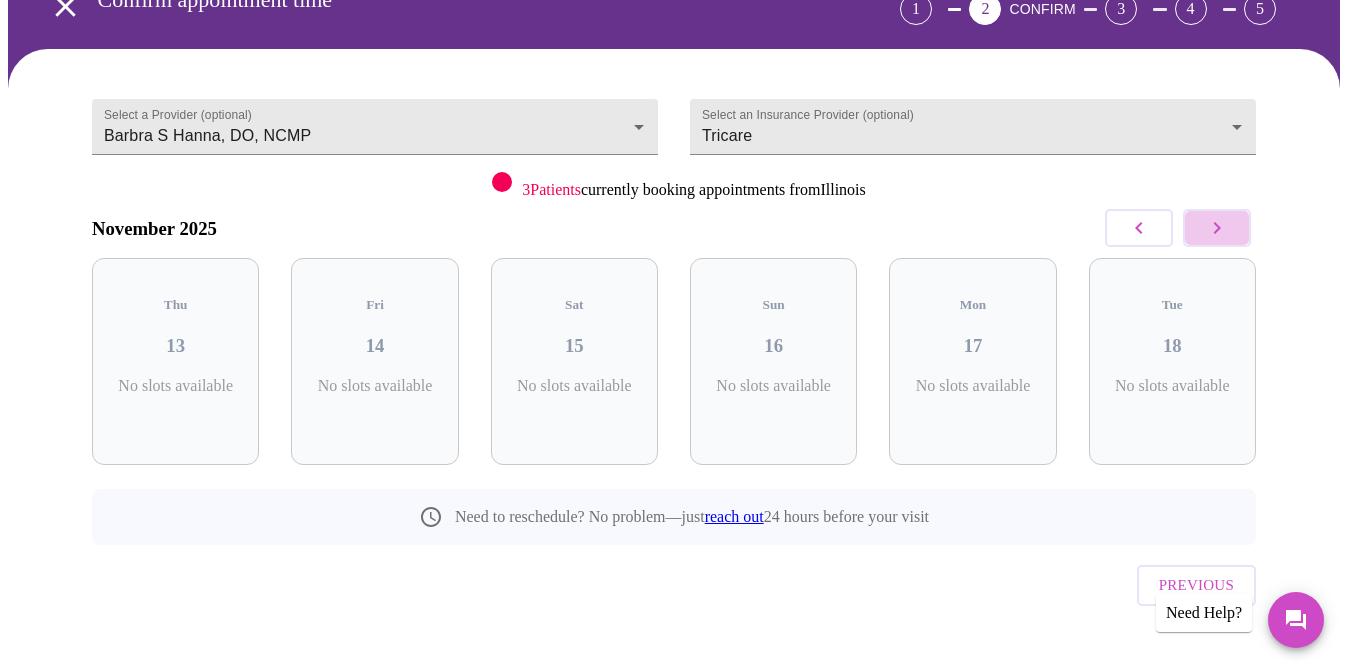 click 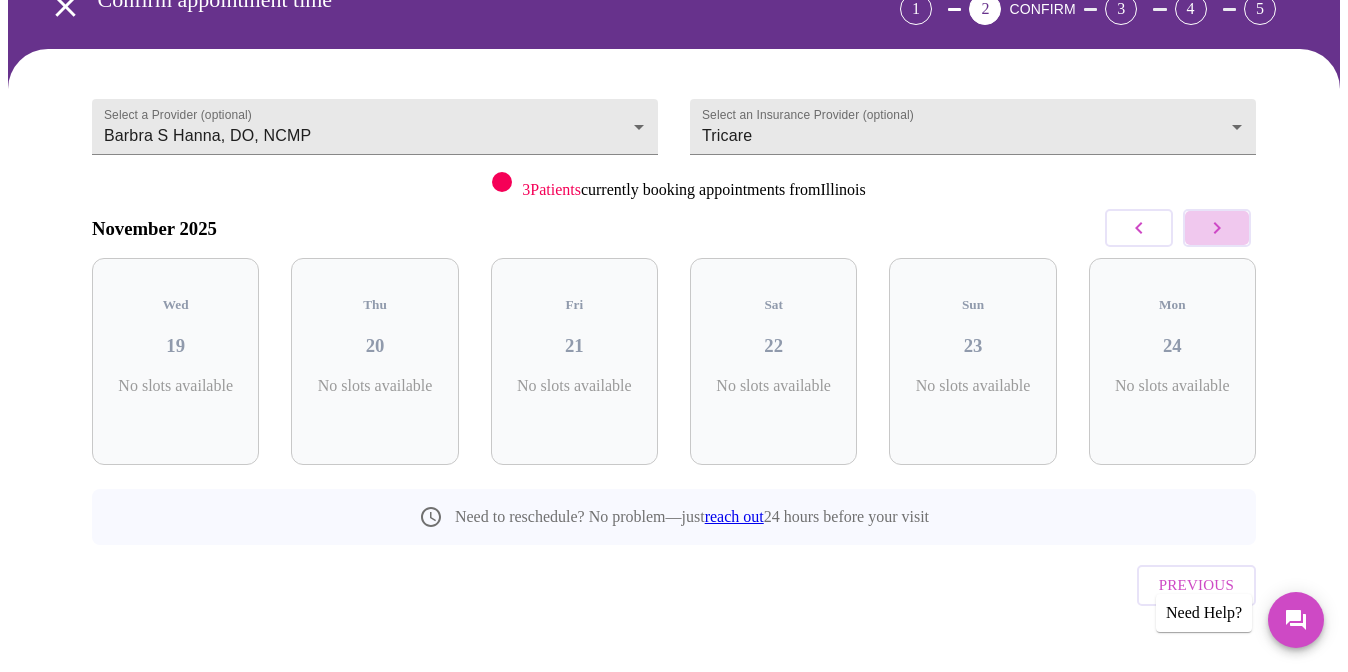 click 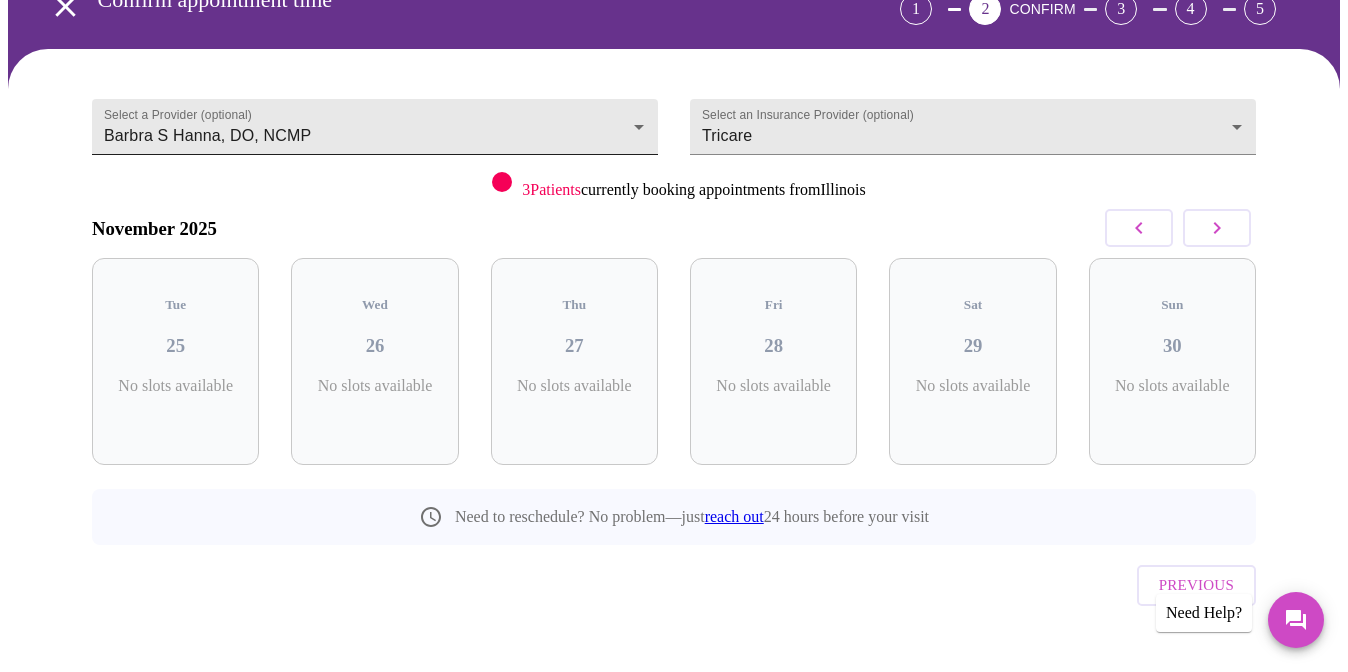 click on "MyMenopauseRx Appointments Messaging Labs Uploads Medications Community Refer a Friend Hi [FIRST]   Confirm appointment time 1 2 CONFIRM 3 4 5 Select a Provider (optional) Barbra S Hanna, DO, NCMP Barbra S Hanna, DO, NCMP Select an Insurance Provider (optional) Tricare Tricare 3  Patients  currently booking appointments from  Illinois [MONTH] [YEAR] Tue 25 No slots available Wed 26 No slots available Thu 27 No slots available Fri 28 No slots available Sat 29 No slots available Sun 30 No slots available Need to reschedule? No problem—just  reach out  24 hours before your visit Previous Need Help? Settings Billing Invoices Log out" at bounding box center (674, 300) 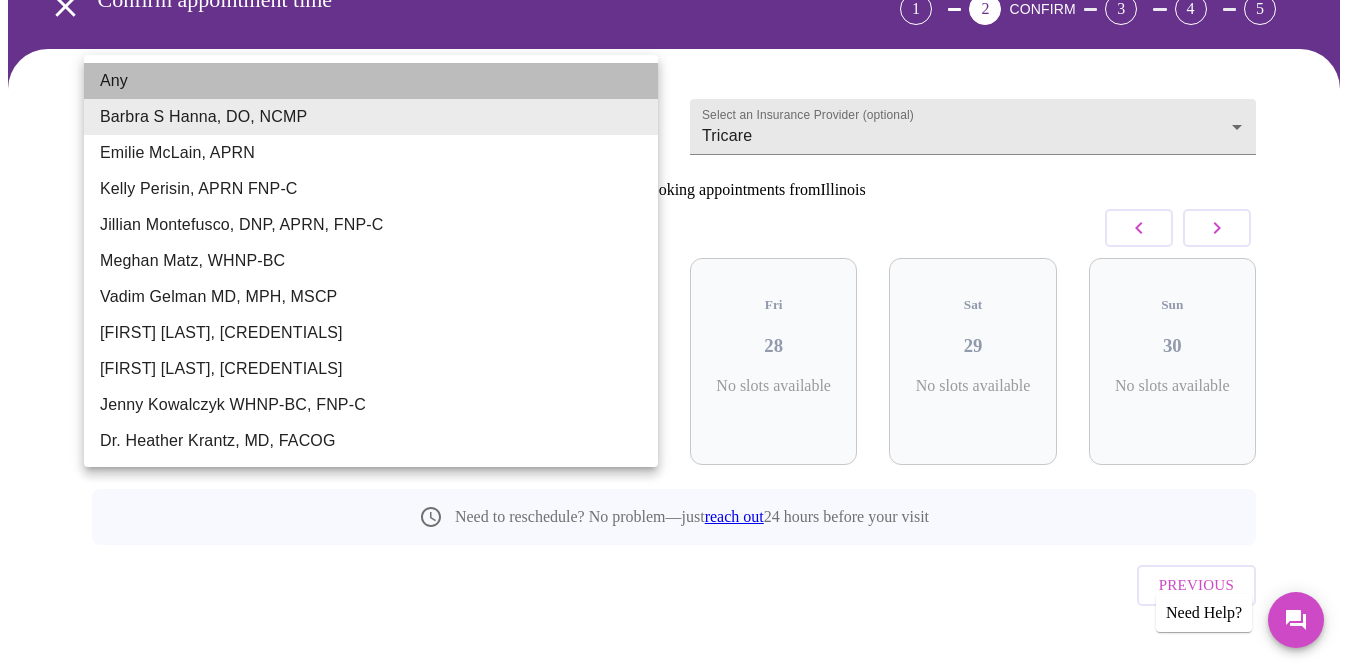 click on "Any" at bounding box center [371, 81] 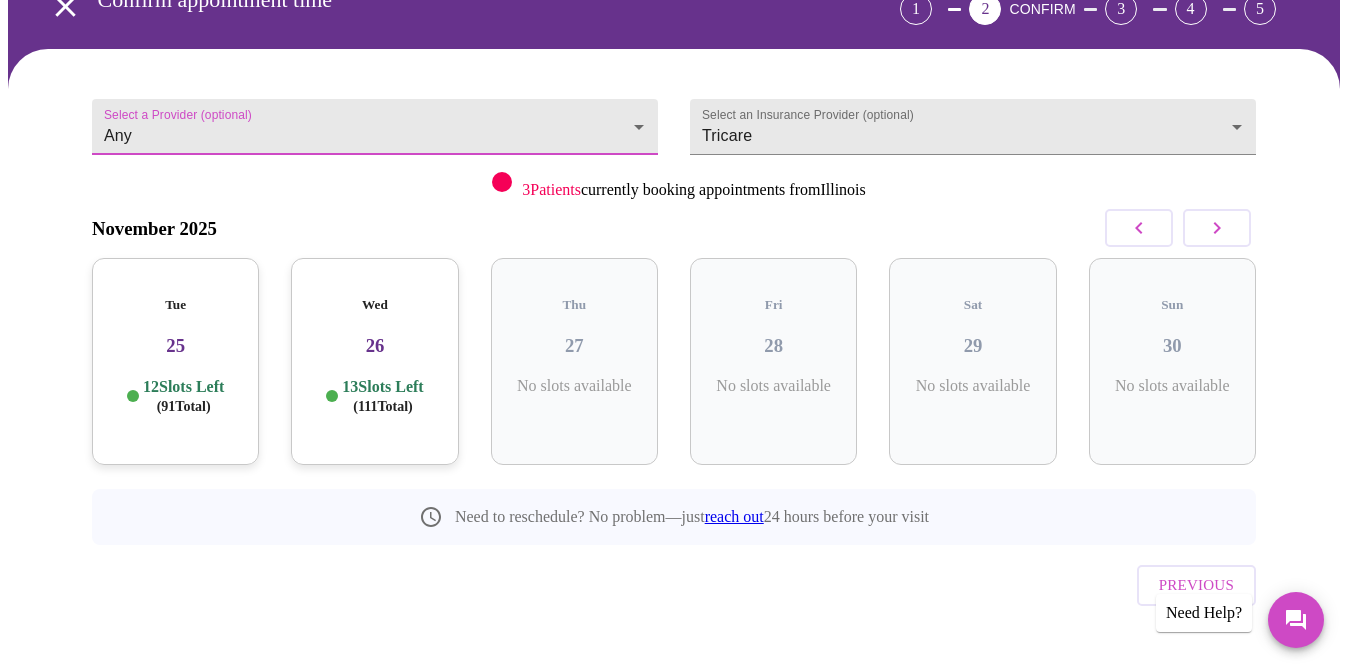 click 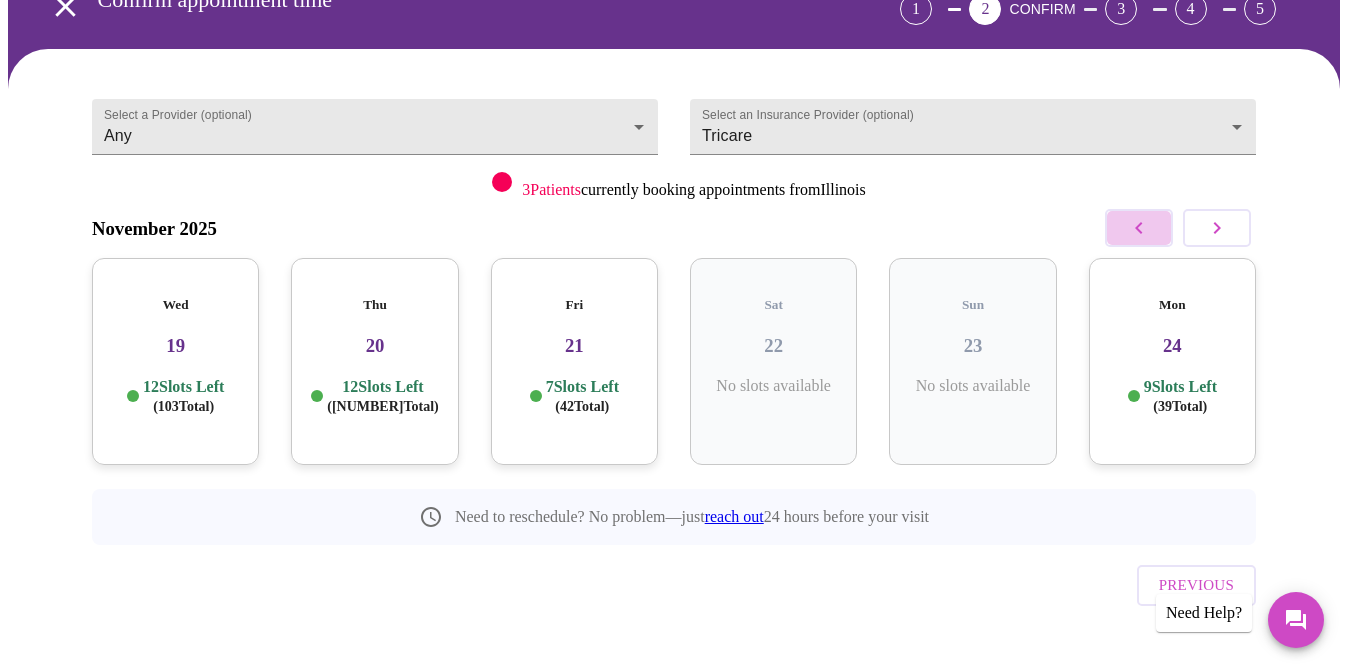 click at bounding box center (1139, 228) 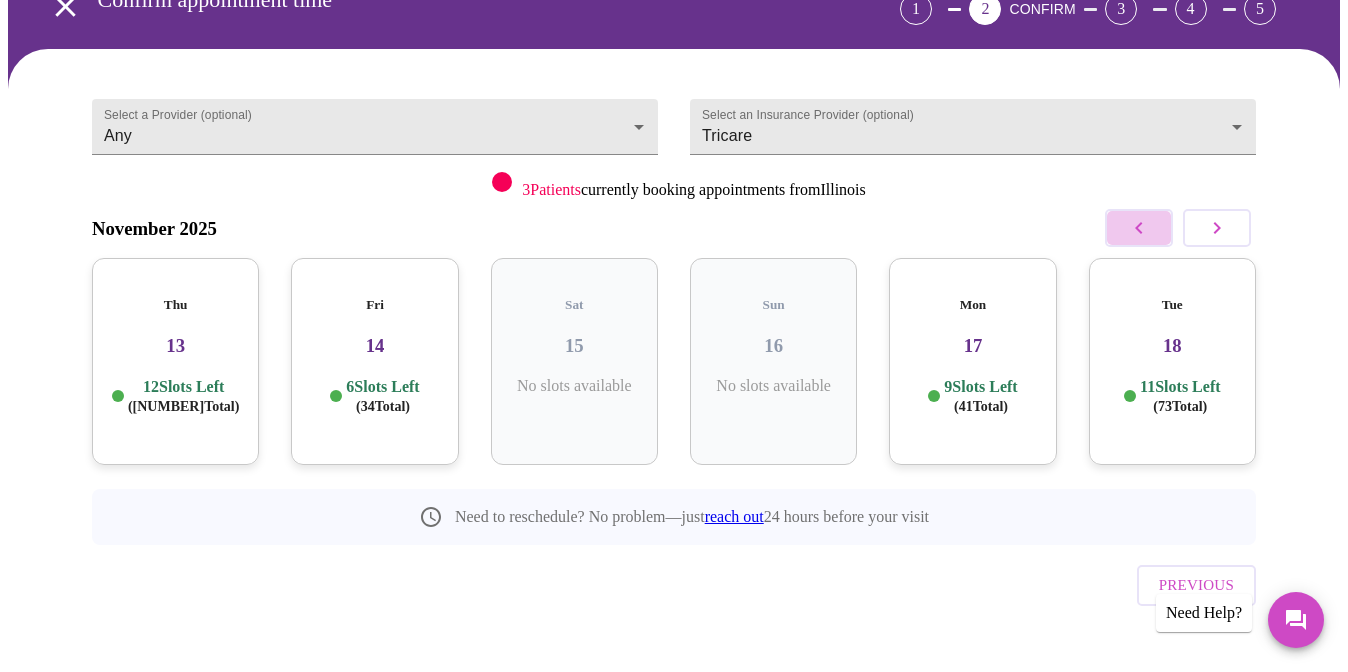 click at bounding box center (1139, 228) 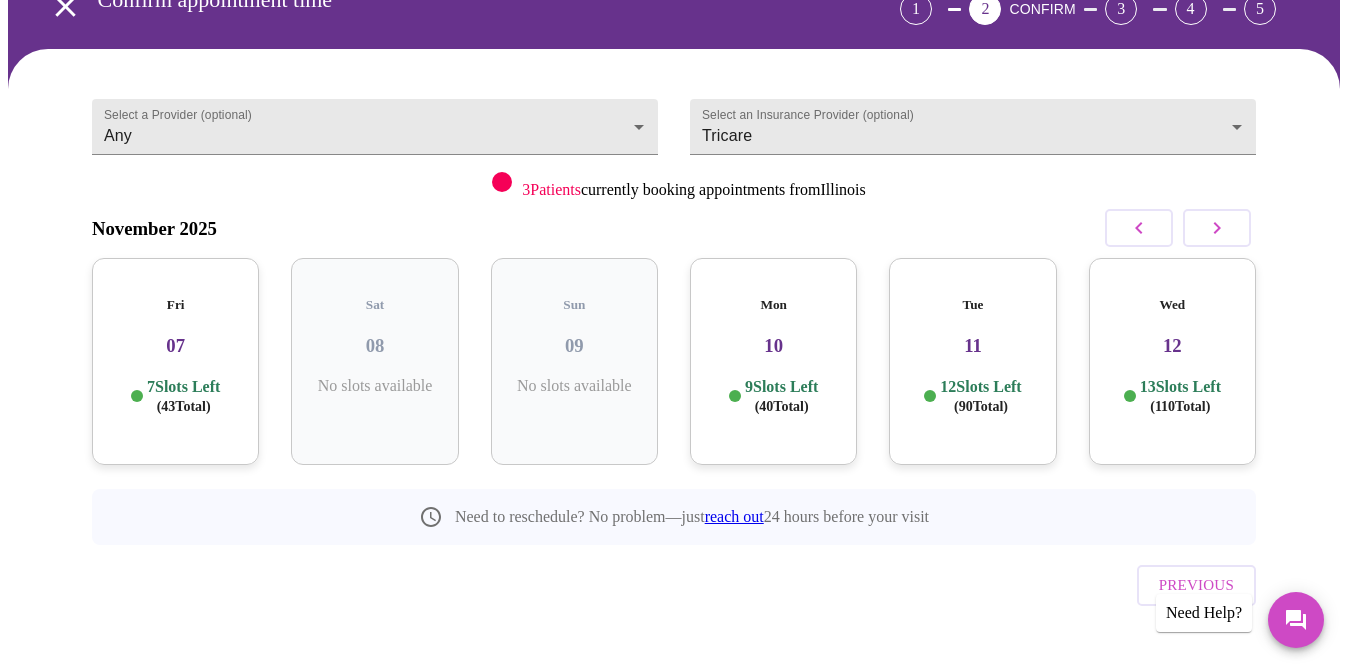 click on "[DAY_OF_WEEK] [DAY] [SLOTS]  Slots Left ( [TOTAL]  Total)" at bounding box center (1172, 361) 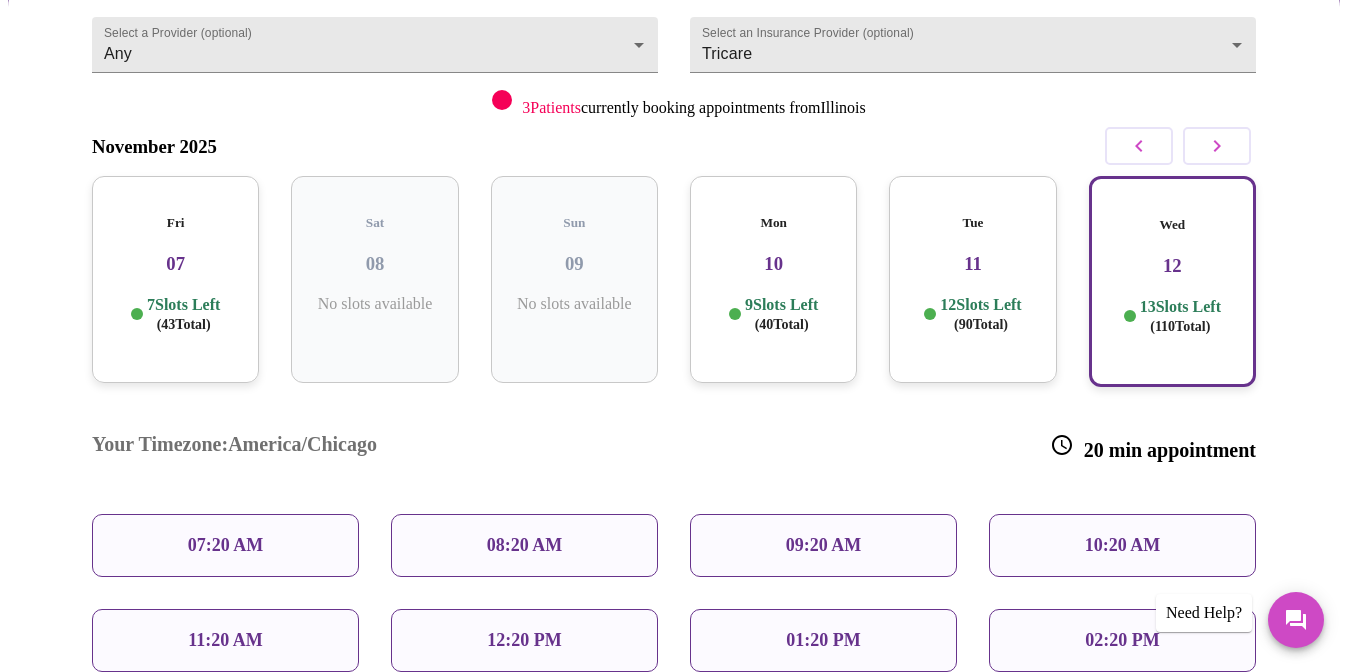 scroll, scrollTop: 197, scrollLeft: 0, axis: vertical 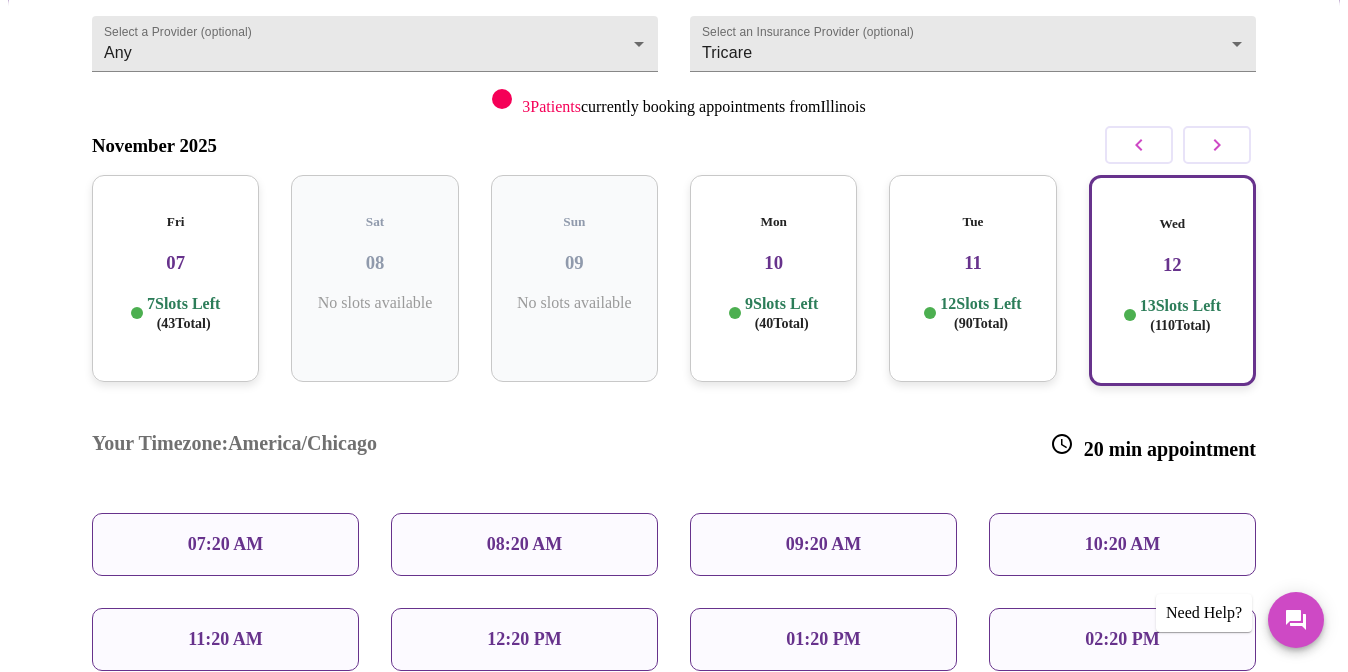 click on "08:20 AM" at bounding box center (525, 544) 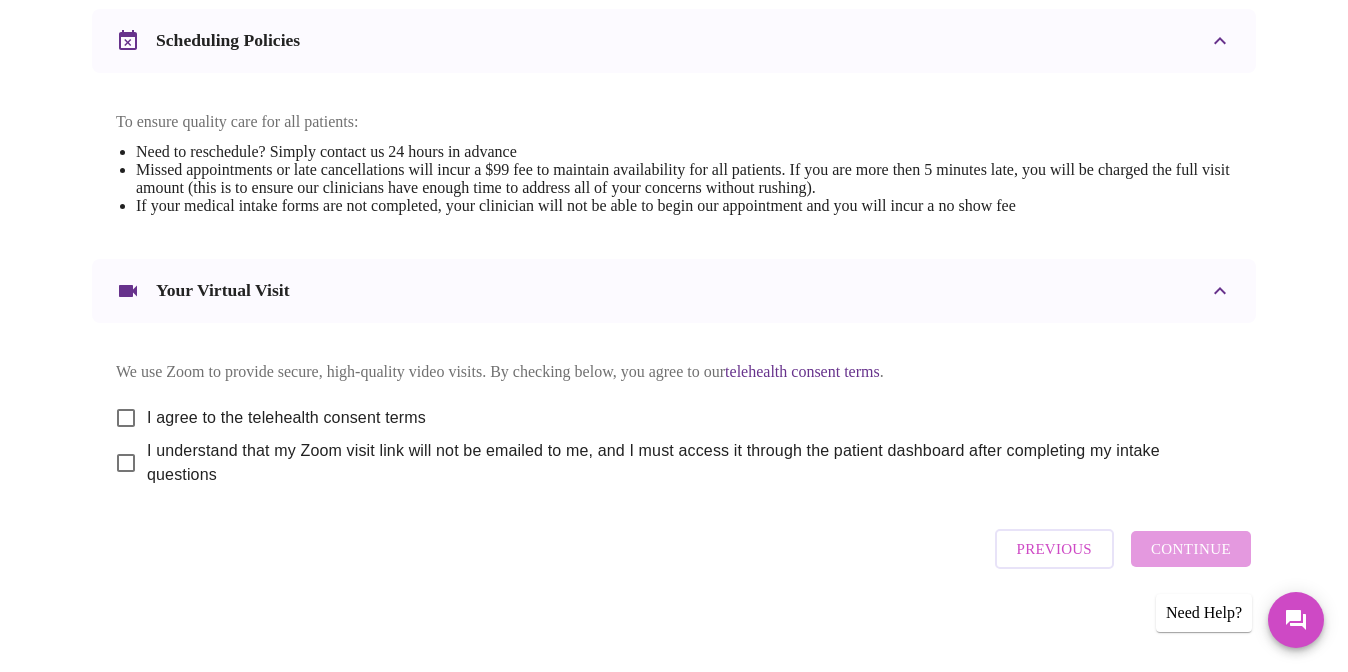 scroll, scrollTop: 783, scrollLeft: 0, axis: vertical 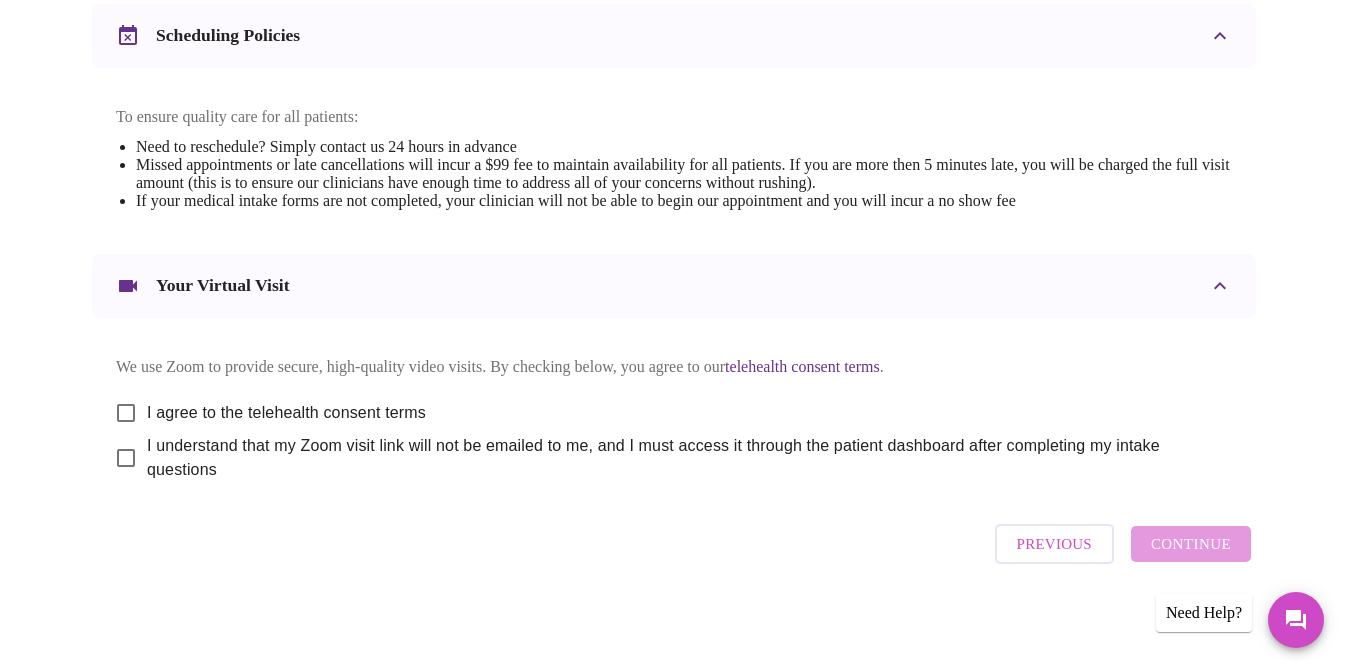 click on "I agree to the telehealth consent terms" at bounding box center [126, 413] 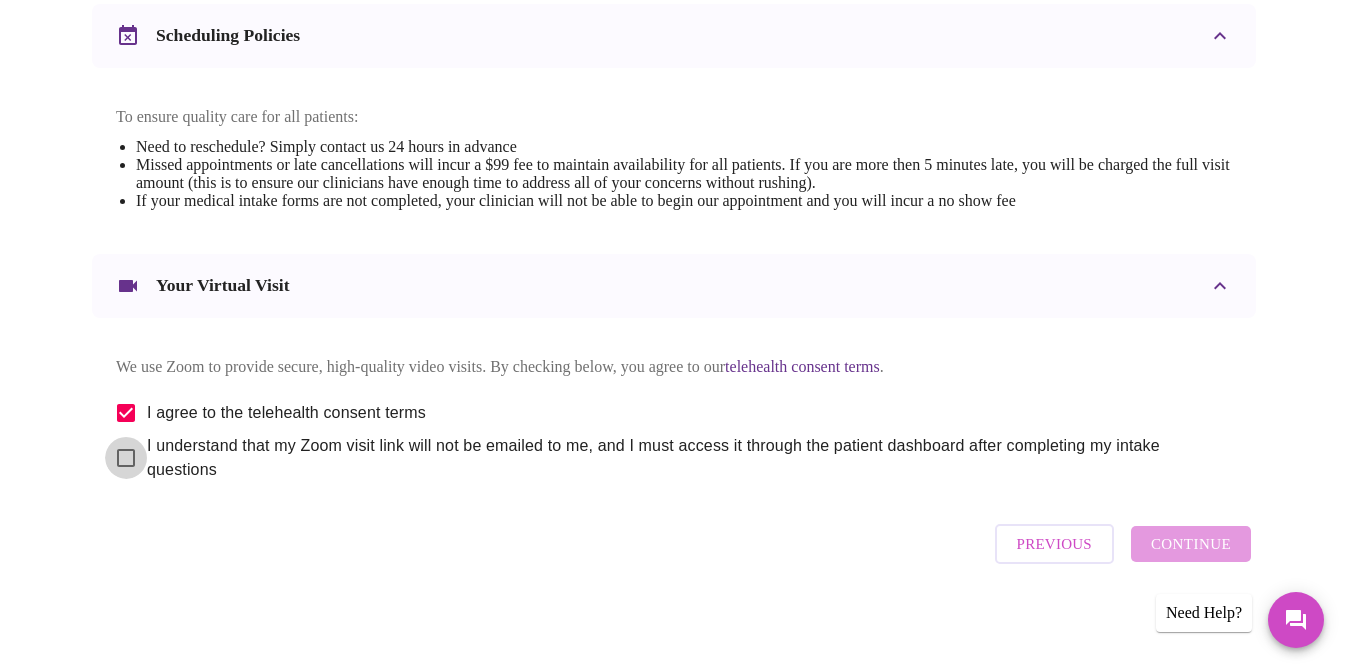 click on "I understand that my Zoom visit link will not be emailed to me, and I must access it through the patient dashboard after completing my intake questions" at bounding box center [126, 458] 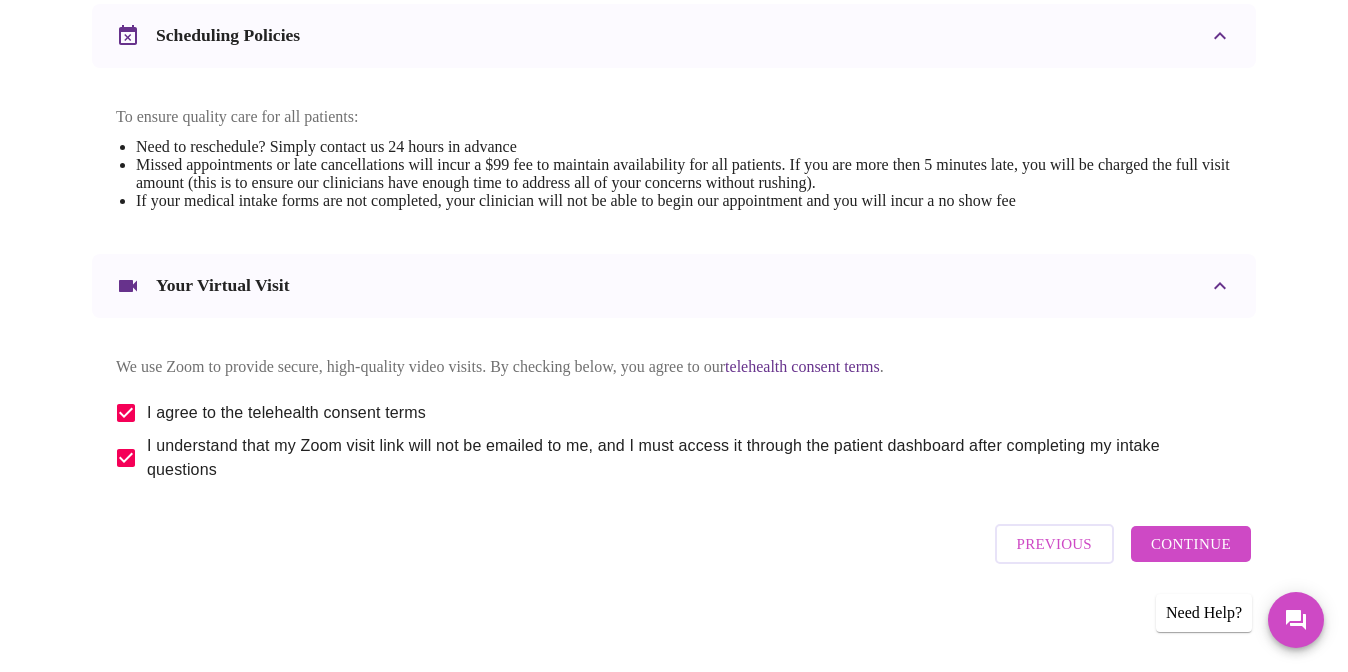 click on "Continue" at bounding box center (1191, 544) 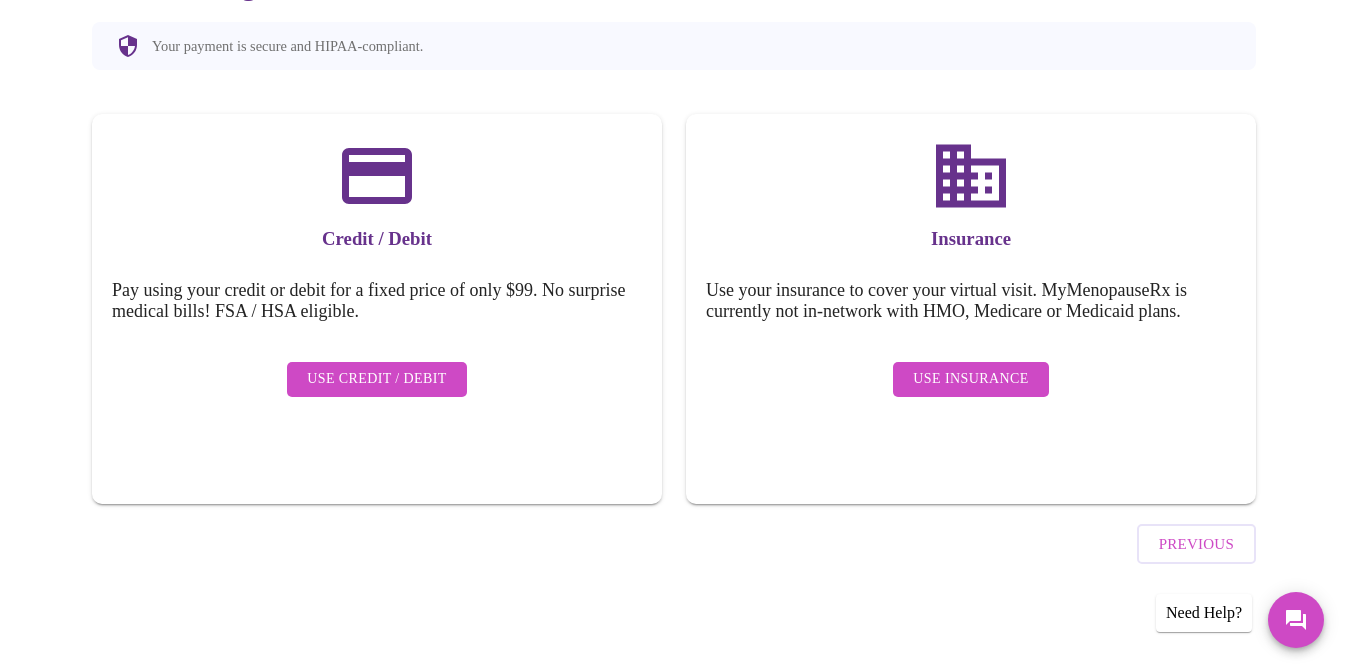 scroll, scrollTop: 179, scrollLeft: 0, axis: vertical 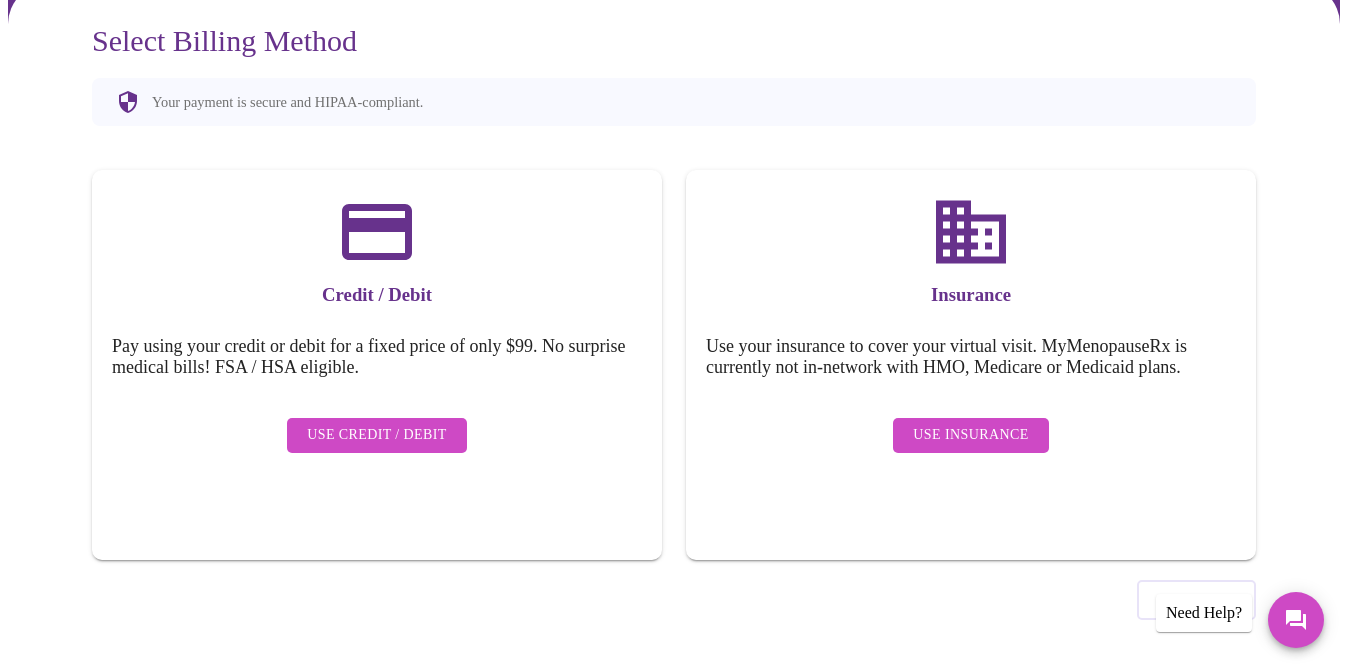 click on "Use Insurance" at bounding box center (970, 435) 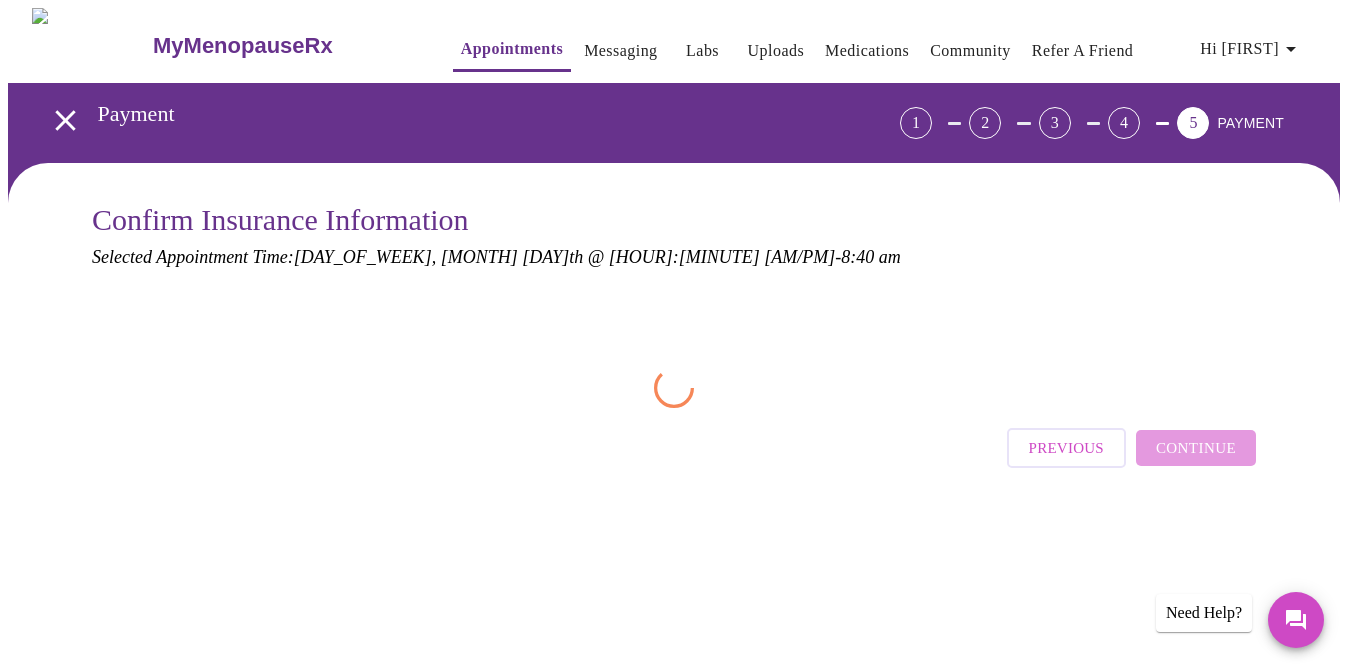 scroll, scrollTop: 0, scrollLeft: 0, axis: both 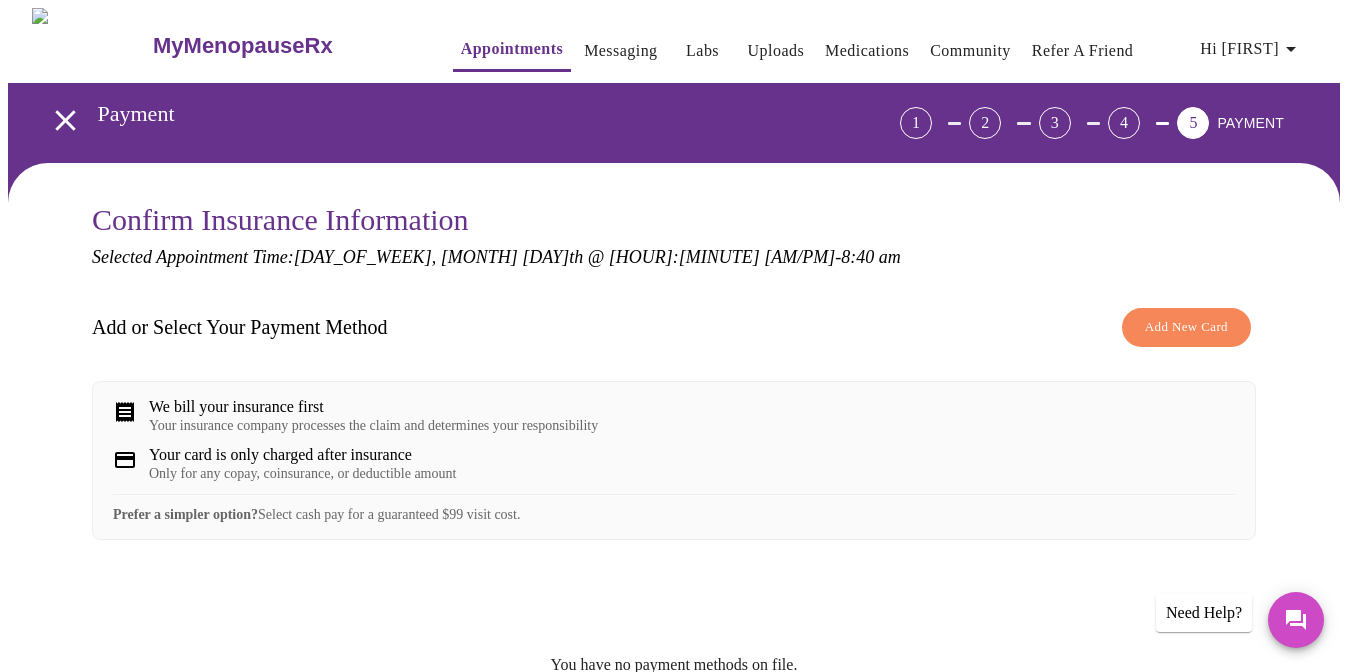 click on "Add New Card" at bounding box center [1186, 327] 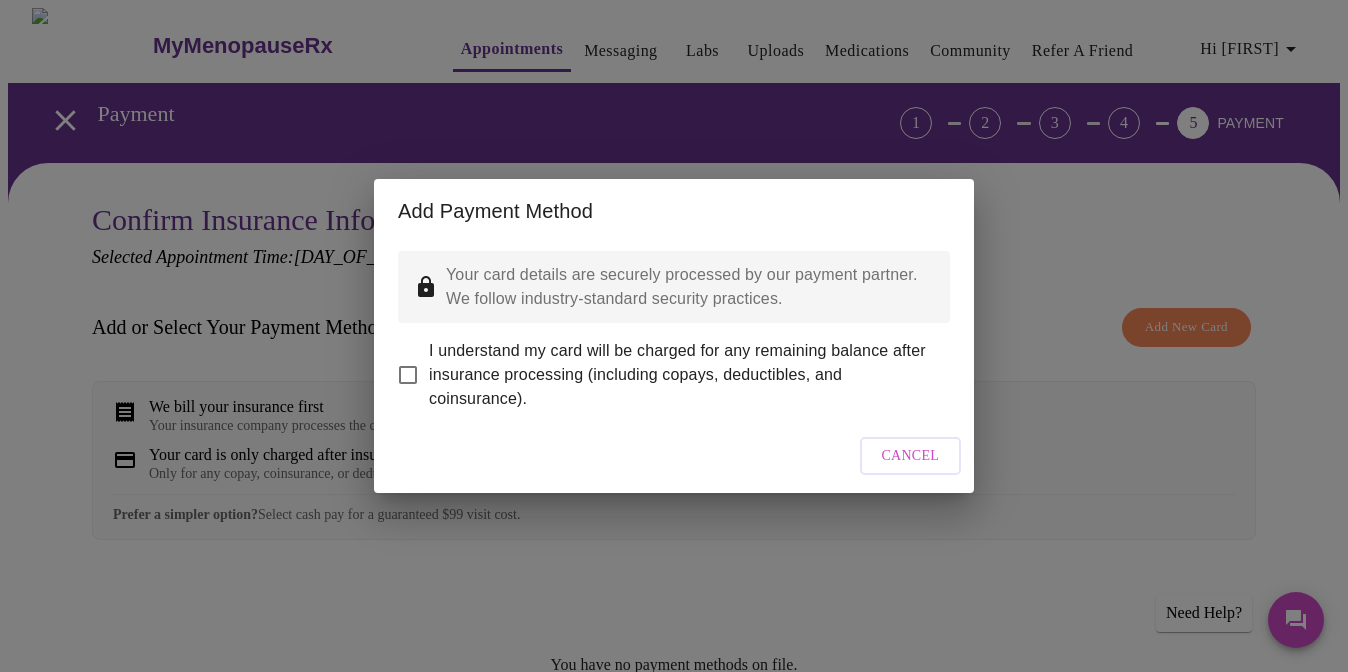 click on "I understand my card will be charged for any remaining balance after insurance processing (including copays, deductibles, and coinsurance)." at bounding box center [408, 375] 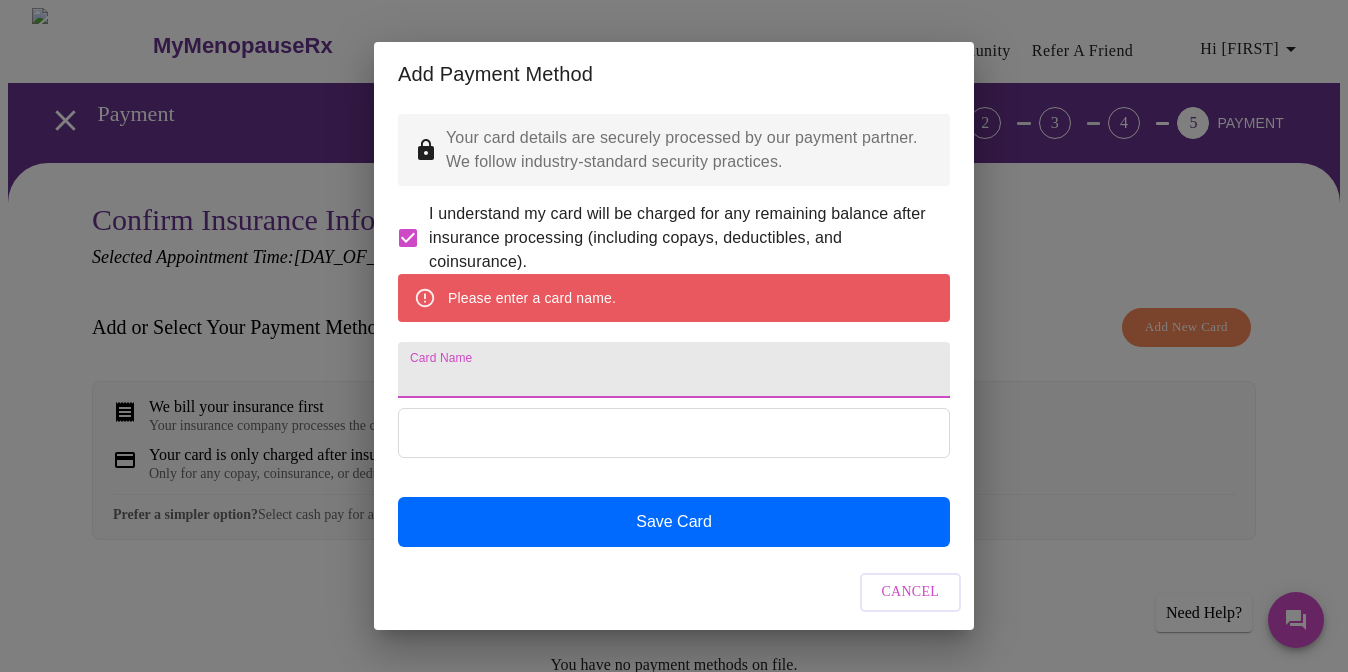 click on "Card Name" at bounding box center (674, 370) 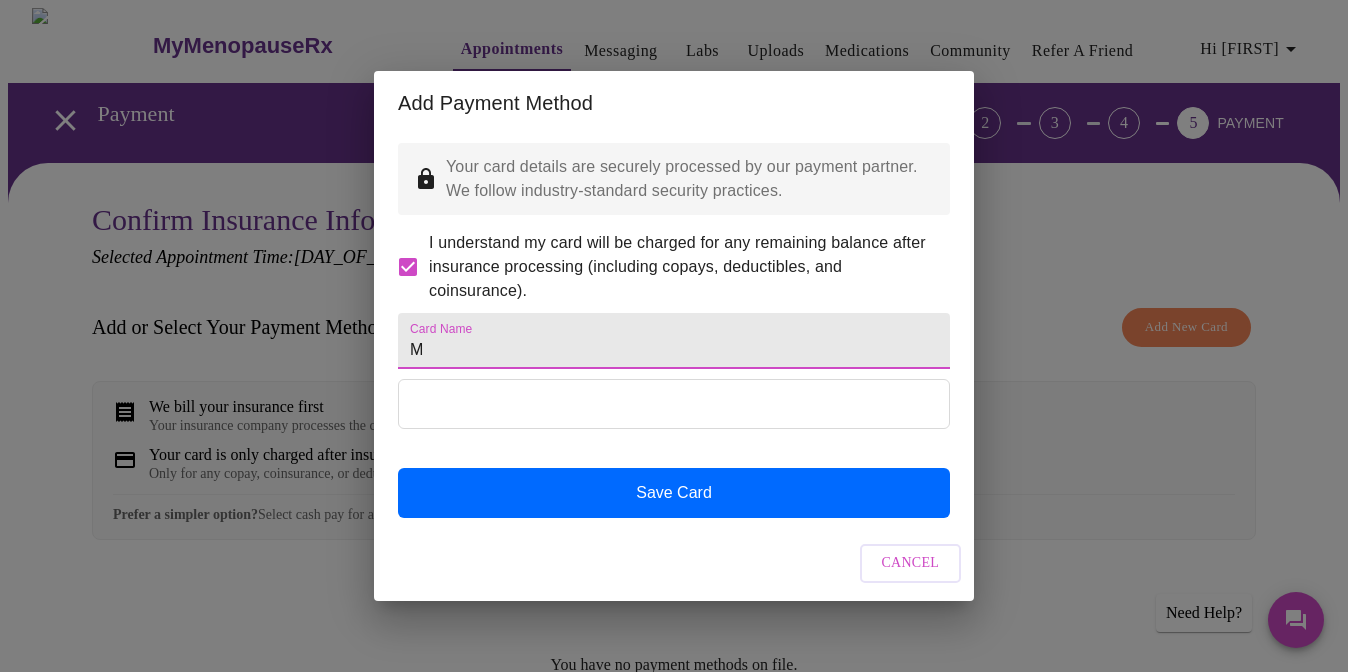 scroll, scrollTop: 0, scrollLeft: 0, axis: both 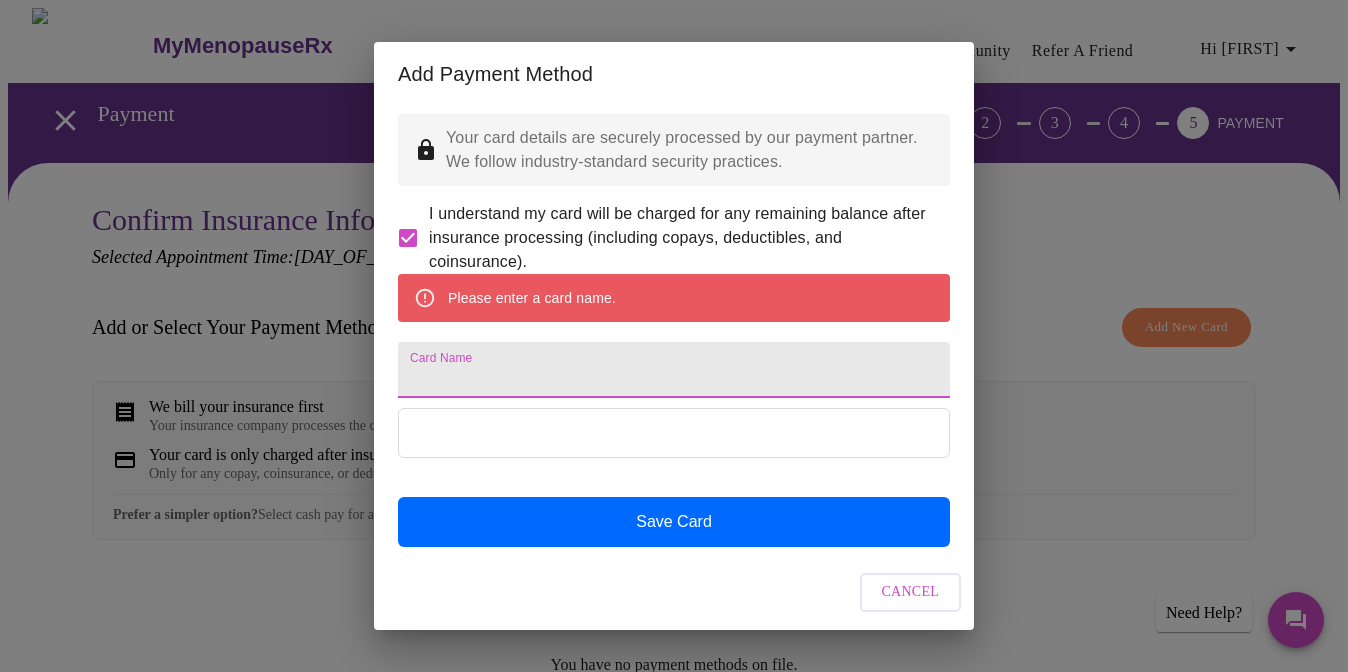 click on "Card Name" at bounding box center [674, 370] 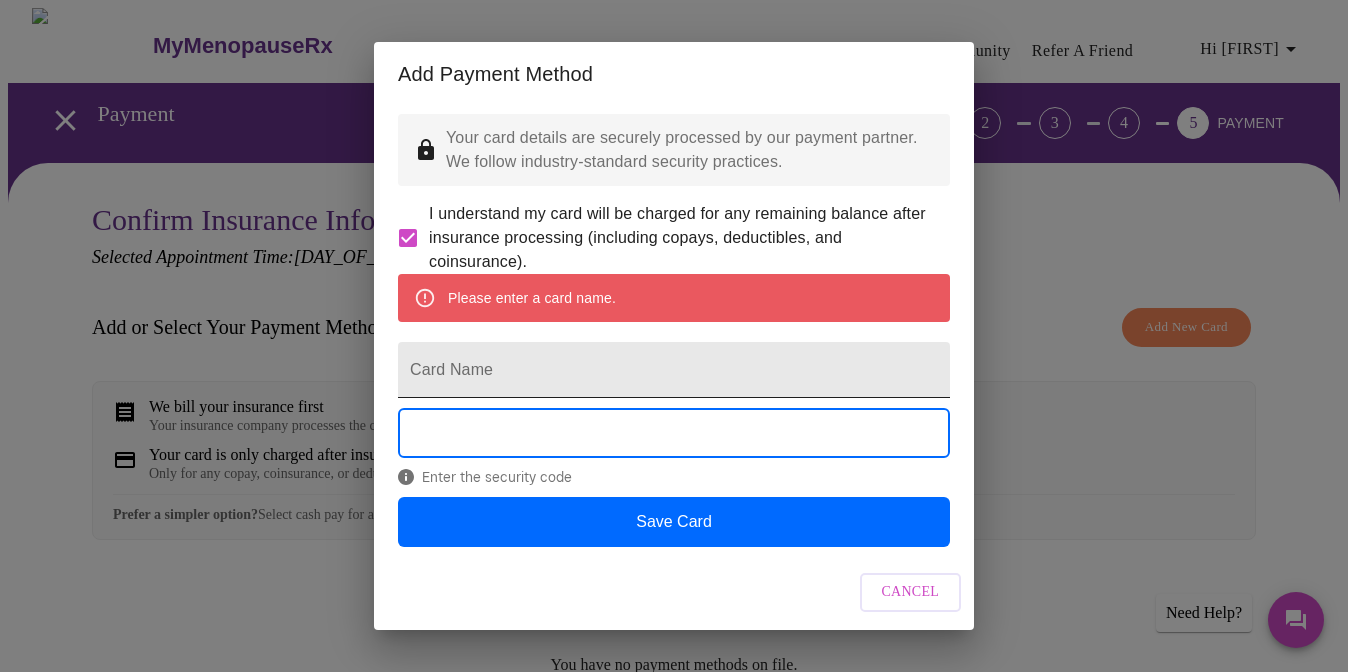 click on "Card Name" at bounding box center (674, 370) 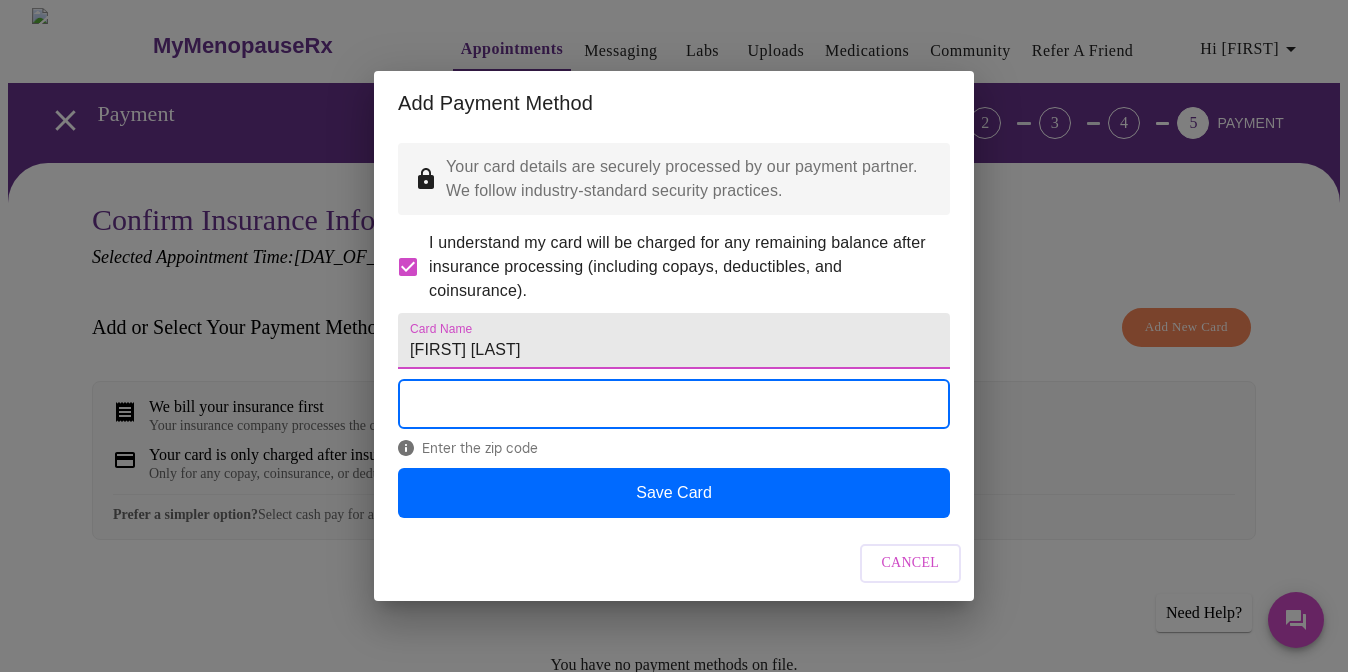 type on "[FIRST] [LAST]" 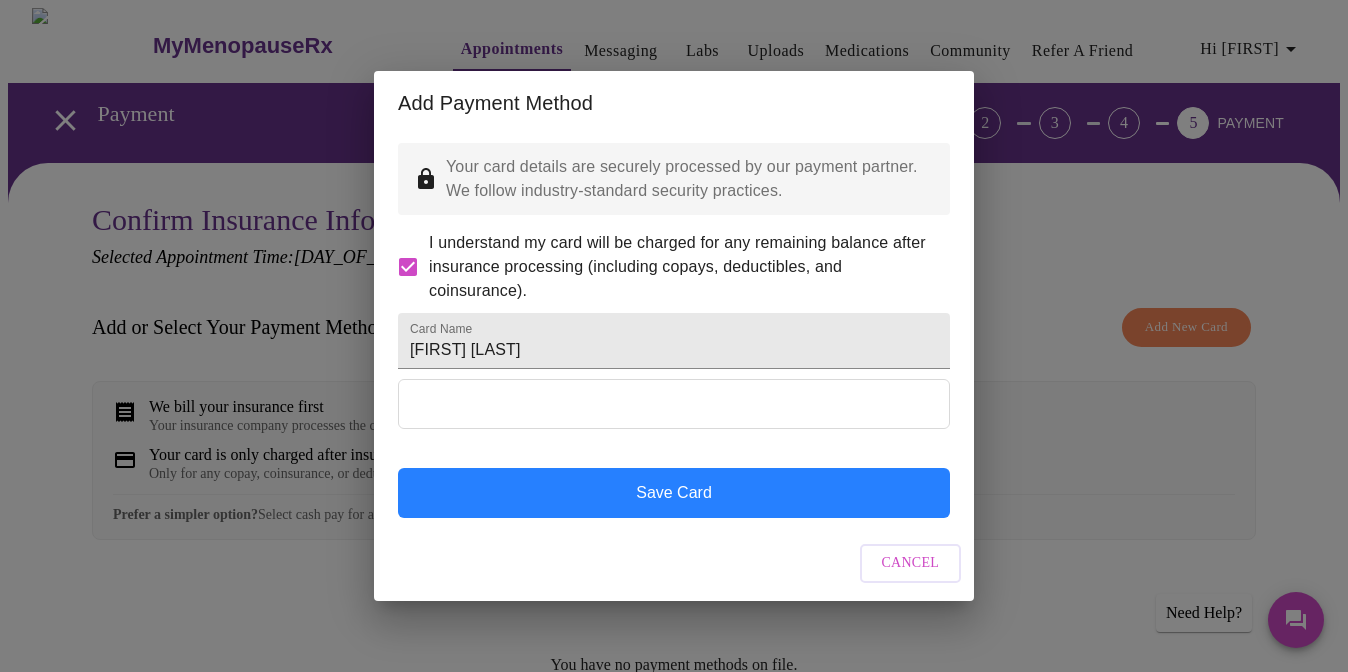 click on "Save Card" at bounding box center (674, 493) 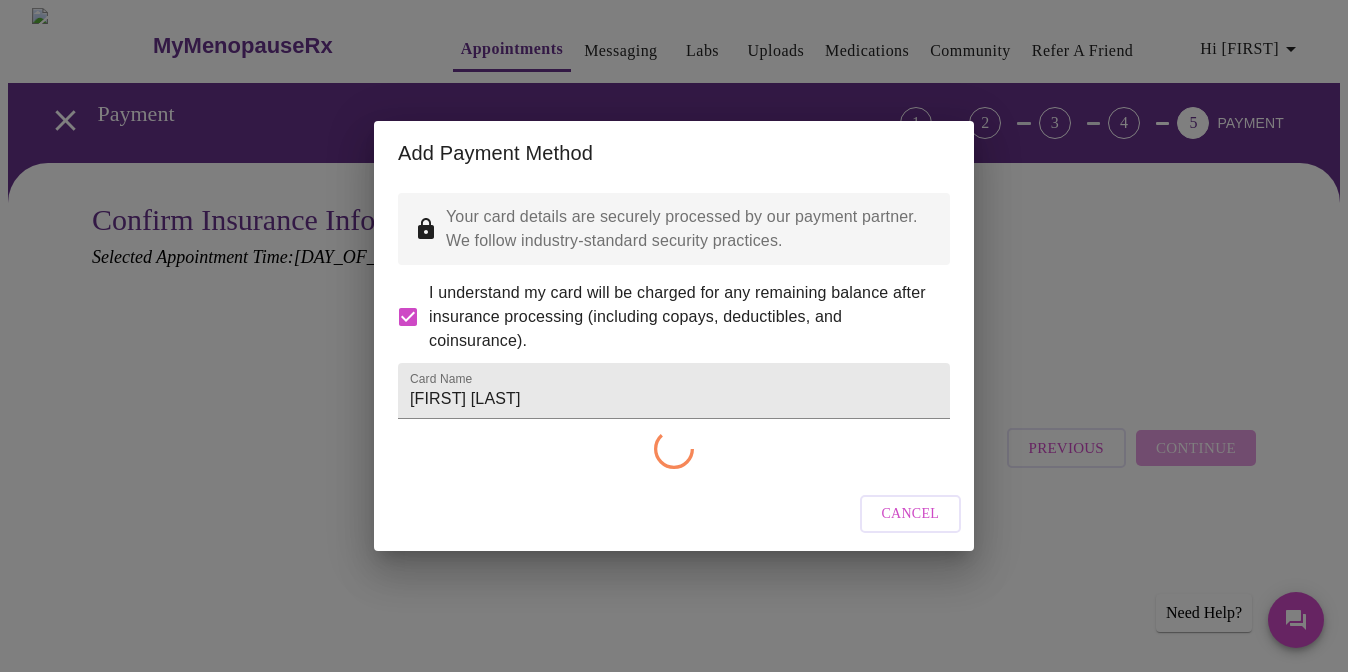 checkbox on "false" 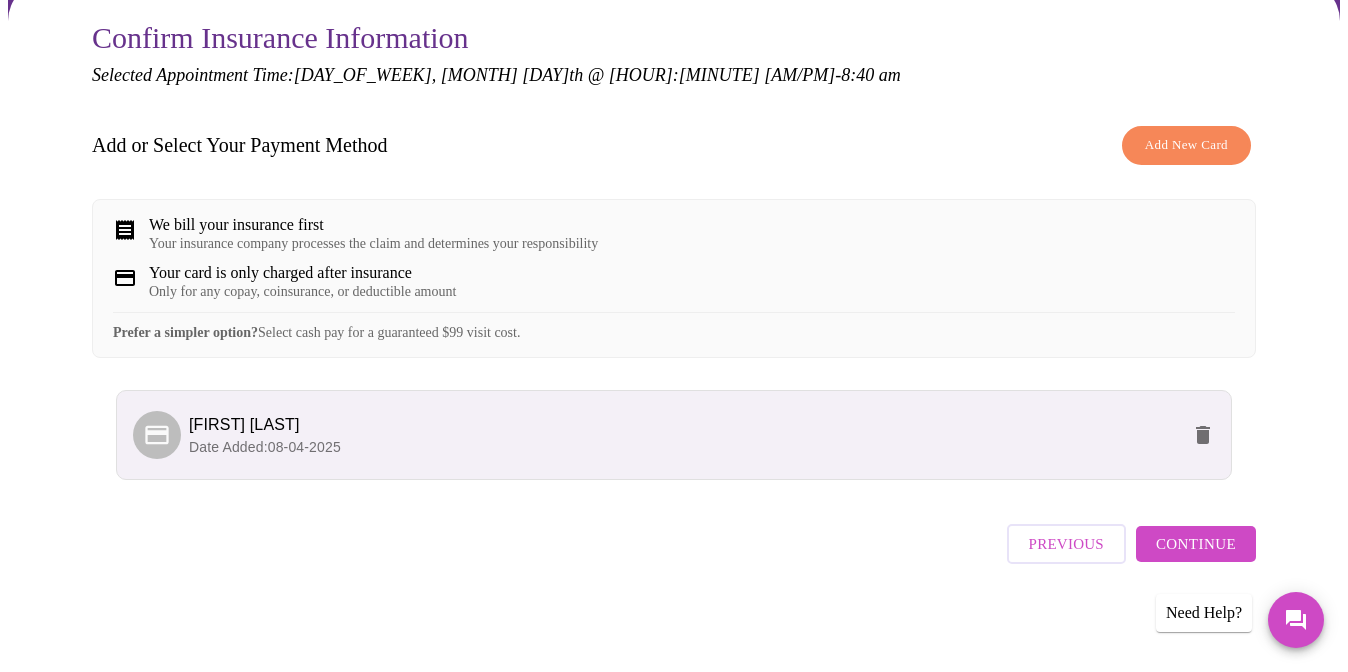 scroll, scrollTop: 196, scrollLeft: 0, axis: vertical 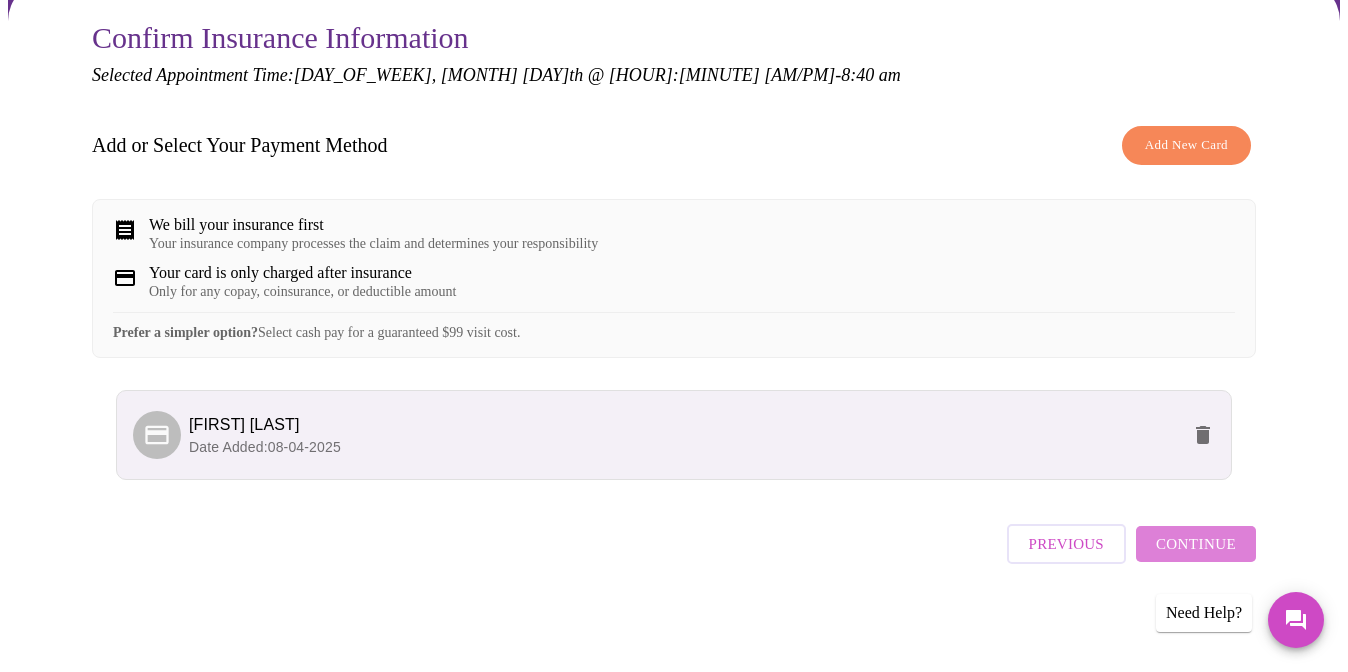 click on "Continue" at bounding box center (1196, 544) 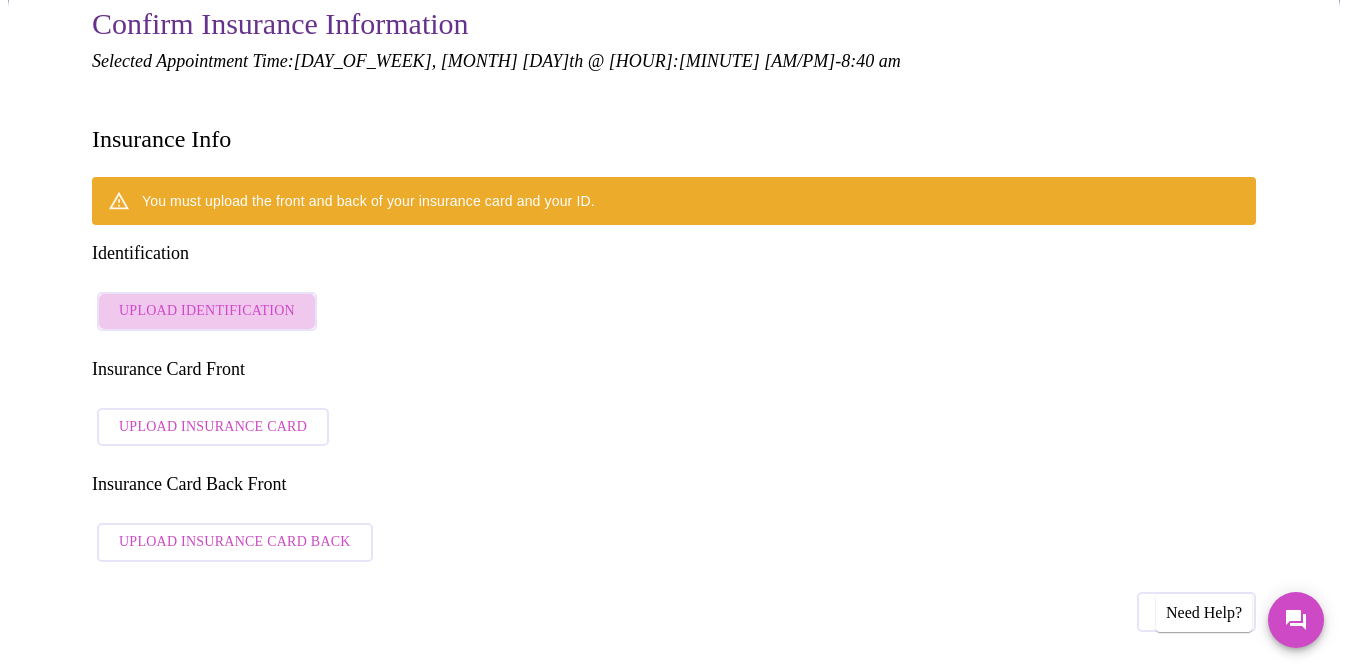 click on "Upload Identification" at bounding box center (207, 311) 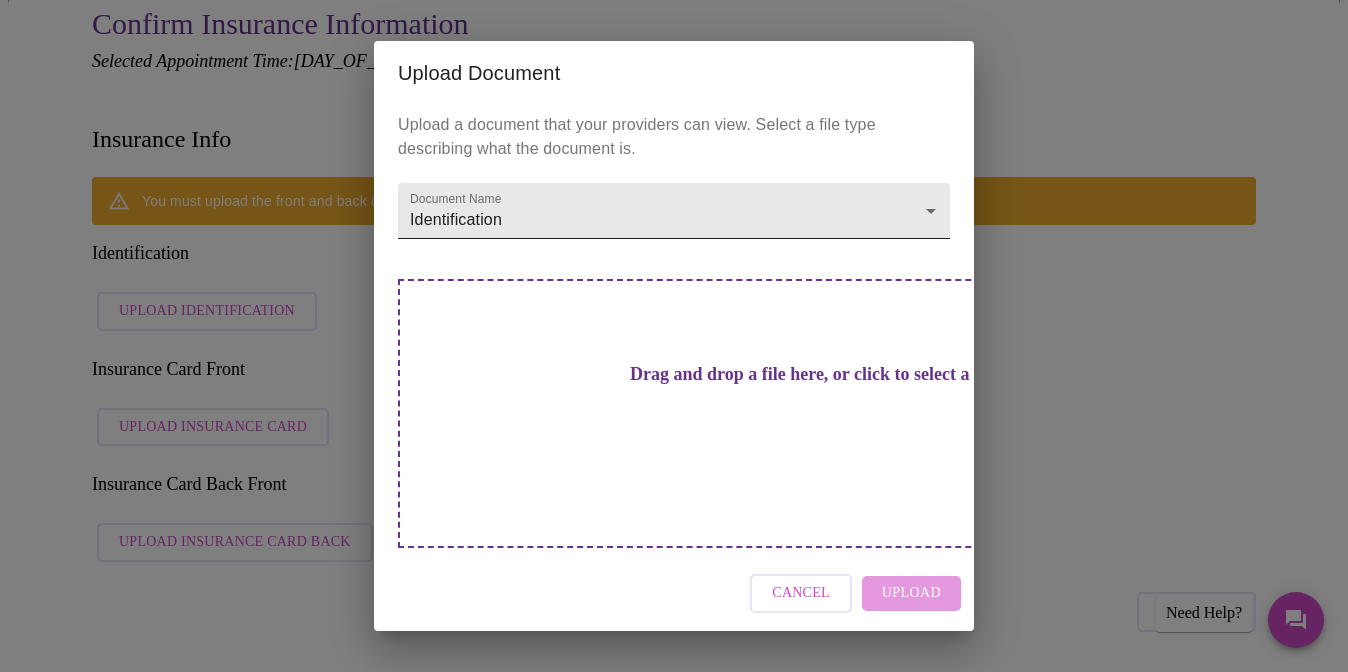 click on "MyMenopauseRx Appointments Messaging Labs Uploads Medications Community Refer a Friend Hi [FIRST]   Payment 1 2 3 4 5 PAYMENT Confirm Insurance Information Selected Appointment Time:  [DAY_OF_WEEK], [MONTH] [DAY]th @ [HOUR]:[MINUTE] [AM/PM]   -  [HOUR]:[MINUTE] [AM/PM] Insurance Info You must upload the front and back of your insurance card and your ID. Identification Upload Identification Insurance Card Front Upload Insurance Card Insurance Card Back Front Upload Insurance Card Back Previous Finish and Book Now!   Patient Reviews "   Maria It was nice to speak to a physician who actually spent the time to explain and answer my questions. Dr Hanna made me feel very comfortable during this first visit. This was much better than any the doctor's office. "   Khalilah "   Kimberly "   Jenne "   Linda "   Terra "   Michelle "   Deb "   Alissa "   Jill Need Help? Settings Billing Invoices Log out Upload Document Upload a document that your providers can view. Select a file type describing what the document is. Document Name Identification Identification" at bounding box center (674, 1316) 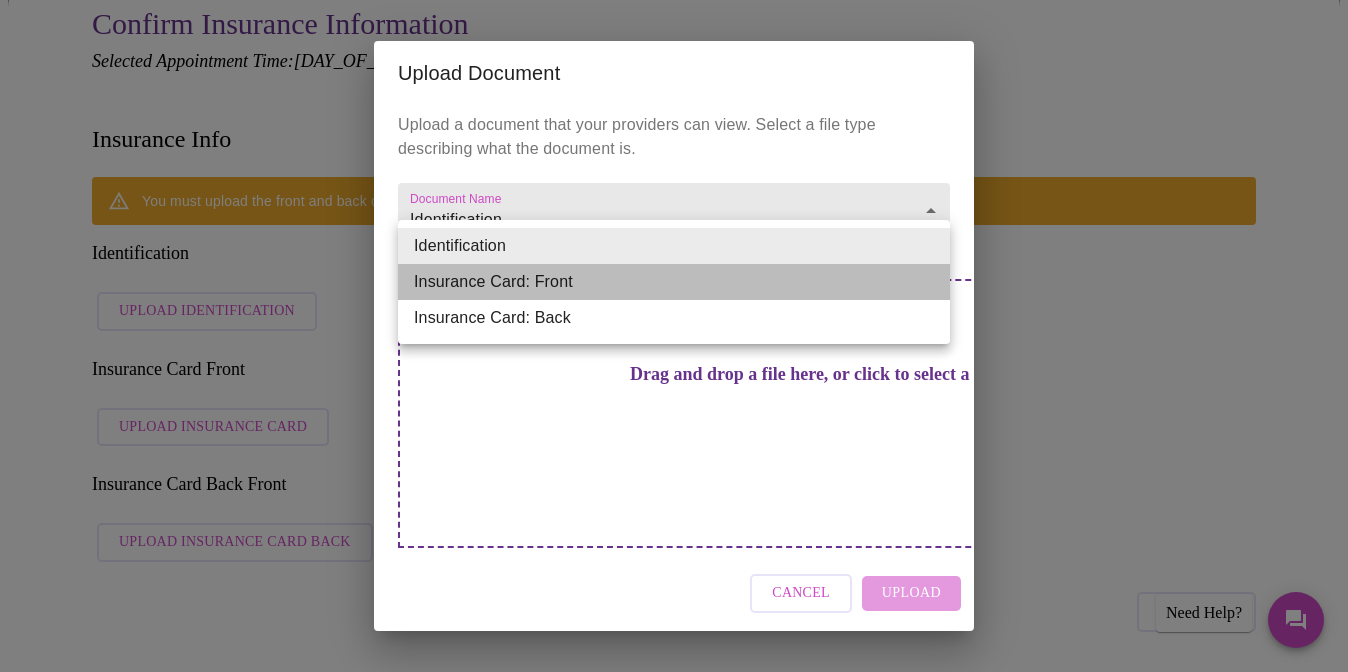 click on "Insurance Card: Front" at bounding box center (674, 282) 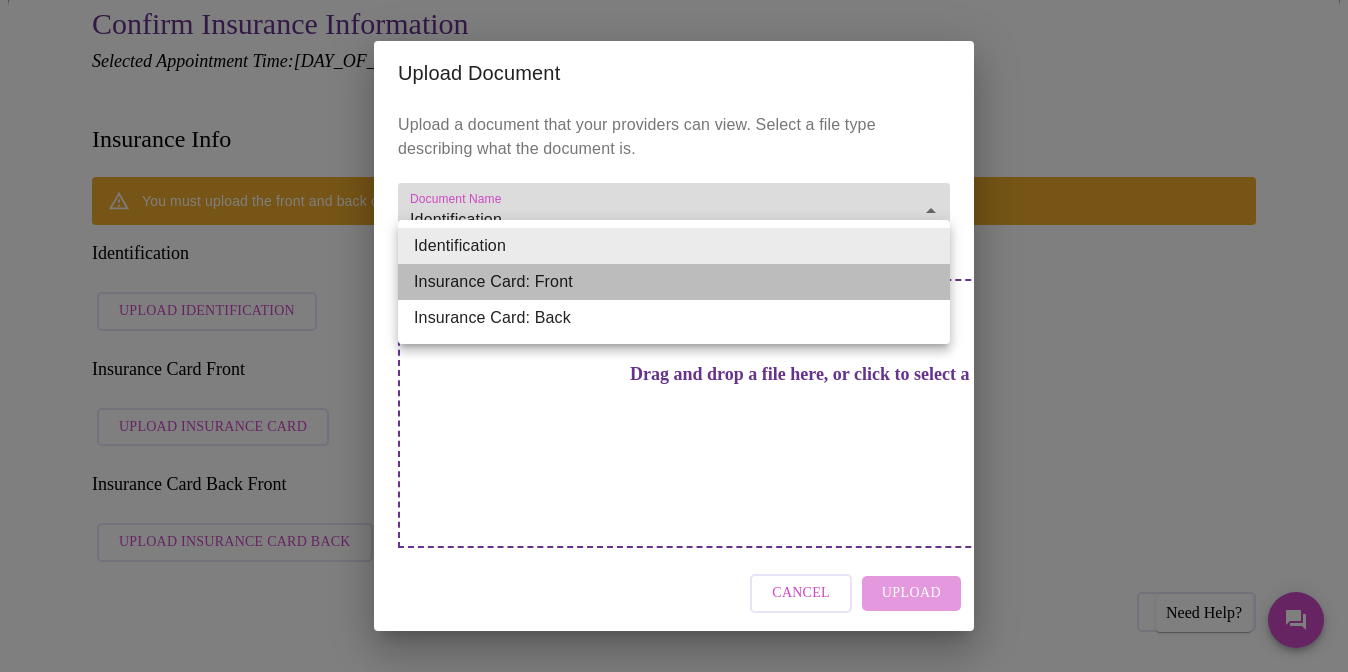 type on "Insurance Card: Front" 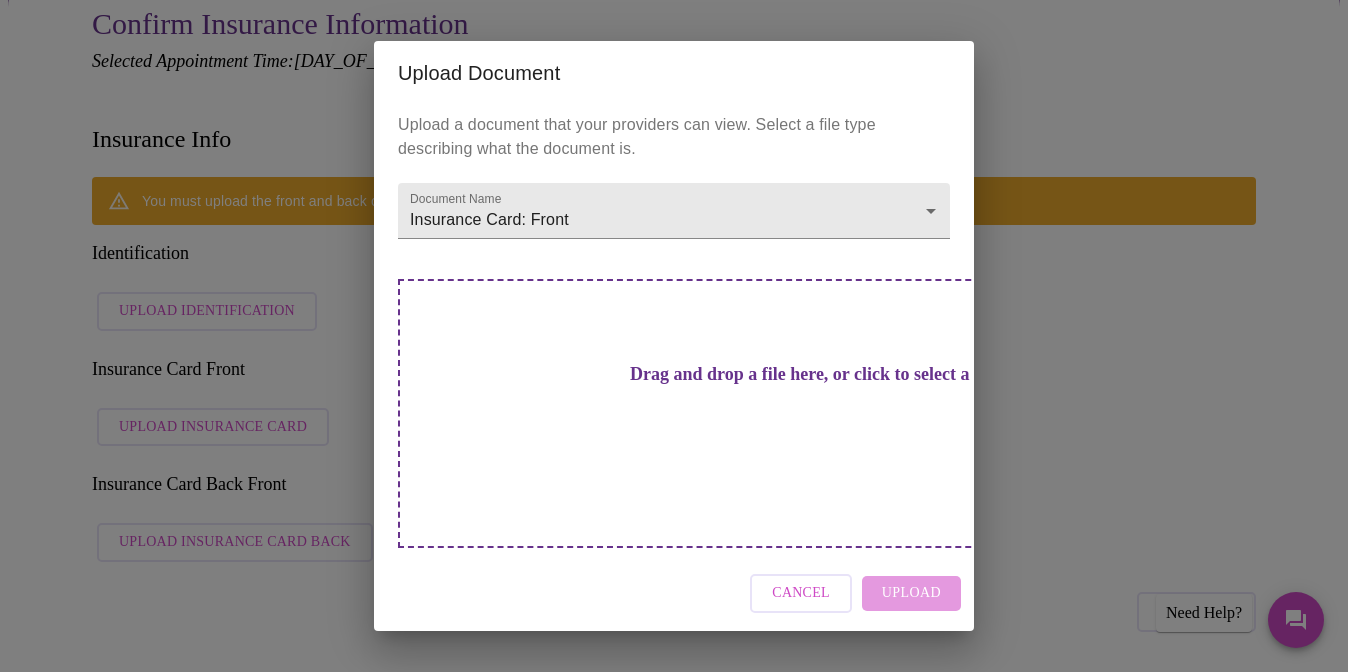 click on "Drag and drop a file here, or click to select a file" at bounding box center (814, 374) 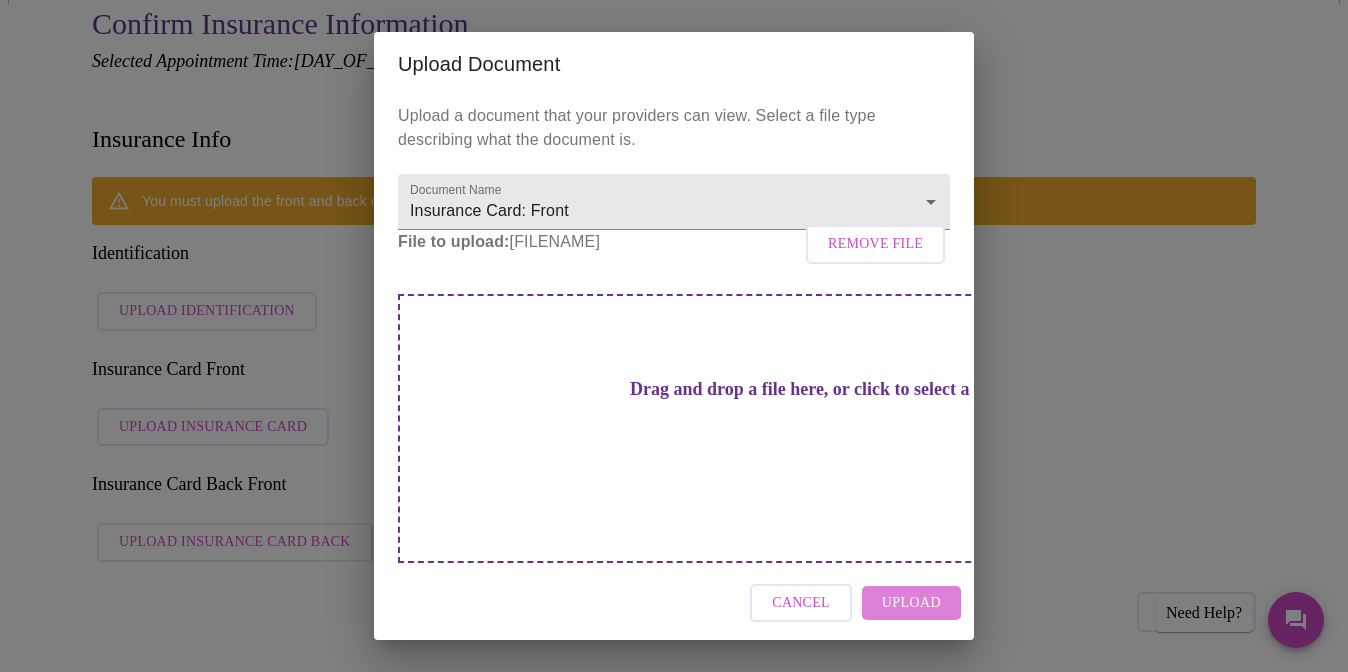 click on "Upload" at bounding box center (911, 603) 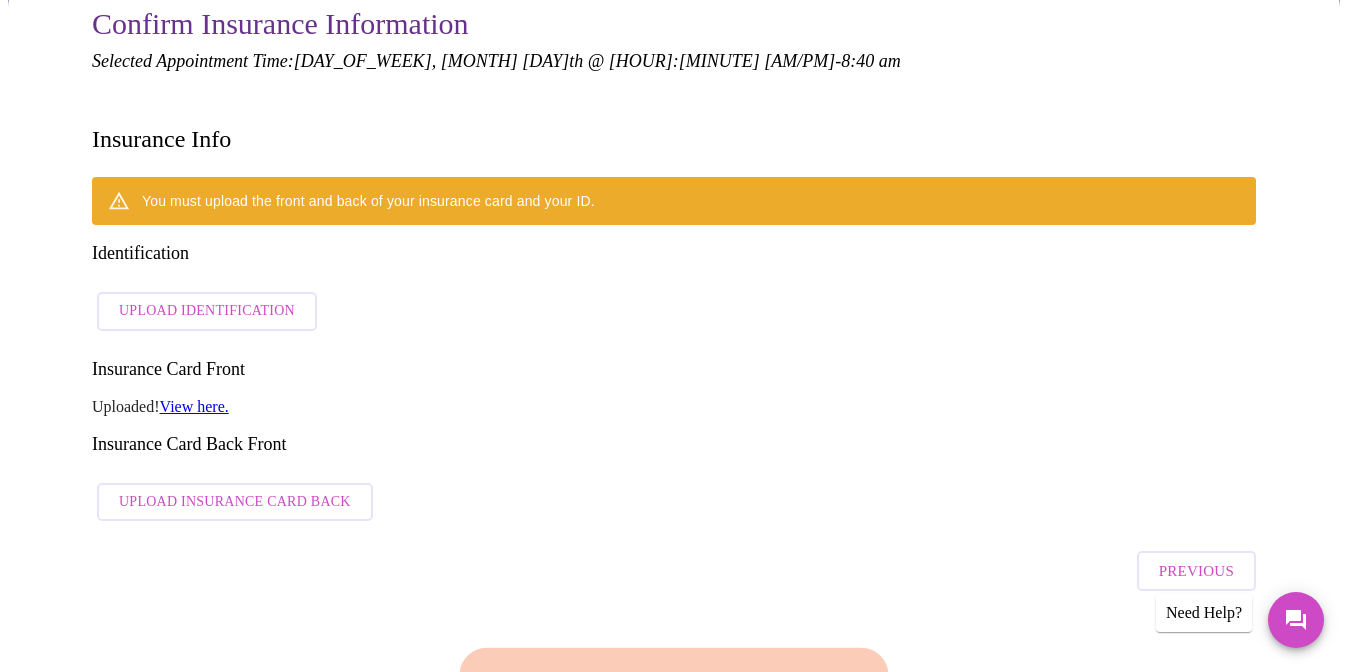 click on "Upload Identification" at bounding box center (207, 311) 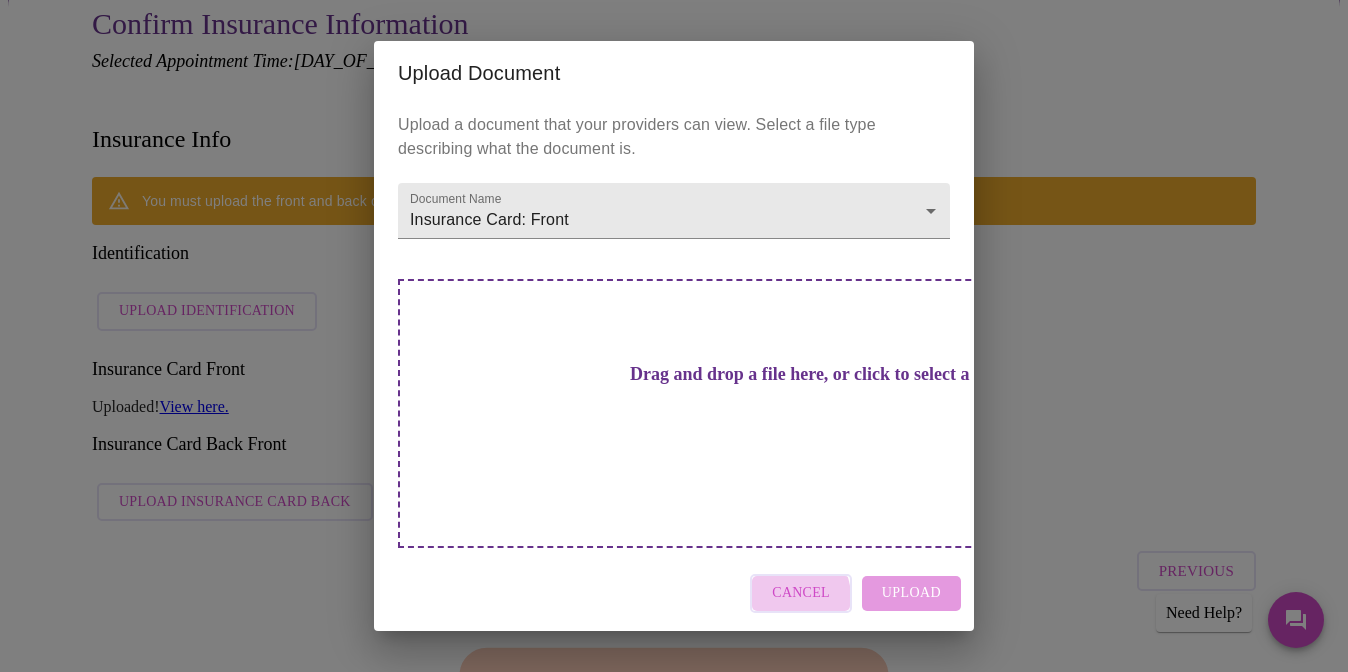 click on "Cancel" at bounding box center [801, 593] 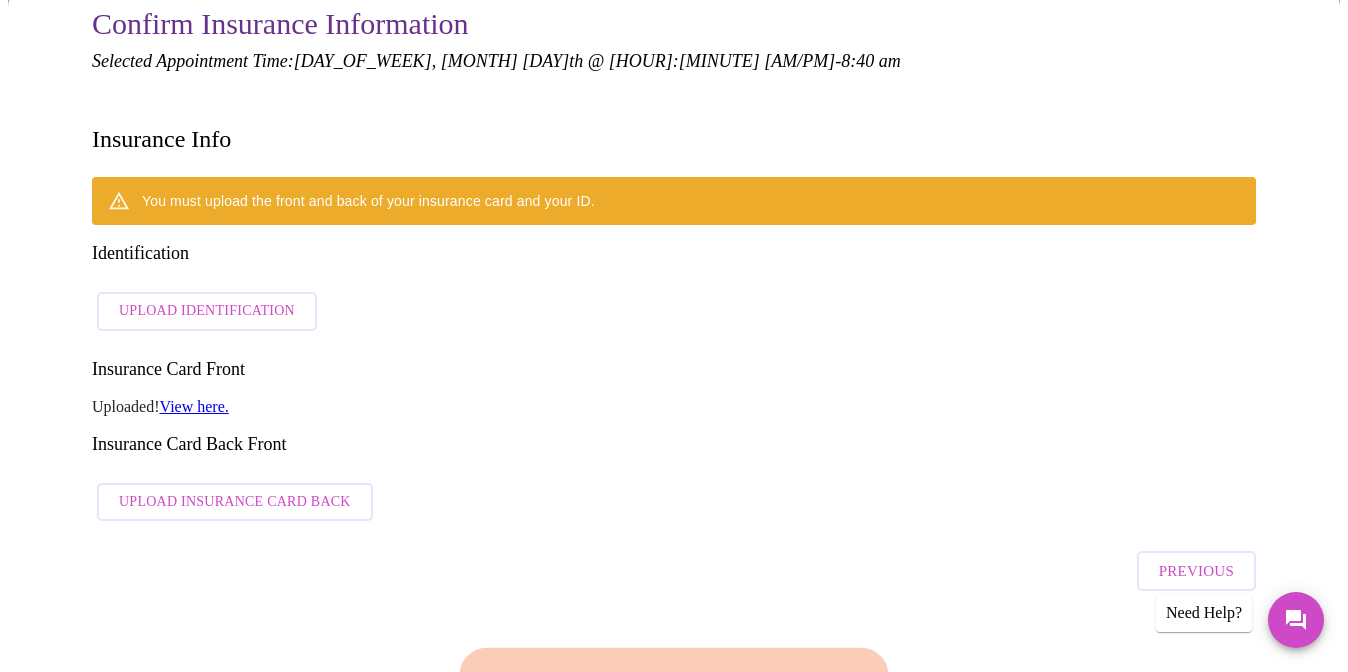 click on "View here." at bounding box center [194, 406] 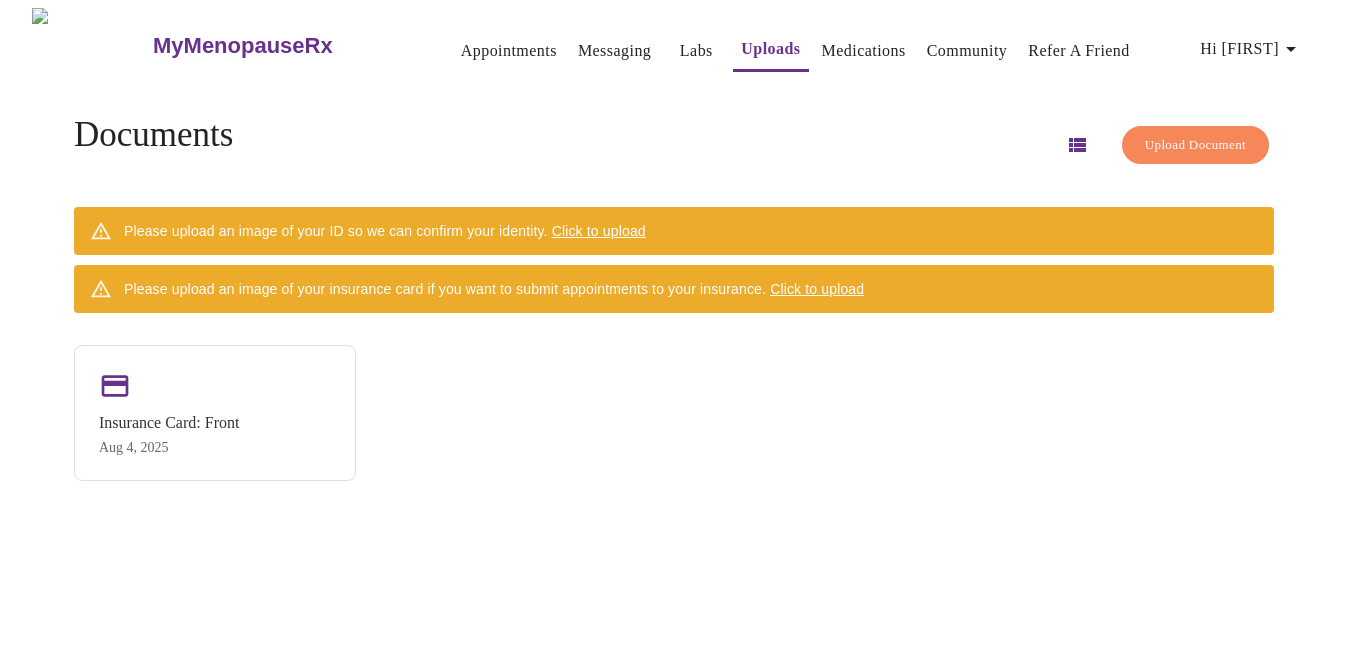 scroll, scrollTop: 0, scrollLeft: 0, axis: both 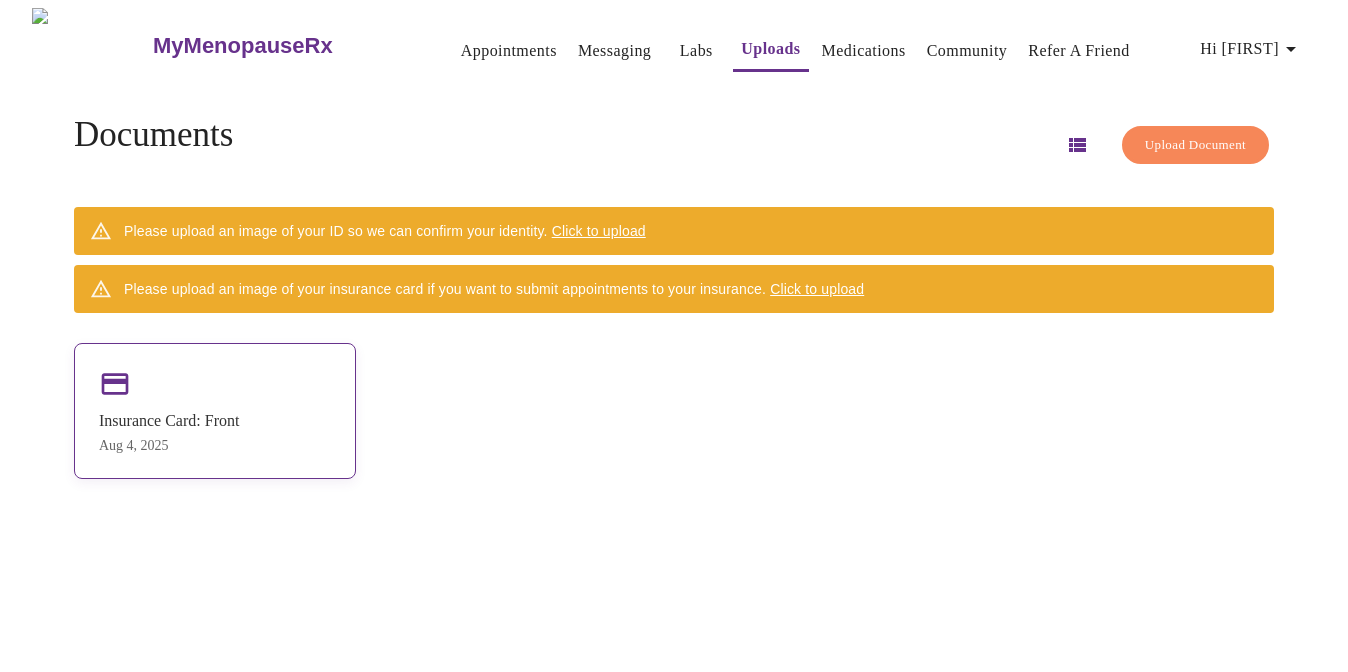 click on "Insurance Card: Front" at bounding box center (169, 421) 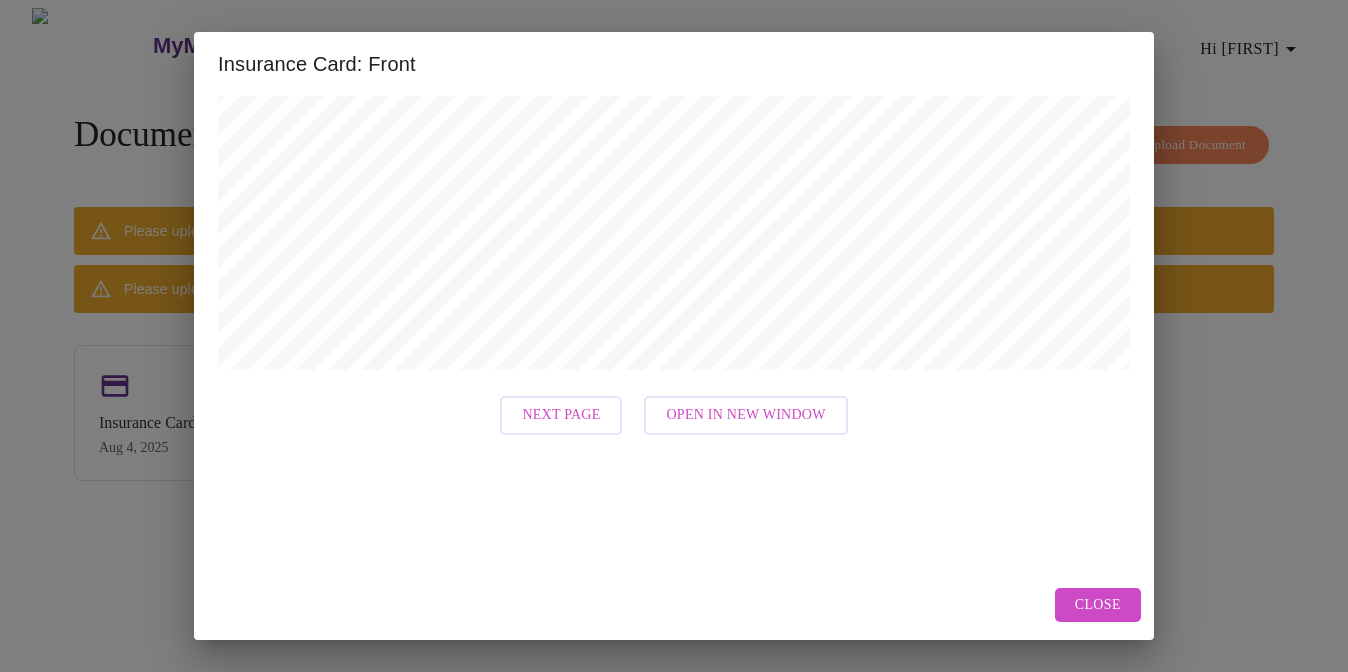scroll, scrollTop: 392, scrollLeft: 0, axis: vertical 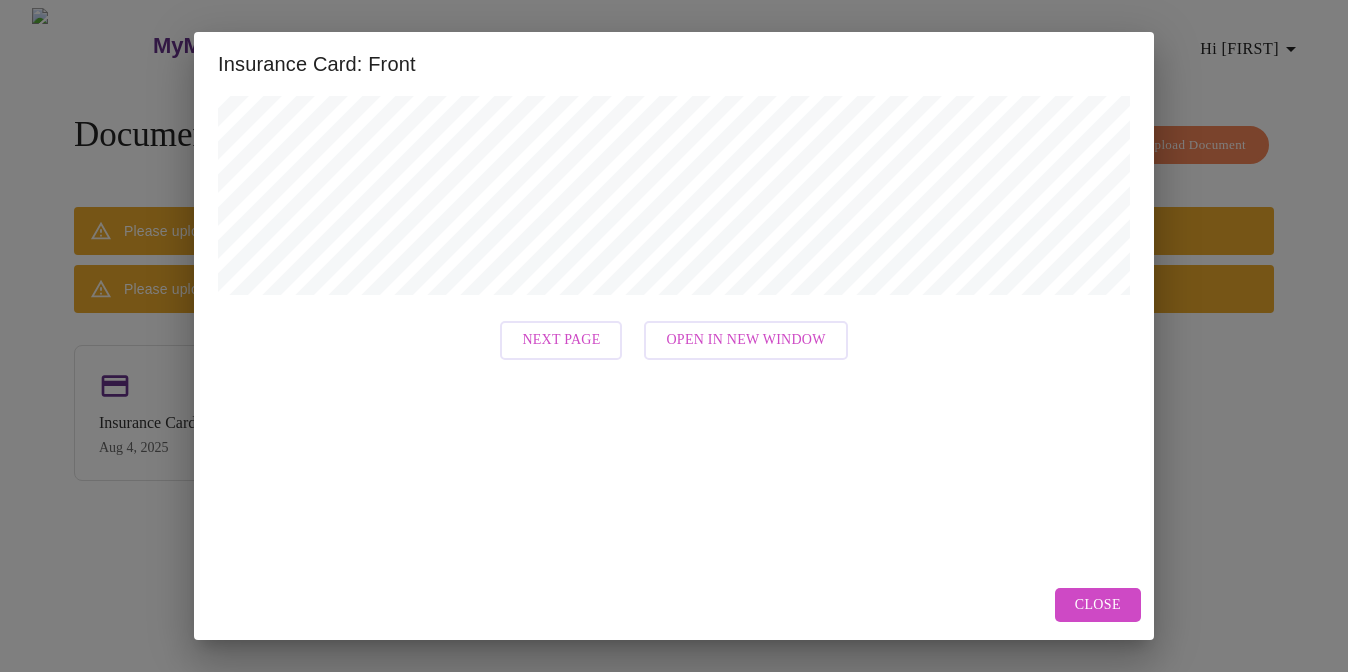 click on "Next Page" at bounding box center (561, 340) 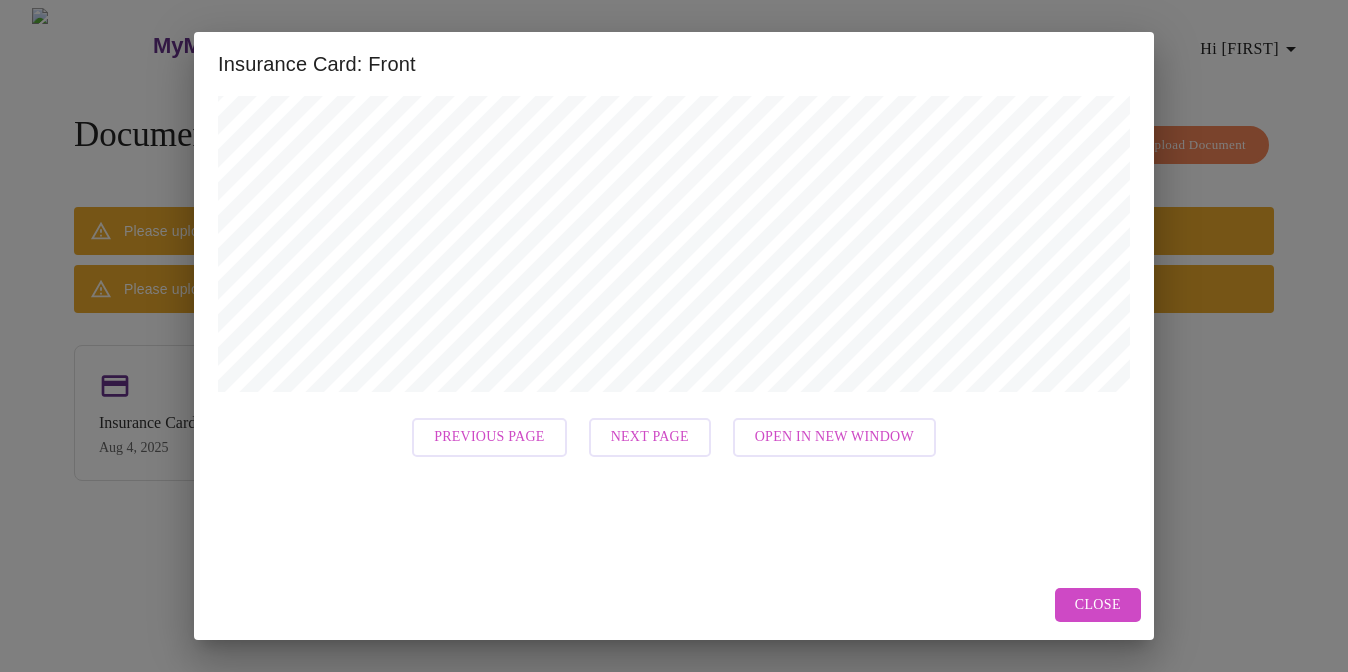 scroll, scrollTop: 324, scrollLeft: 0, axis: vertical 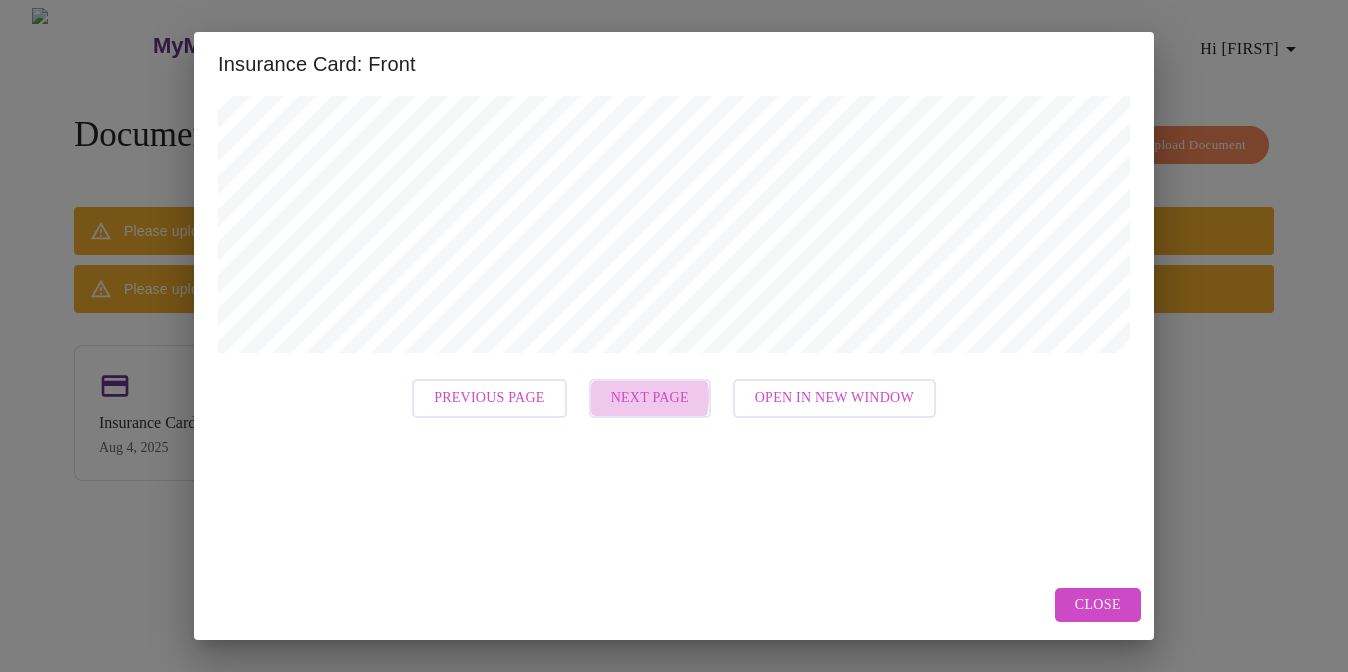 click on "Next Page" at bounding box center [650, 398] 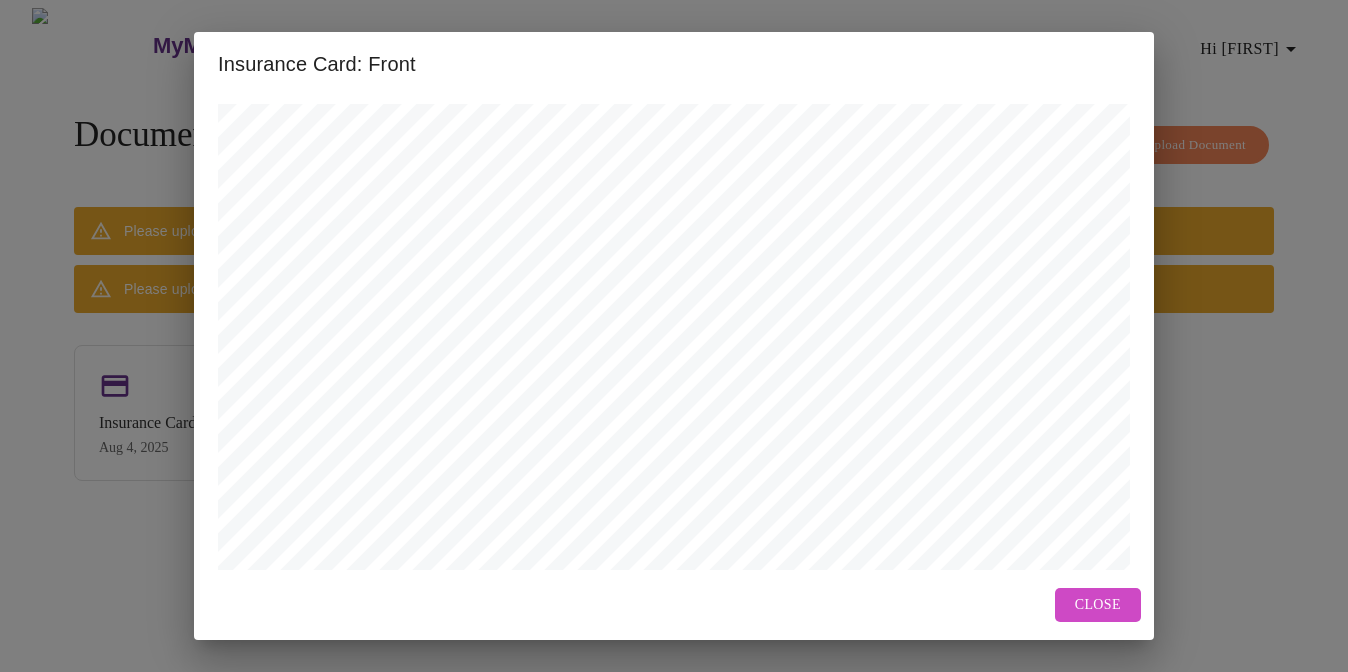 click on "Close" at bounding box center [1098, 605] 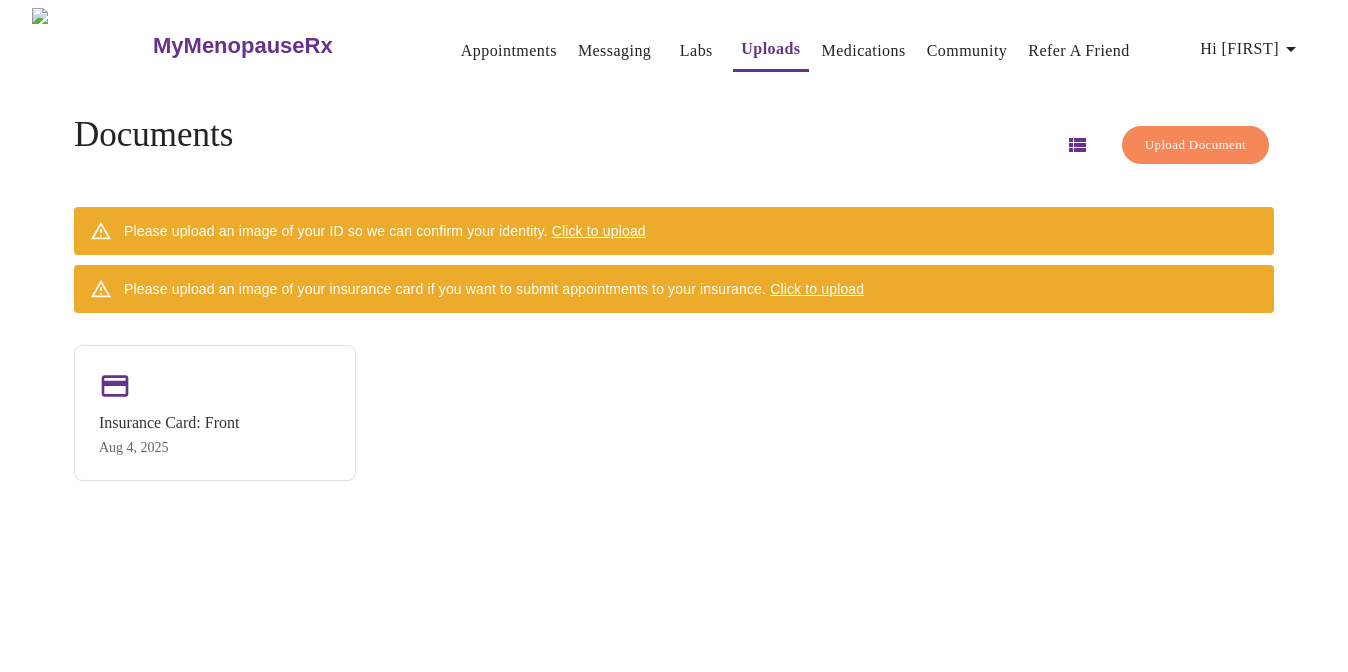 click on "Click to upload" at bounding box center [599, 231] 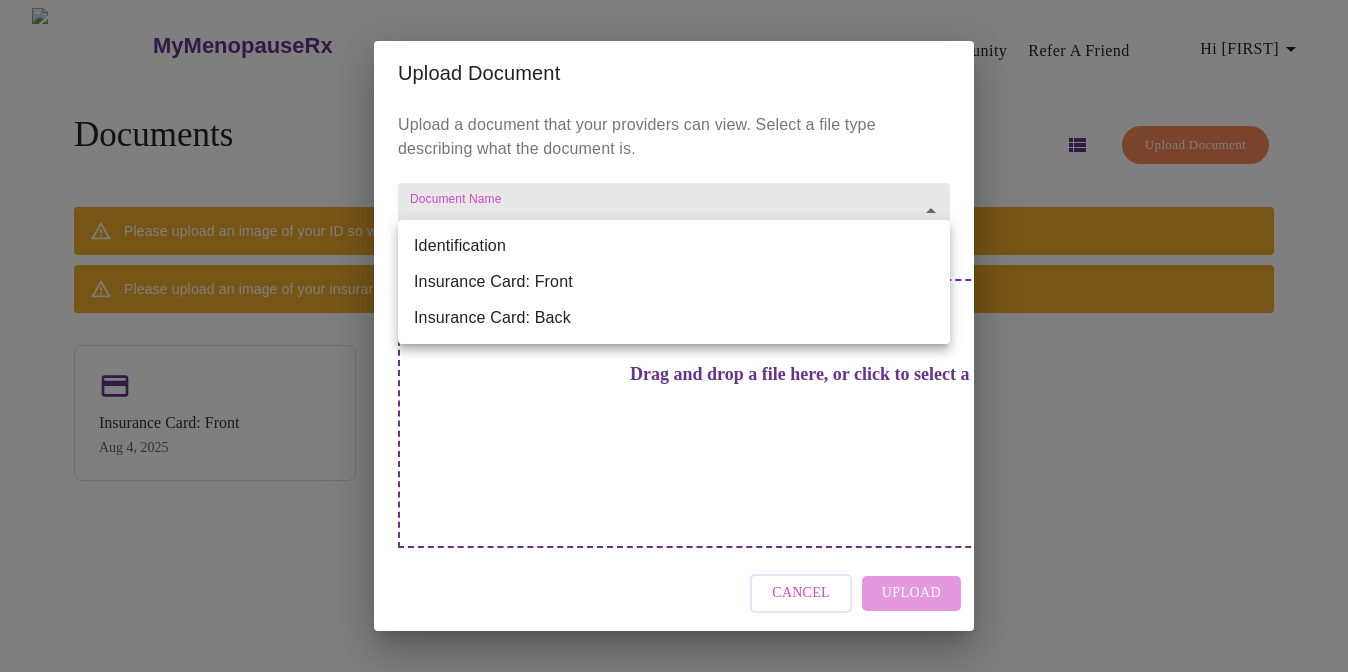 click on "MyMenopauseRx Appointments Messaging Labs Uploads Medications Community Refer a Friend Hi Molly   Documents Upload Document Please upload an image of your ID so we can confirm your identity.   Click to upload Please upload an image of your insurance card if you want to submit appointments to your insurance.   Click to upload Insurance Card: Front Aug 4, 2025 Settings Billing Invoices Log out Upload Document Upload a document that your providers can view. Select a file type describing what the document is. Document Name ​ Drag and drop a file here, or click to select a file Cancel Upload Identification Insurance Card: Front Insurance Card: Back" at bounding box center [674, 344] 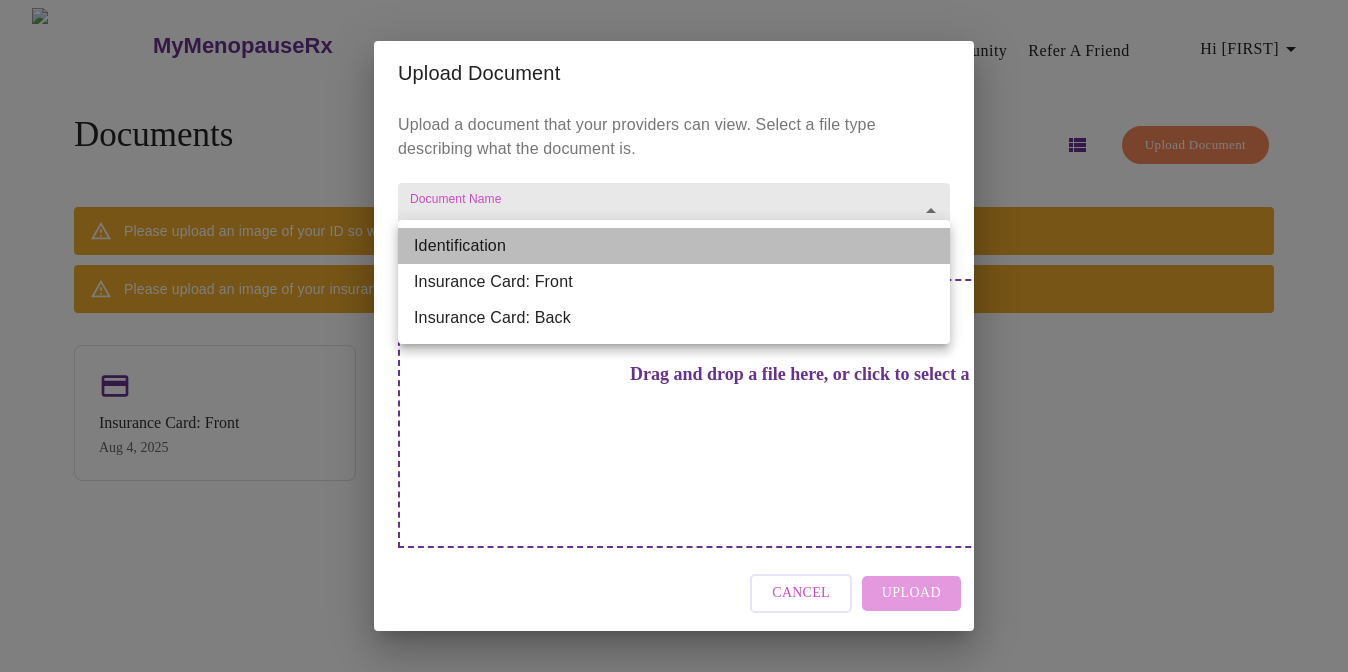 click on "Identification" at bounding box center [674, 246] 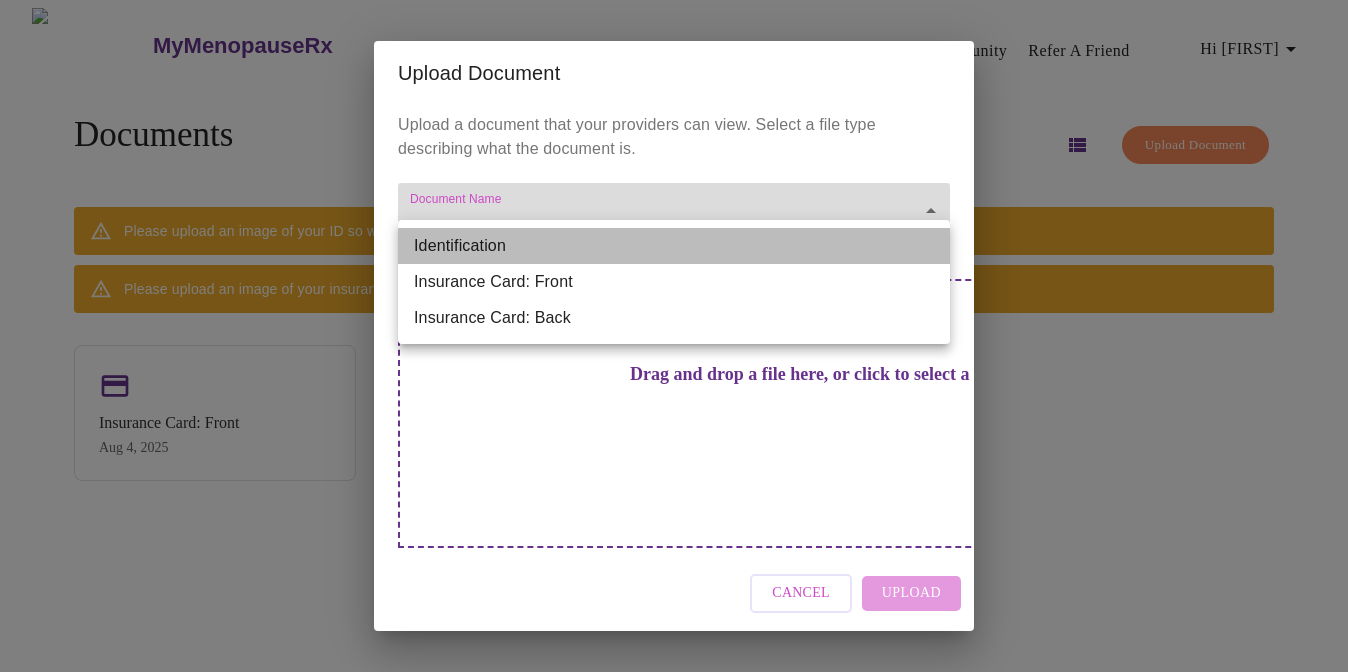 type on "Identification" 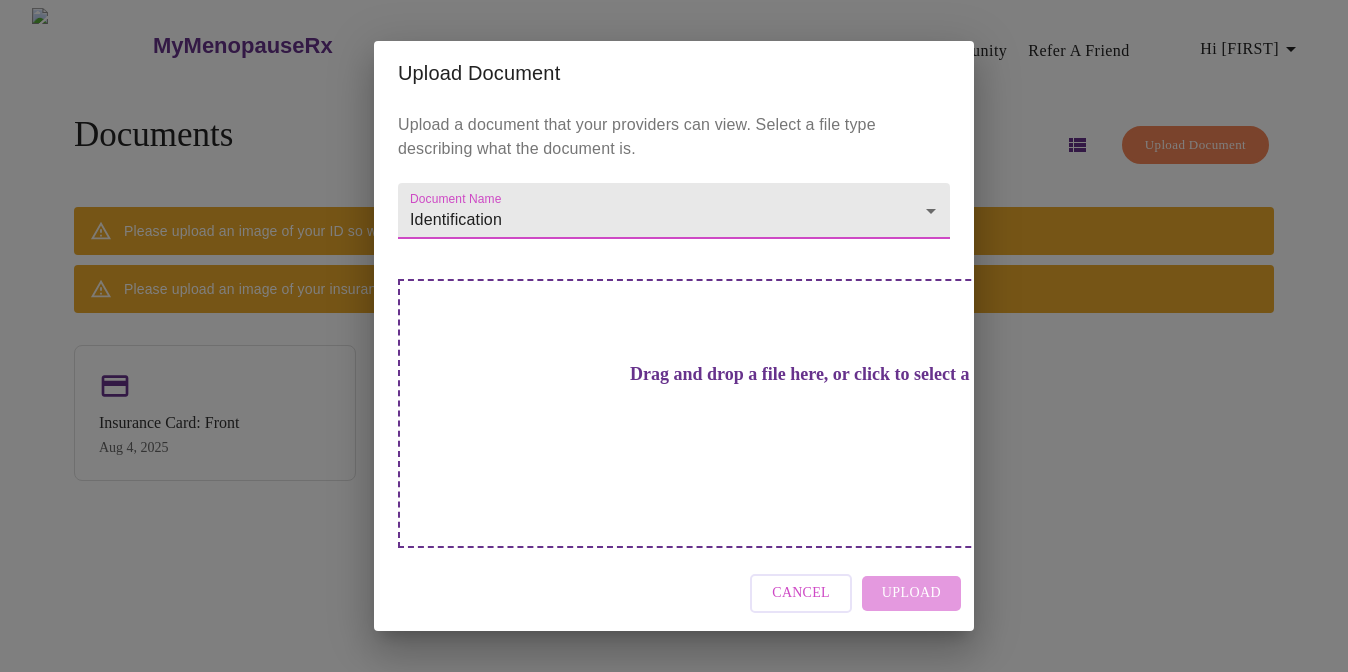 click on "Cancel Upload" at bounding box center [674, 593] 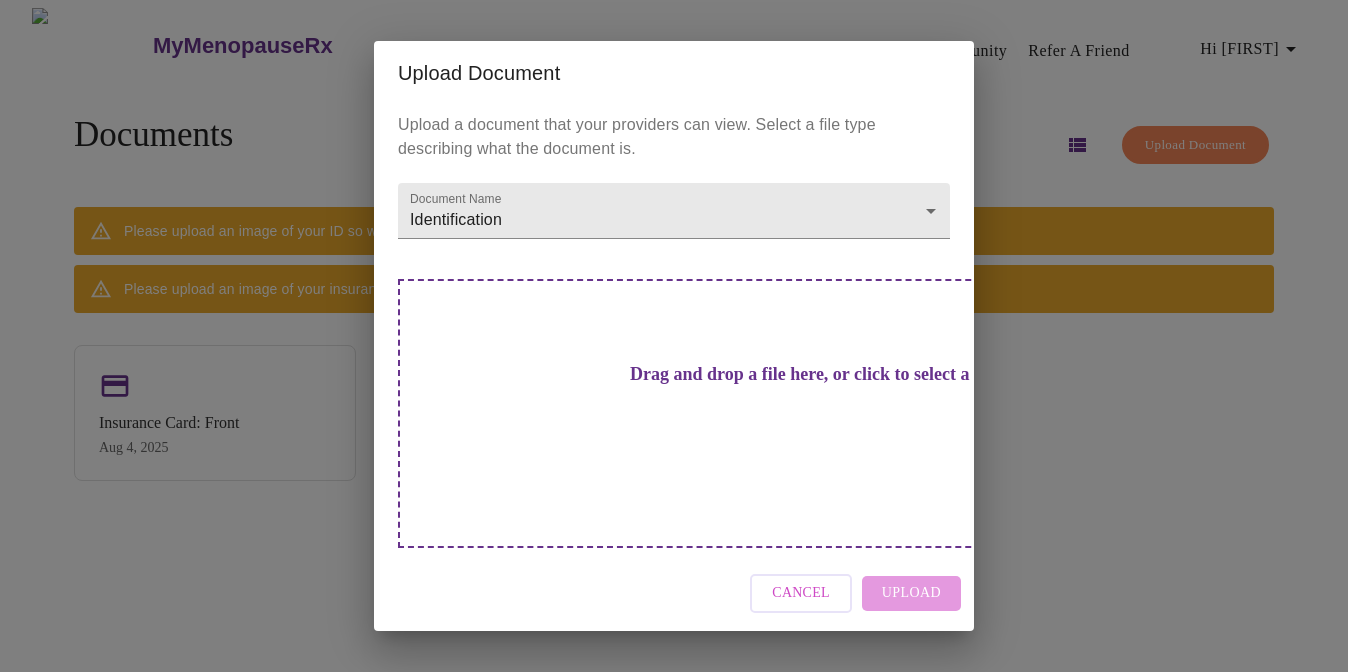 click on "Cancel Upload" at bounding box center [674, 593] 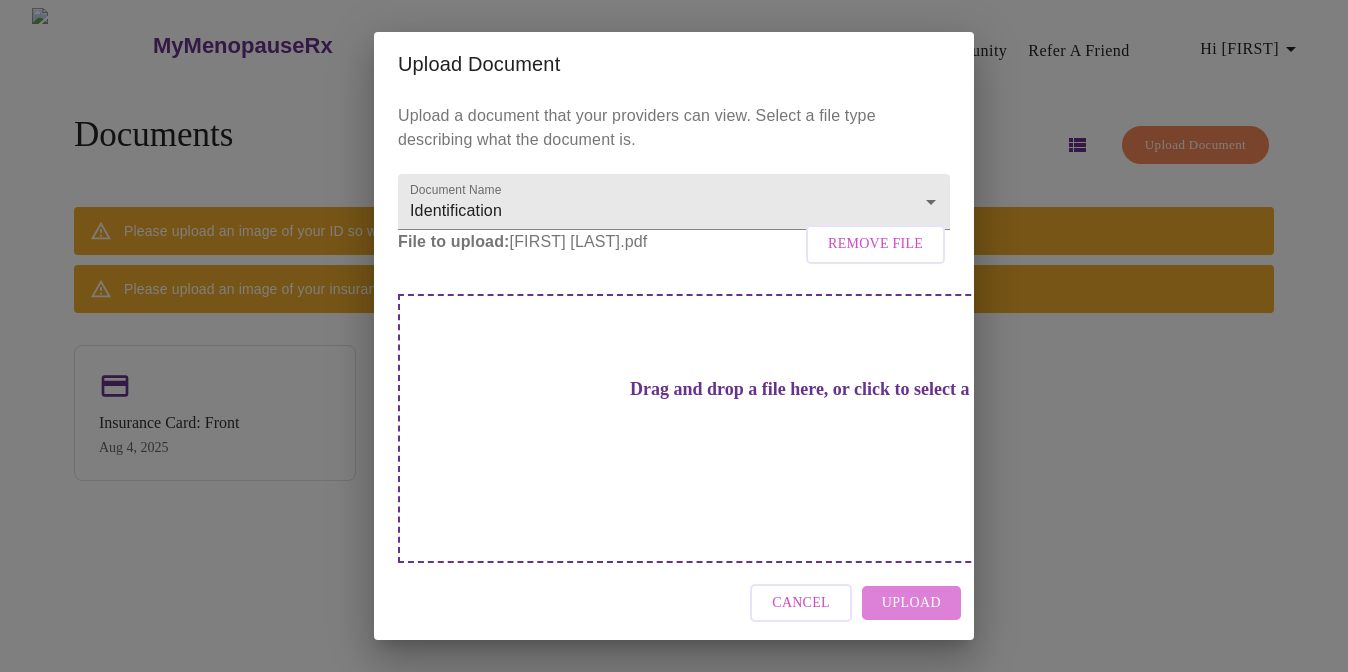 click on "Upload" at bounding box center [911, 603] 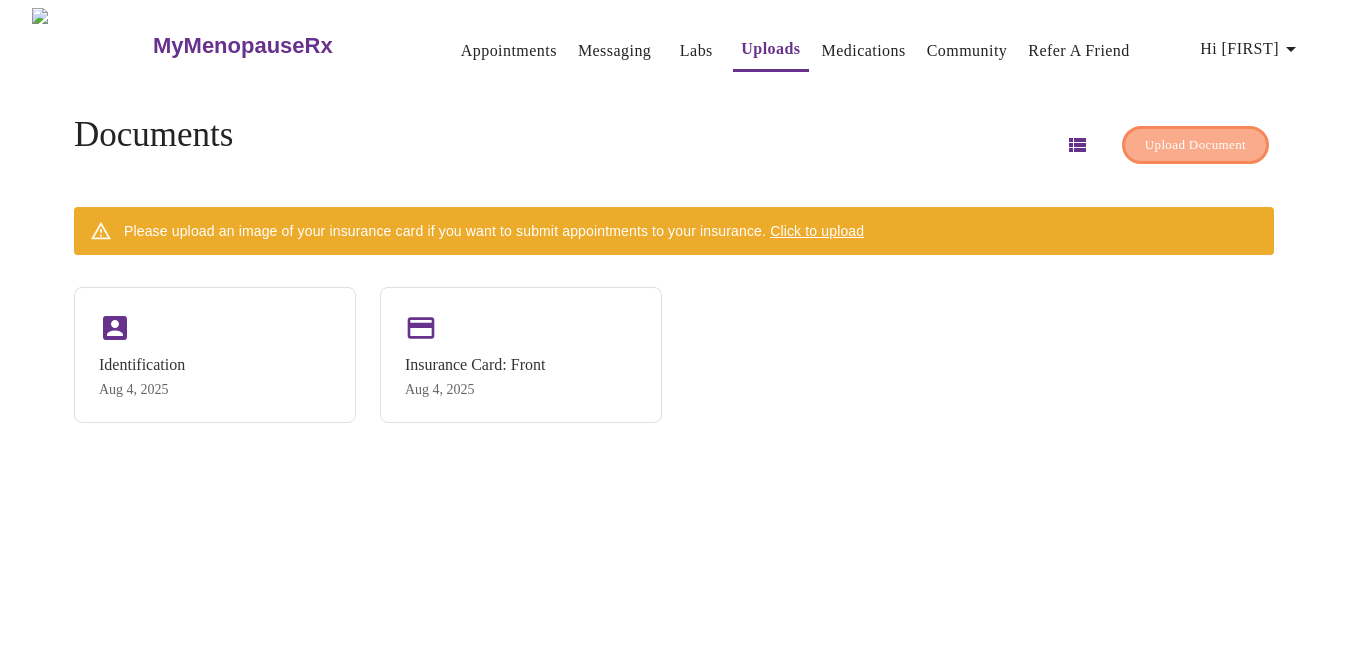 click on "Upload Document" at bounding box center [1195, 145] 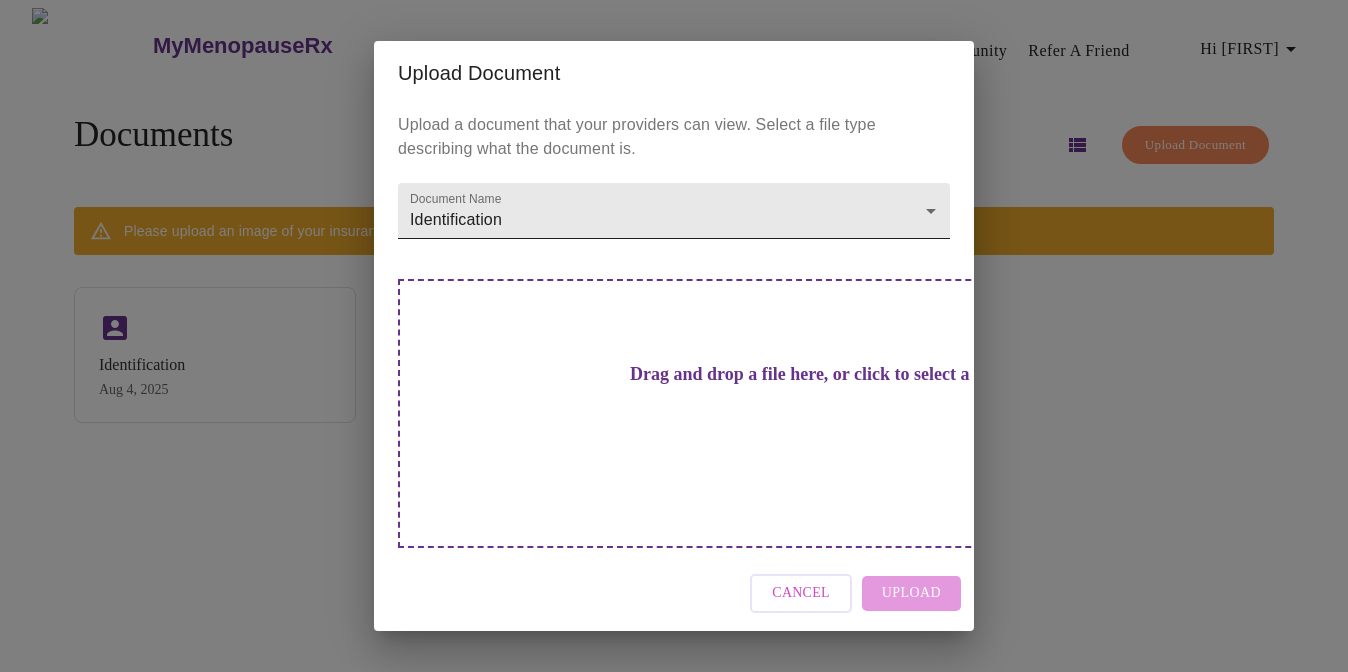 click on "MyMenopauseRx Appointments Messaging Labs Uploads Medications Community Refer a Friend Hi Molly   Documents Upload Document Please upload an image of your insurance card if you want to submit appointments to your insurance.   Click to upload Identification Aug 4, 2025 Insurance Card: Front Aug 4, 2025 Settings Billing Invoices Log out Upload Document Upload a document that your providers can view. Select a file type describing what the document is. Document Name Identification Identification Drag and drop a file here, or click to select a file Cancel Upload" at bounding box center [674, 344] 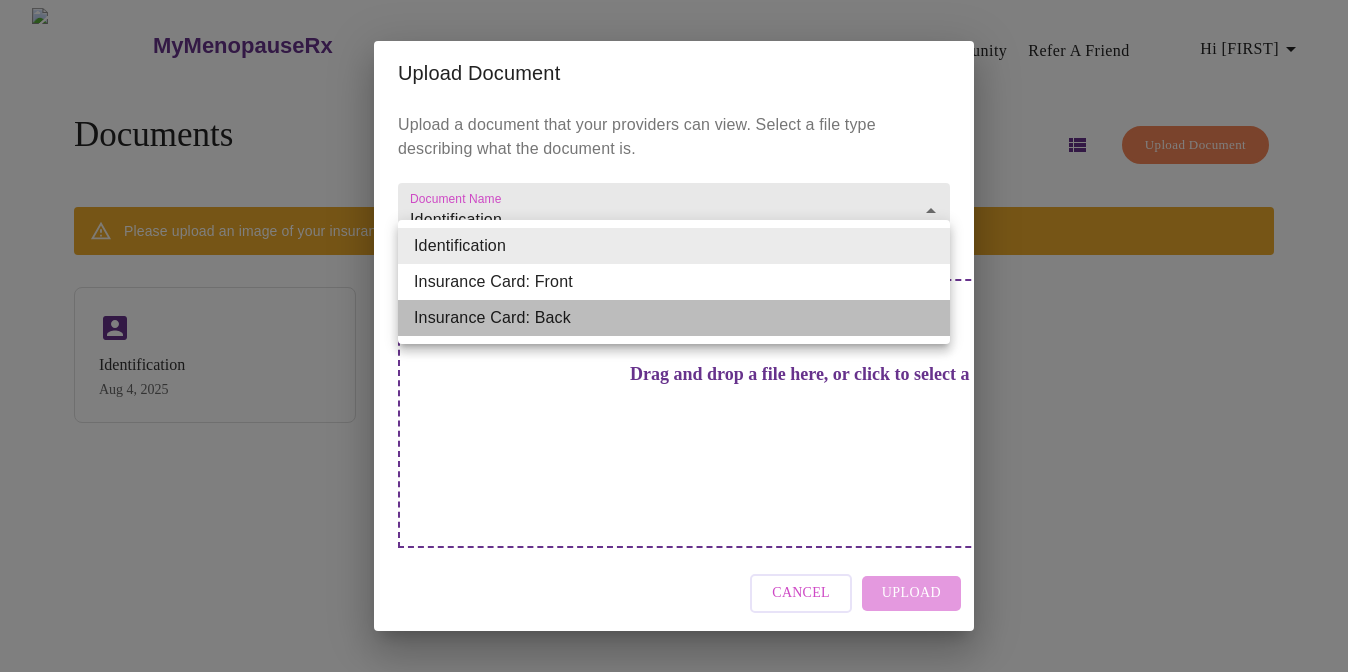 click on "Insurance Card: Back" at bounding box center [674, 318] 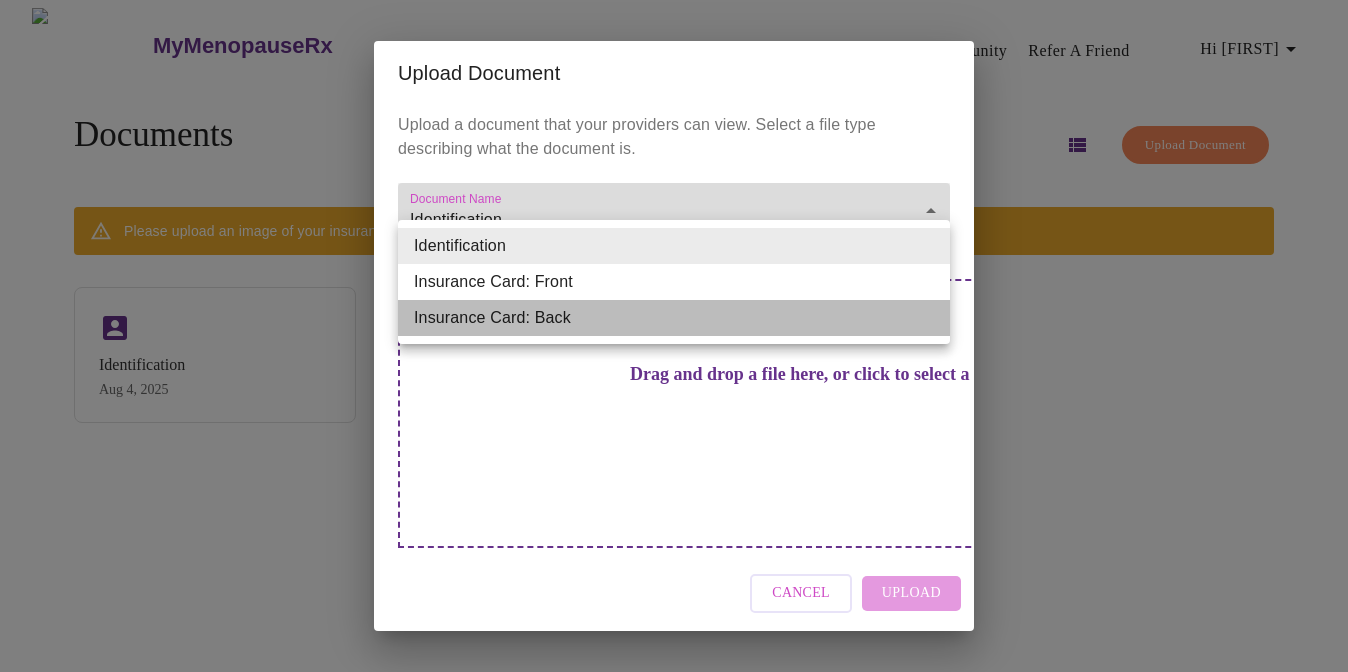 type on "Insurance Card: Back" 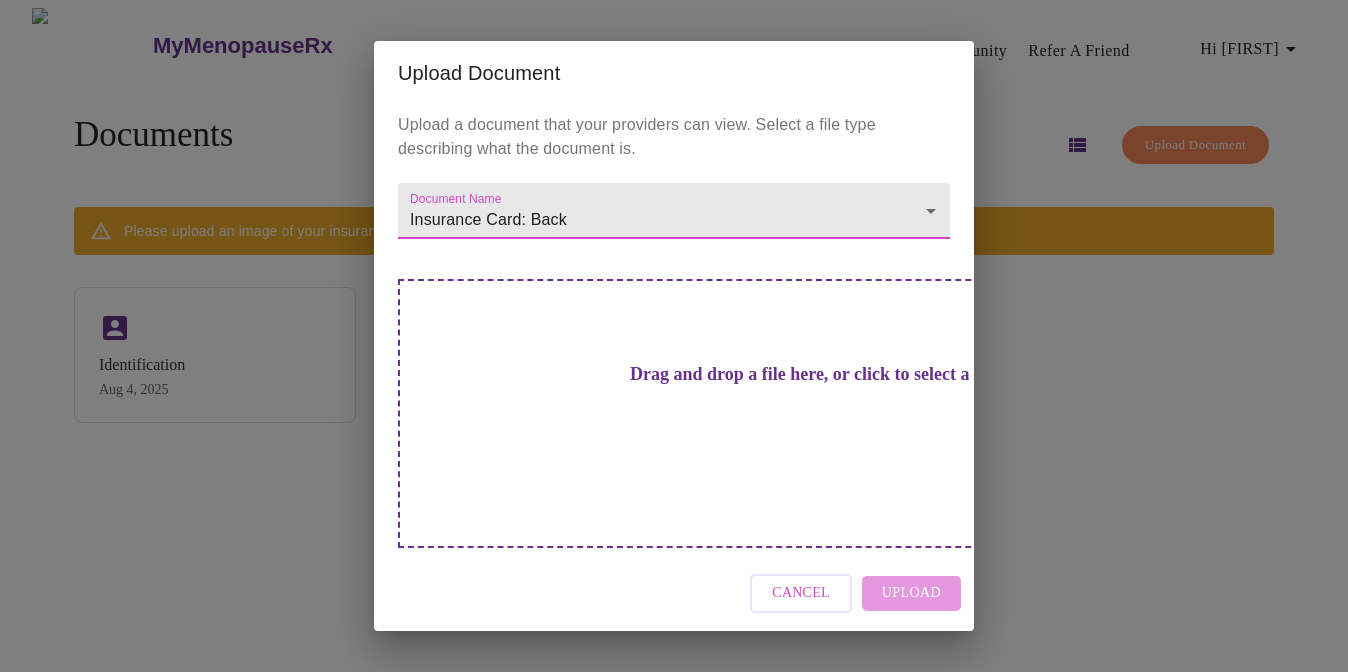 click on "Cancel Upload" at bounding box center [674, 593] 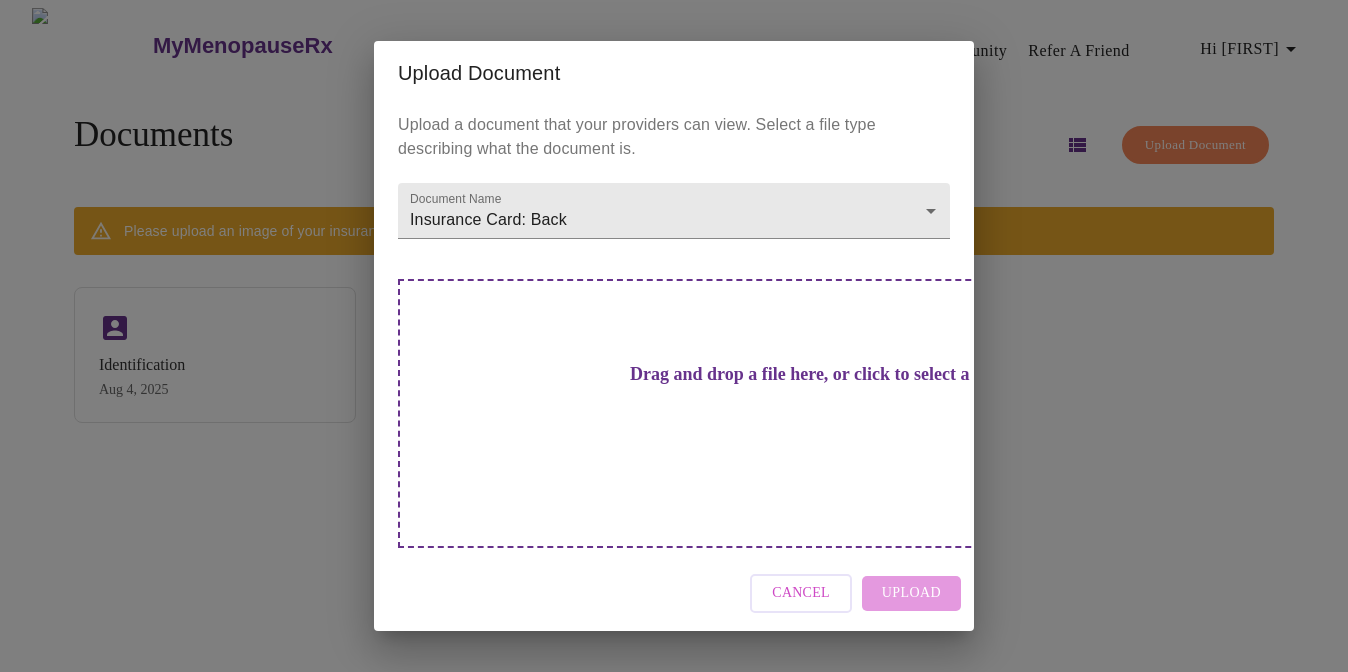 click on "Cancel Upload" at bounding box center (674, 593) 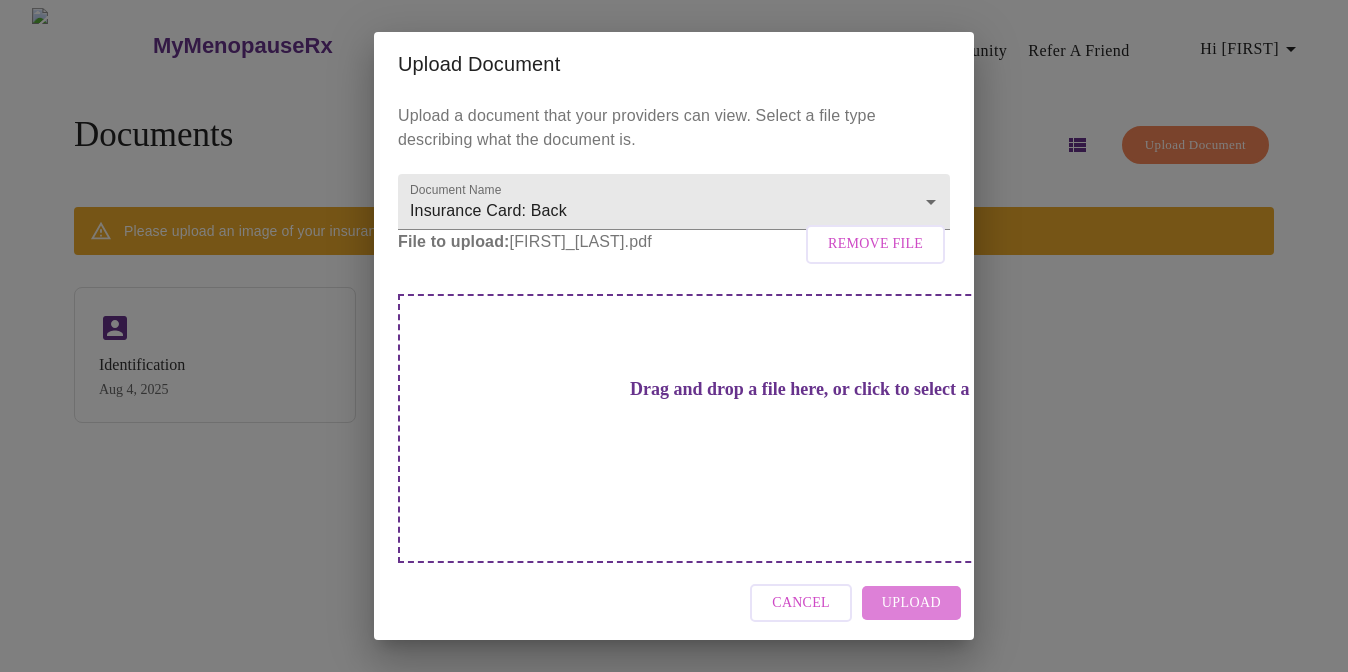 click on "Upload" at bounding box center [911, 603] 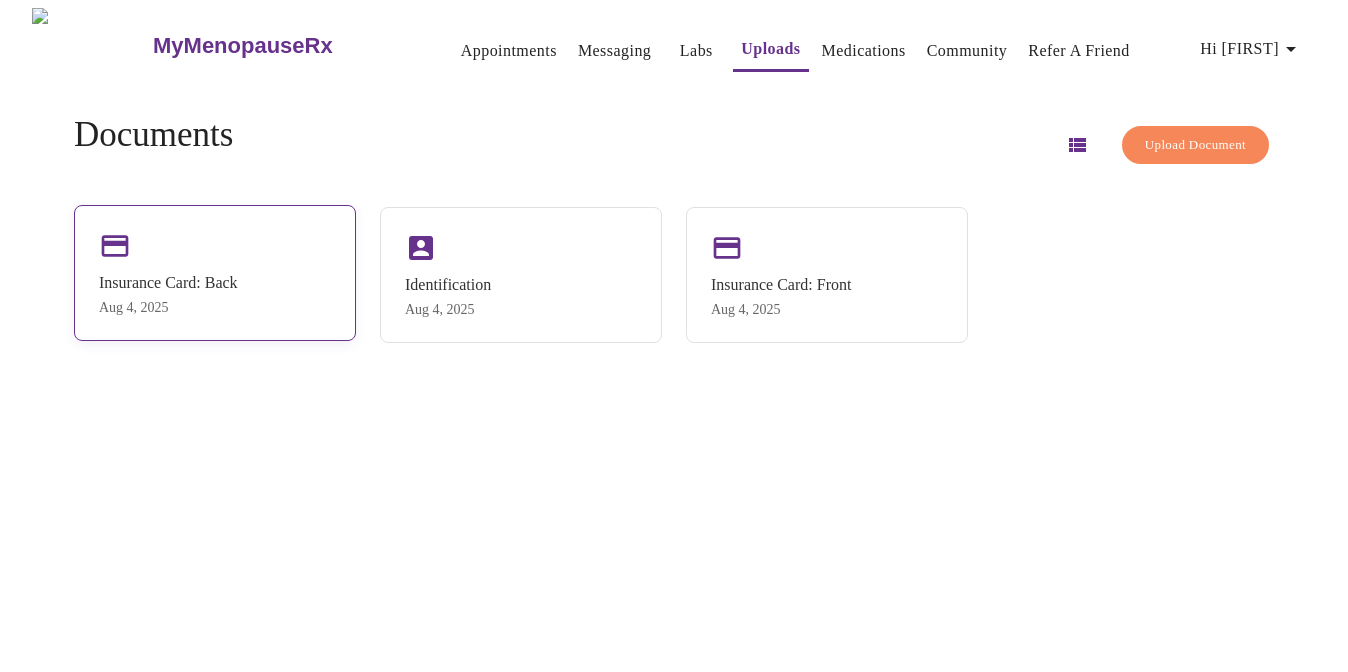 click on "Insurance Card: Back" at bounding box center [168, 283] 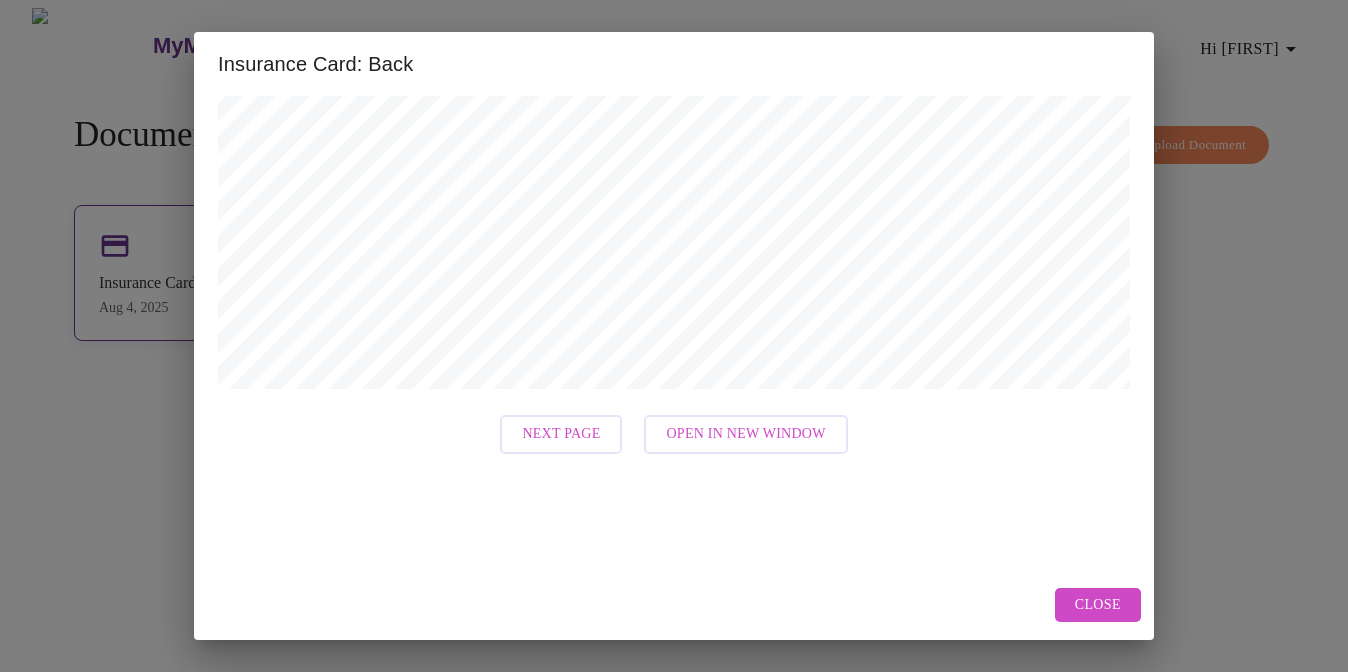 scroll, scrollTop: 392, scrollLeft: 0, axis: vertical 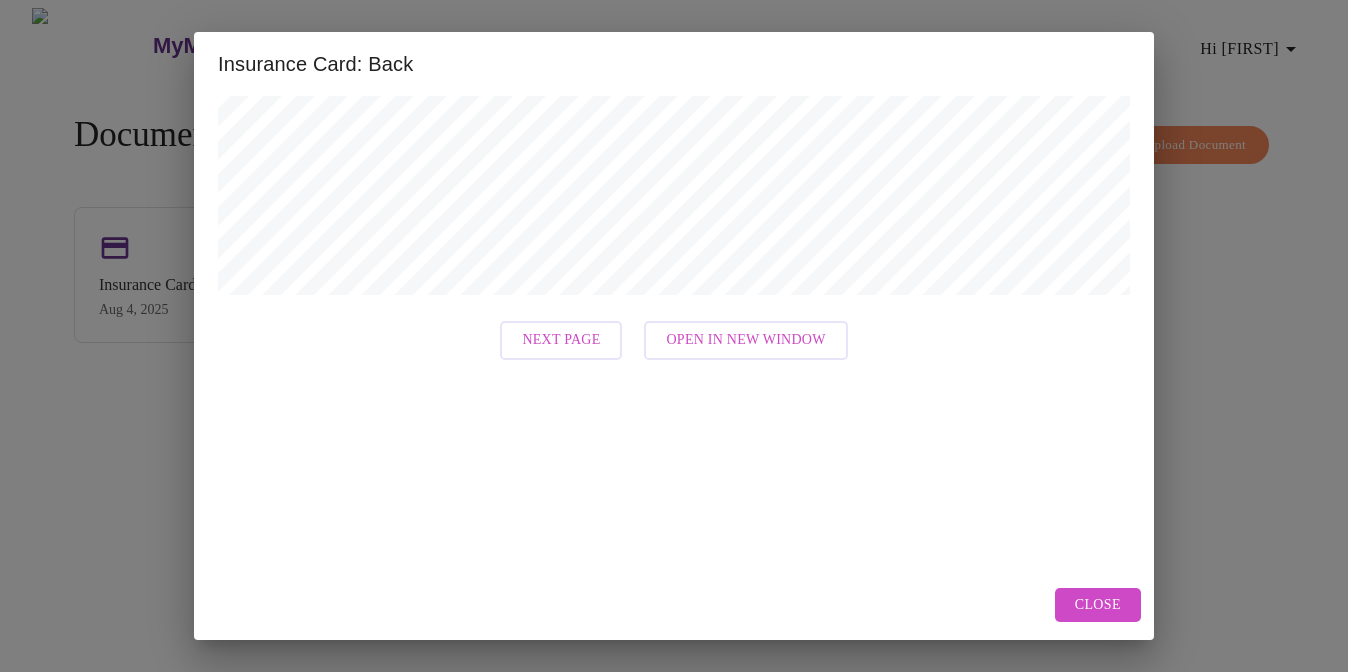 click on "Next Page" at bounding box center [561, 340] 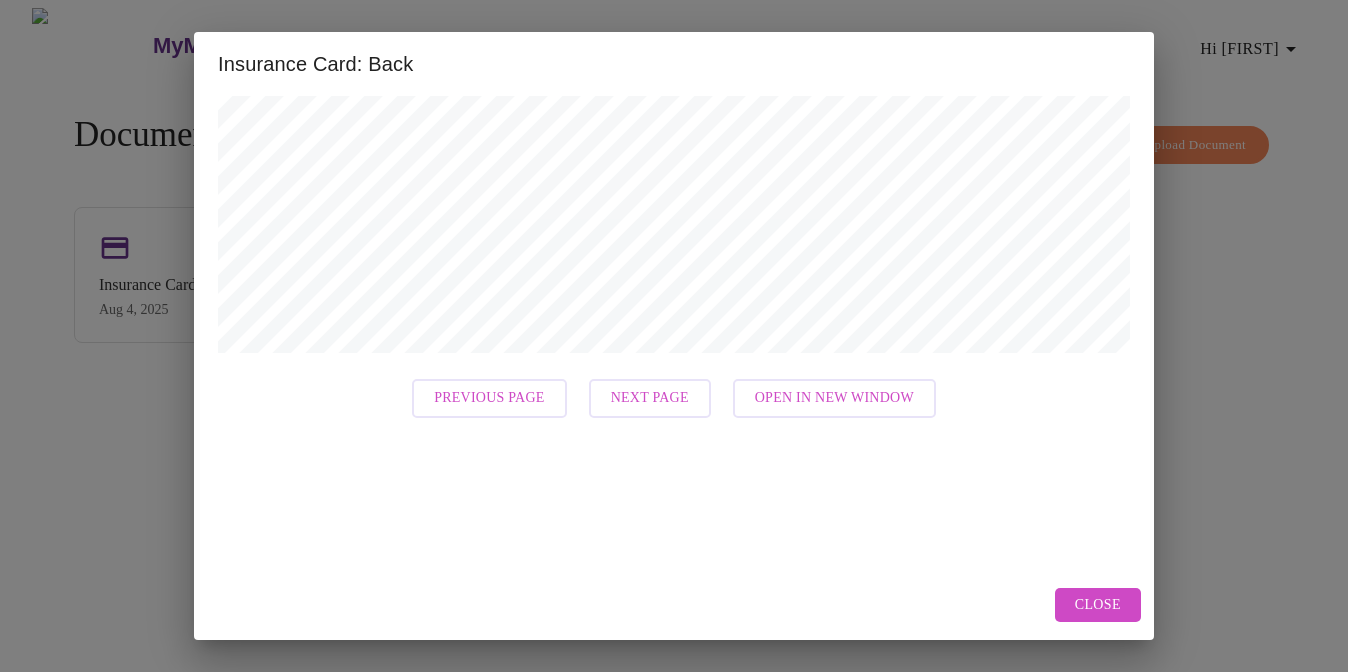 scroll, scrollTop: 0, scrollLeft: 0, axis: both 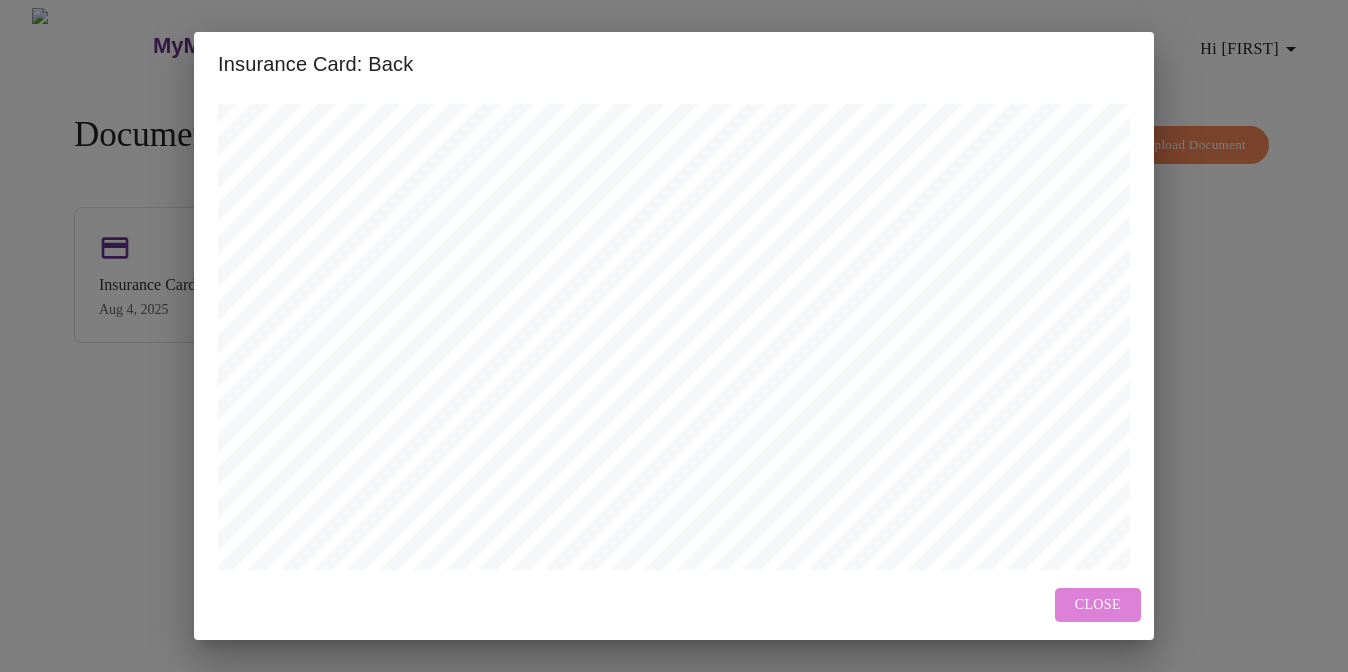 click on "Close" at bounding box center (1098, 605) 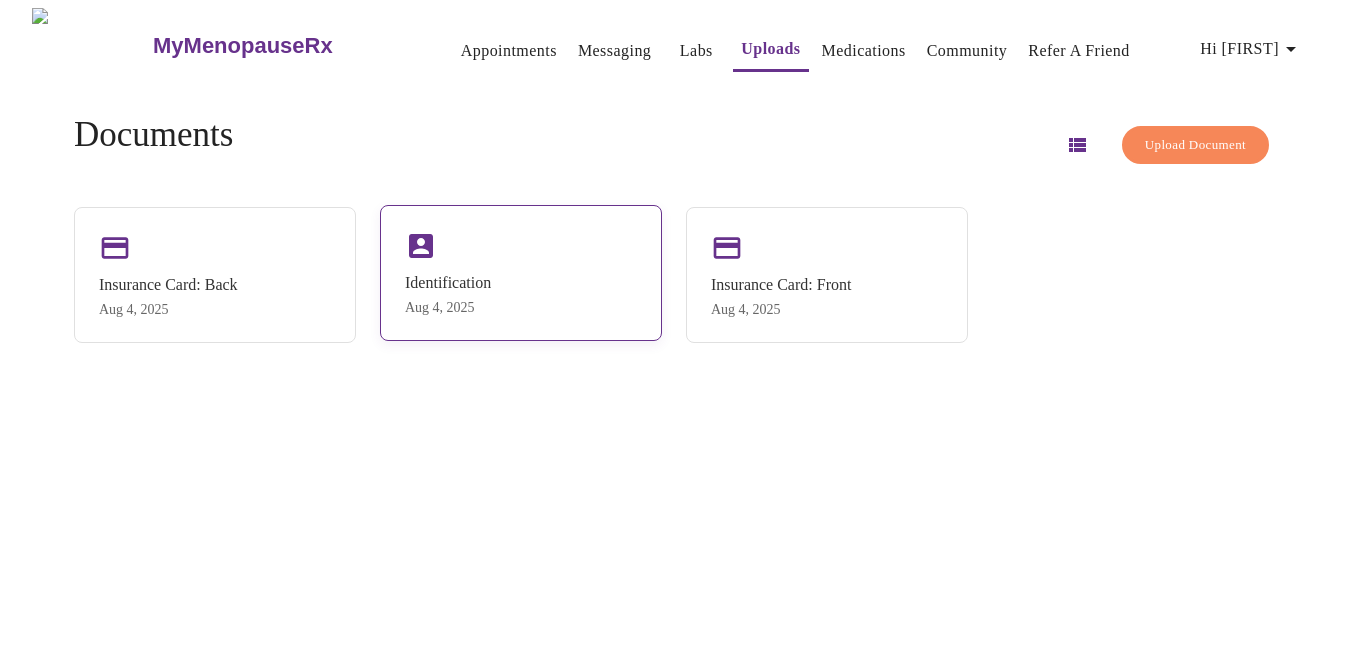 click on "Identification Aug 4, 2025" at bounding box center [521, 273] 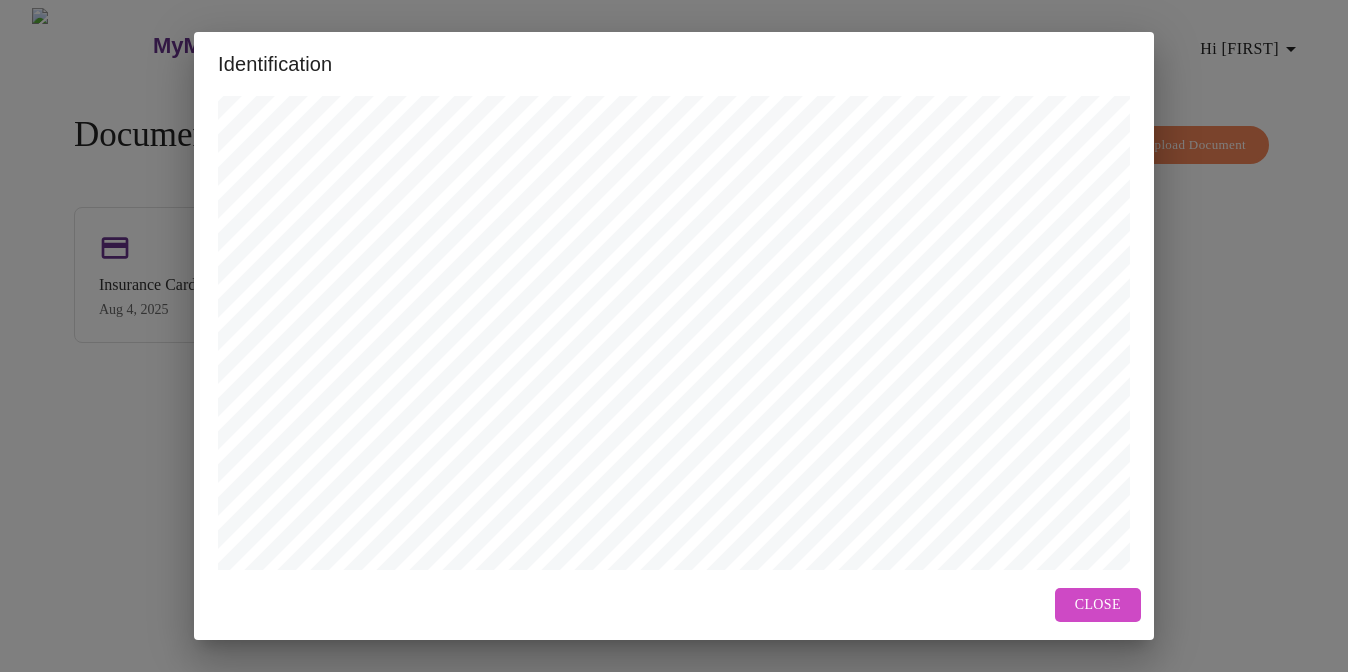scroll, scrollTop: 568, scrollLeft: 0, axis: vertical 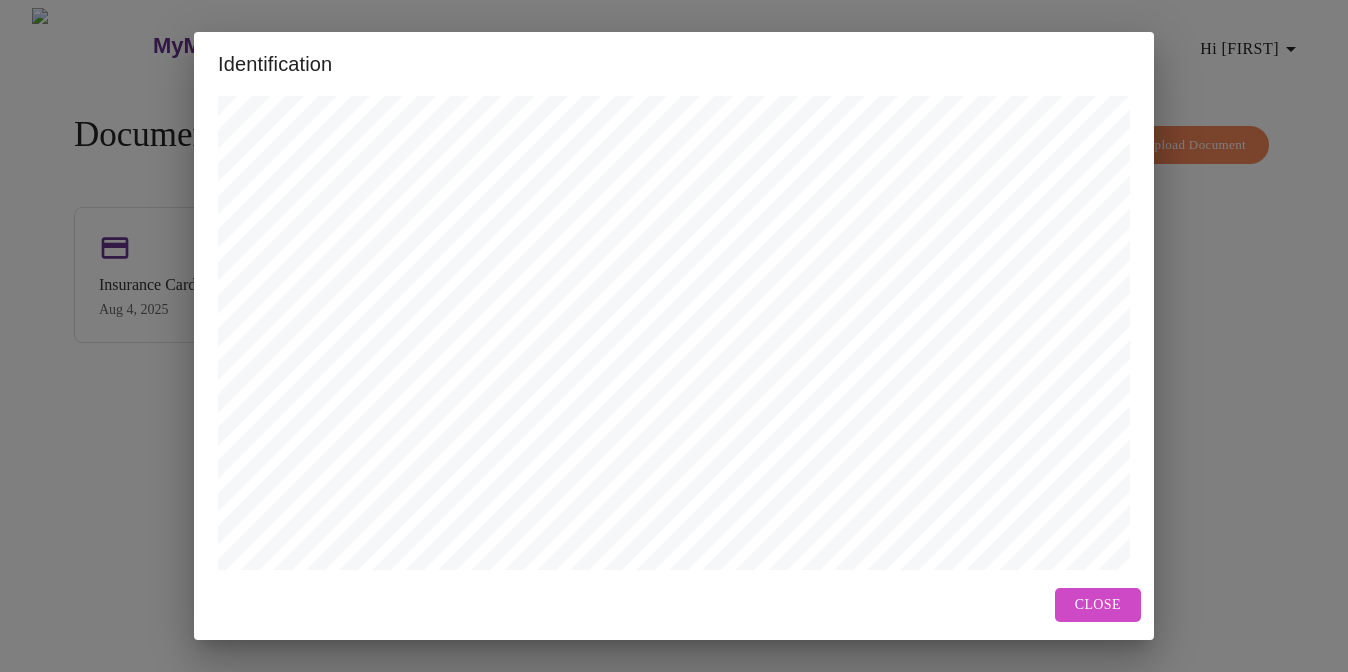 click on "Close" at bounding box center [1098, 605] 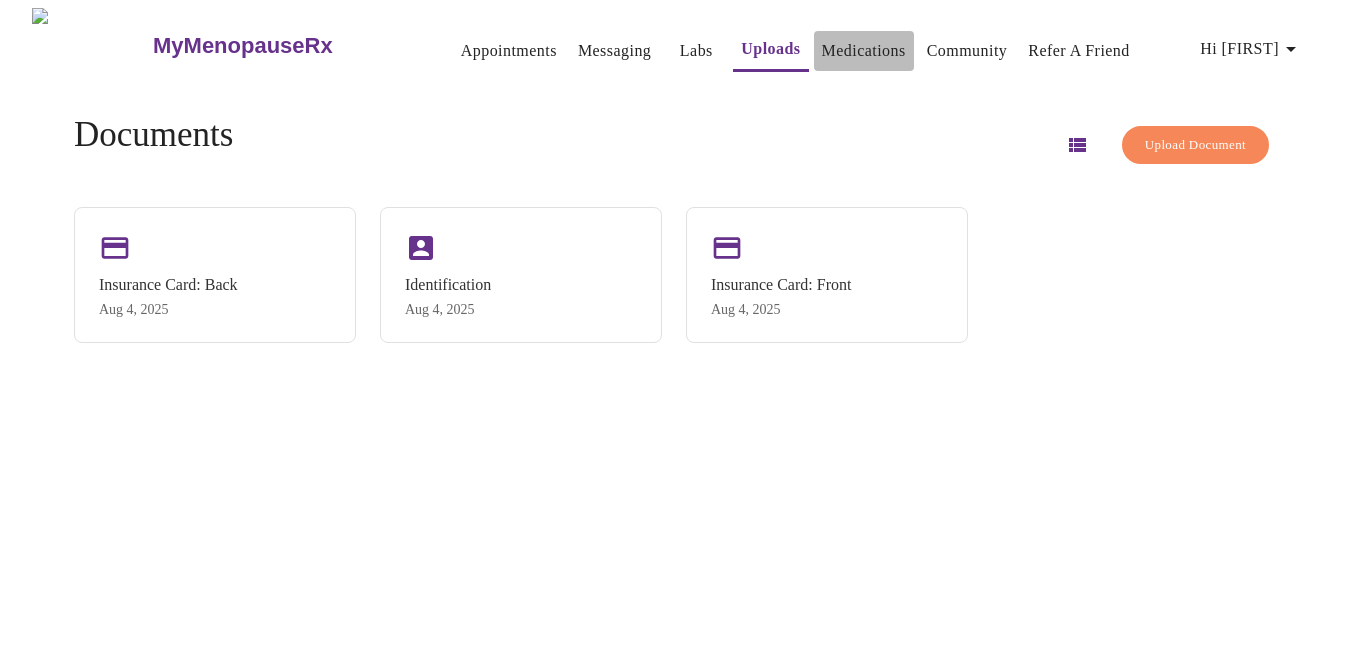 click on "Medications" at bounding box center (864, 51) 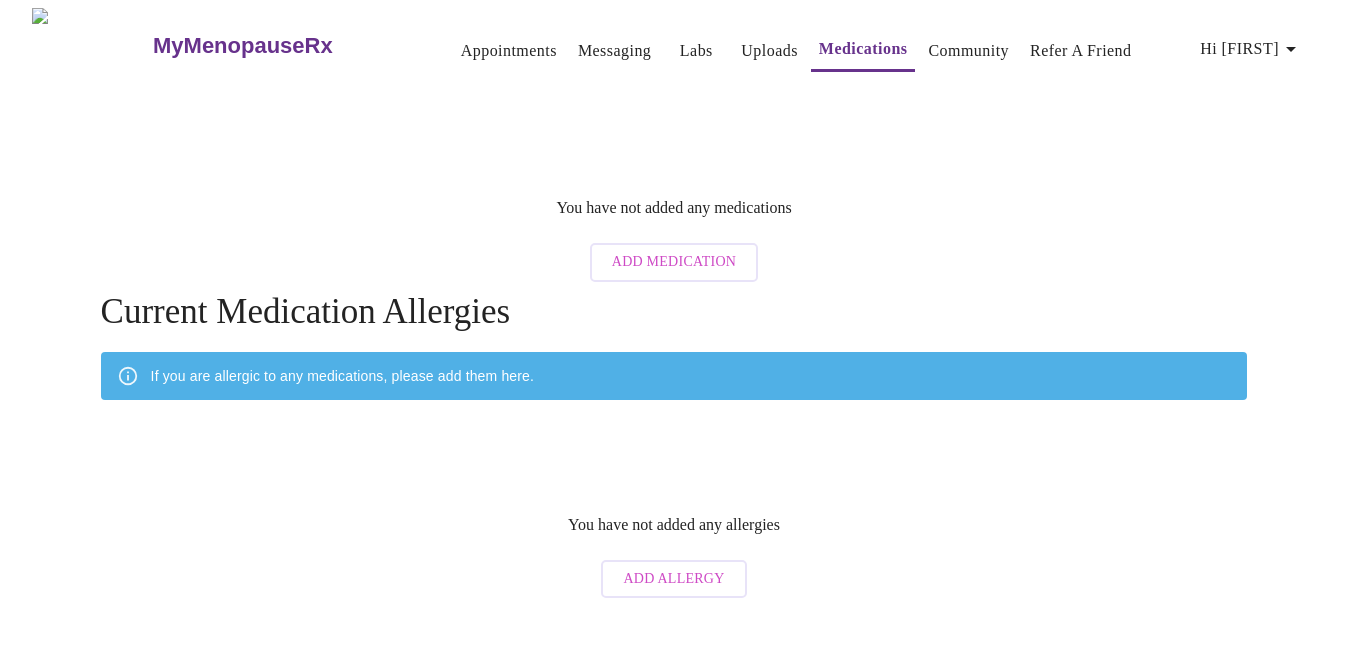 click on "If you are allergic to any medications, please add them here." at bounding box center [342, 376] 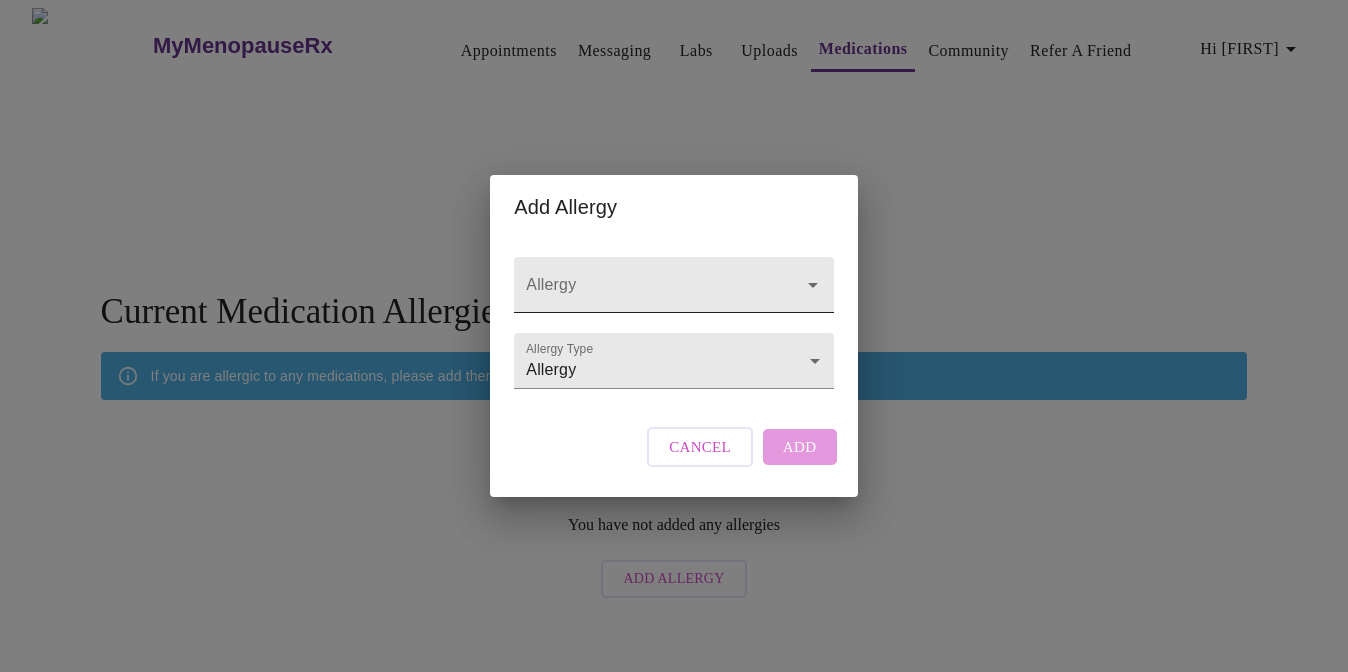 click 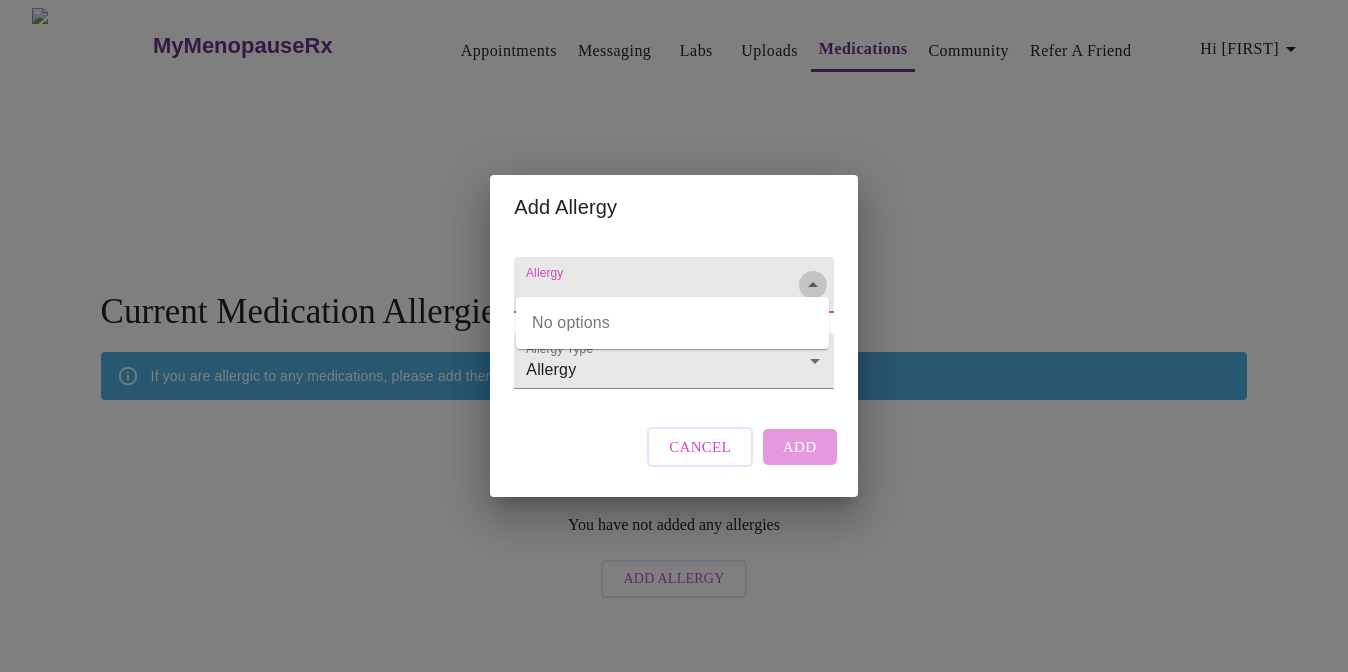 click 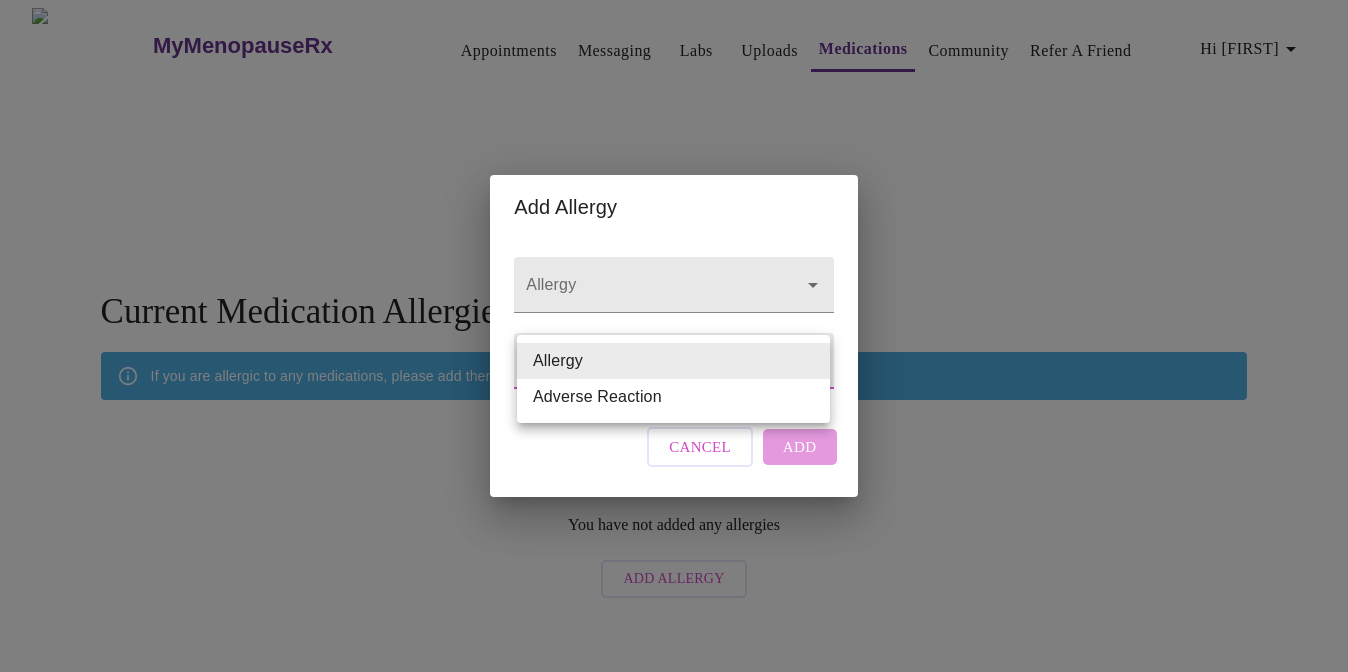 click on "MyMenopauseRx Appointments Messaging Labs Uploads Medications Community Refer a Friend Hi Molly   You have not added any medications Add Medication Current Medication Allergies If you are allergic to any medications, please add them here. You have not added any allergies Add Allergy Settings Billing Invoices Log out Add Allergy Allergy Allergy Type Allergy Allergy Cancel Add Allergy Adverse Reaction" at bounding box center (674, 308) 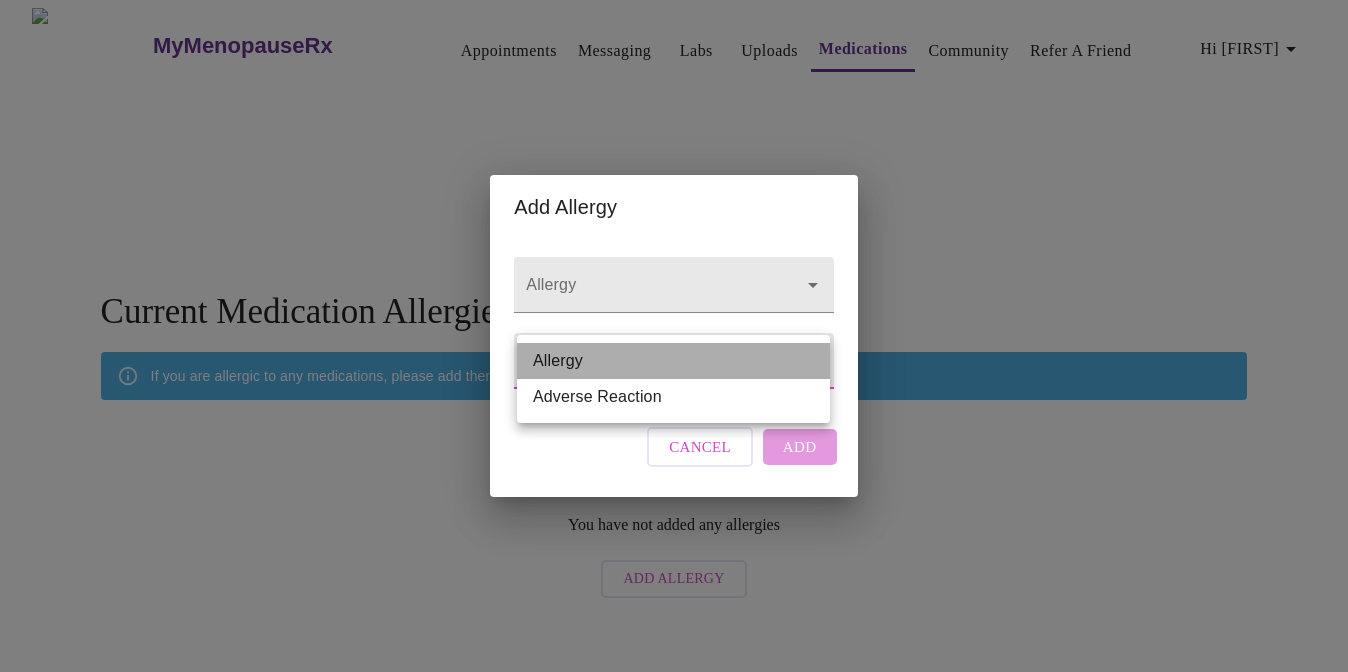 click on "Allergy" at bounding box center (673, 361) 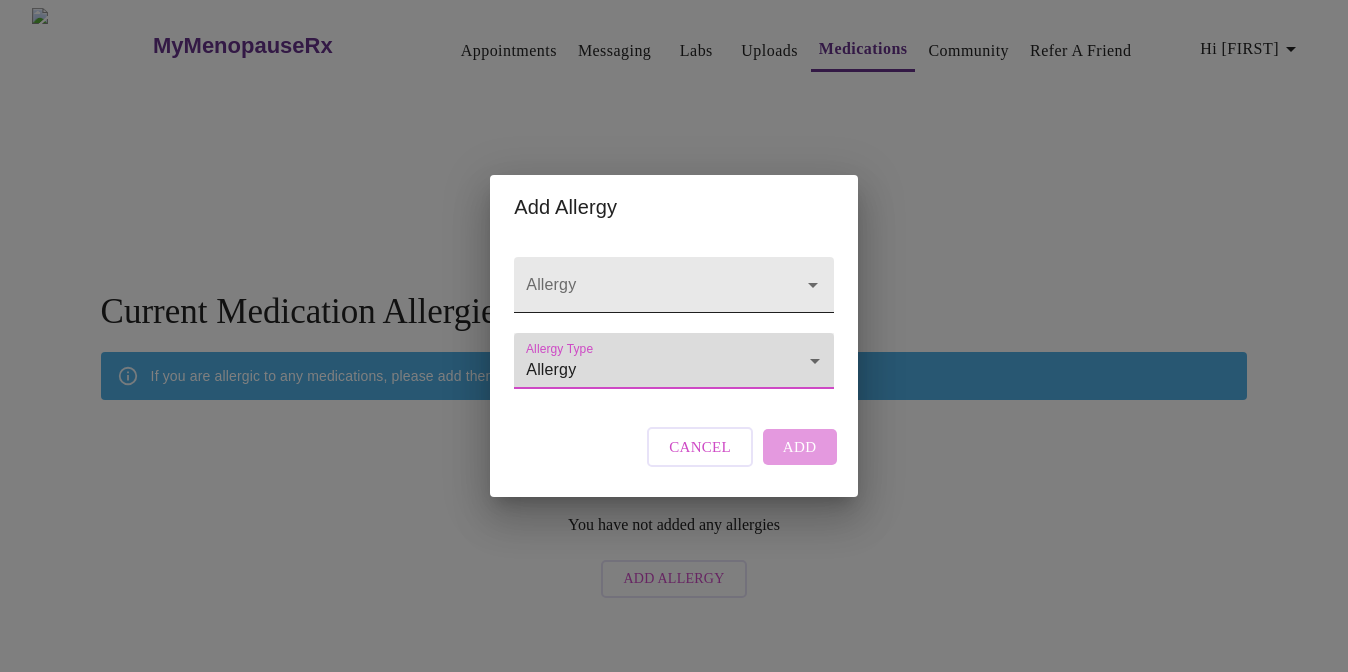 click 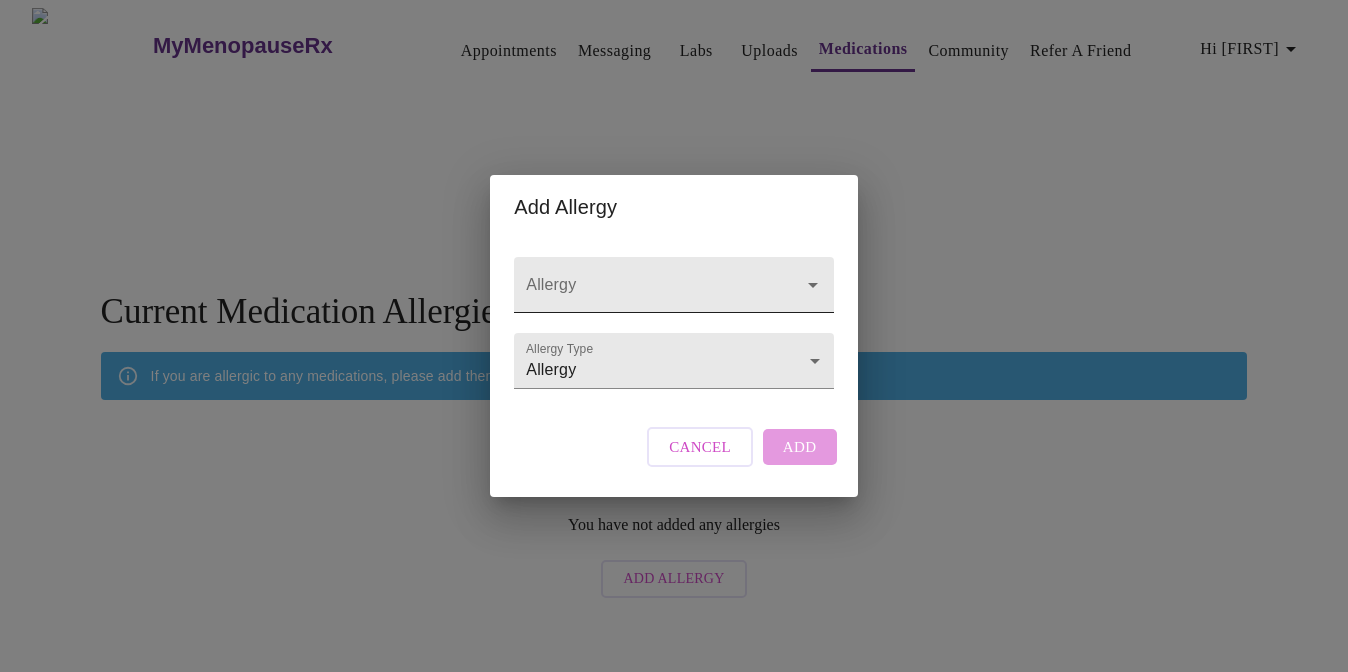 click 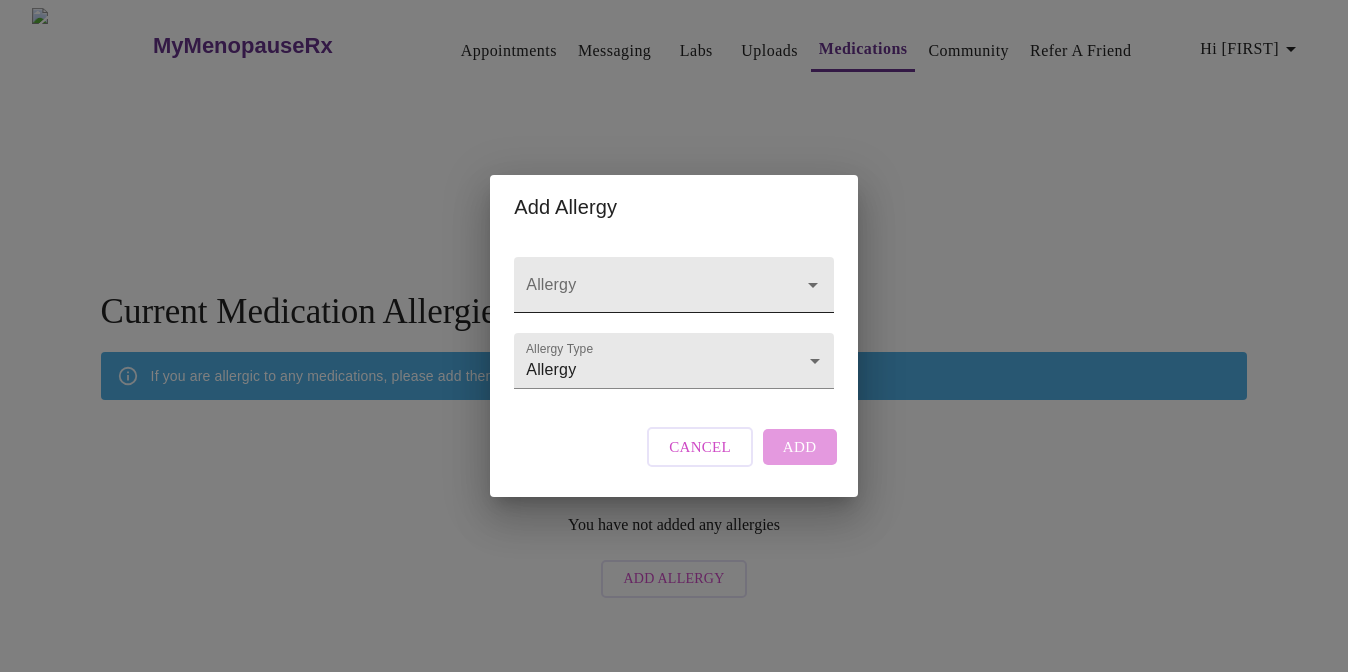 click on "Allergy" at bounding box center [645, 294] 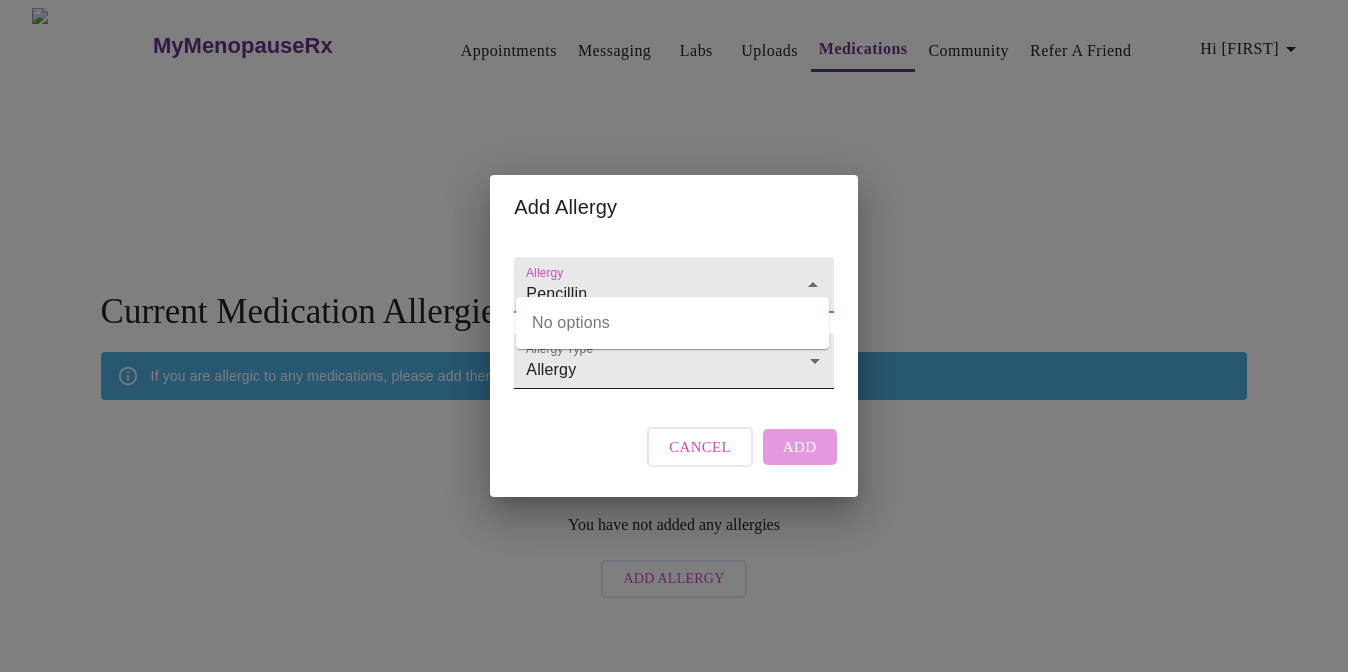 type on "Pencillin" 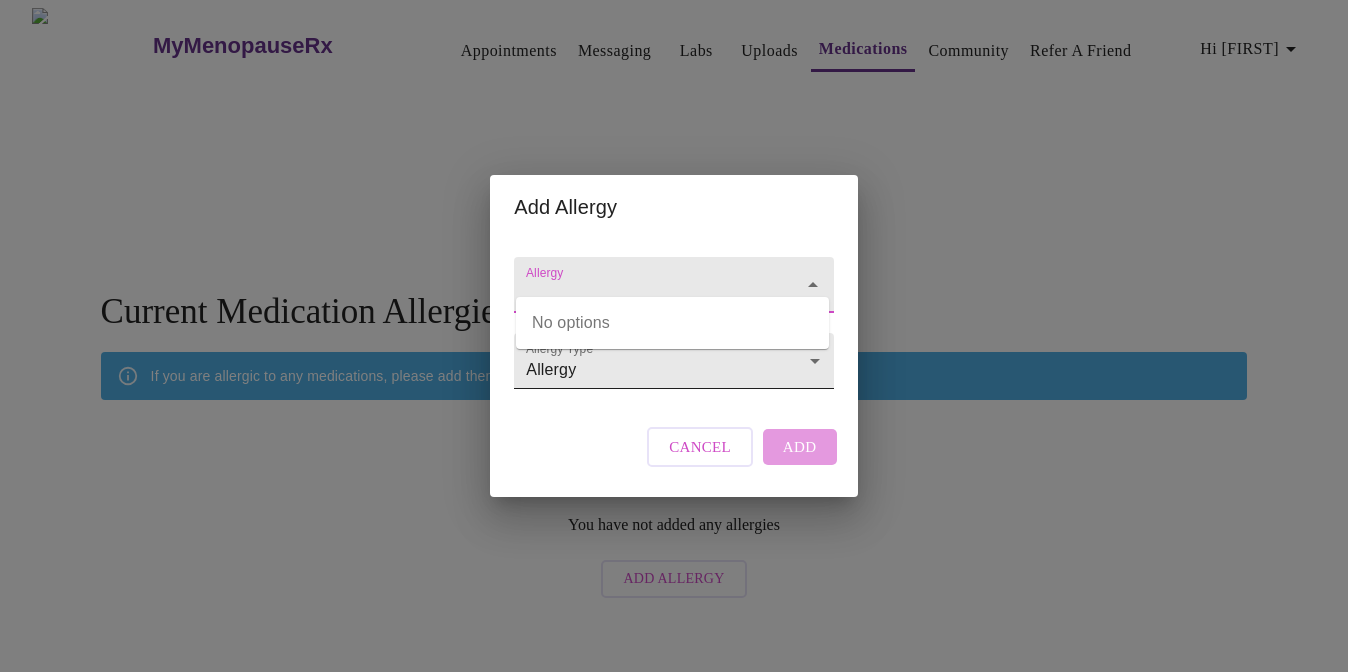 click on "MyMenopauseRx Appointments Messaging Labs Uploads Medications Community Refer a Friend Hi Molly   You have not added any medications Add Medication Current Medication Allergies If you are allergic to any medications, please add them here. You have not added any allergies Add Allergy Settings Billing Invoices Log out Add Allergy Allergy Allergy Type Allergy Allergy Cancel Add No options" at bounding box center (674, 308) 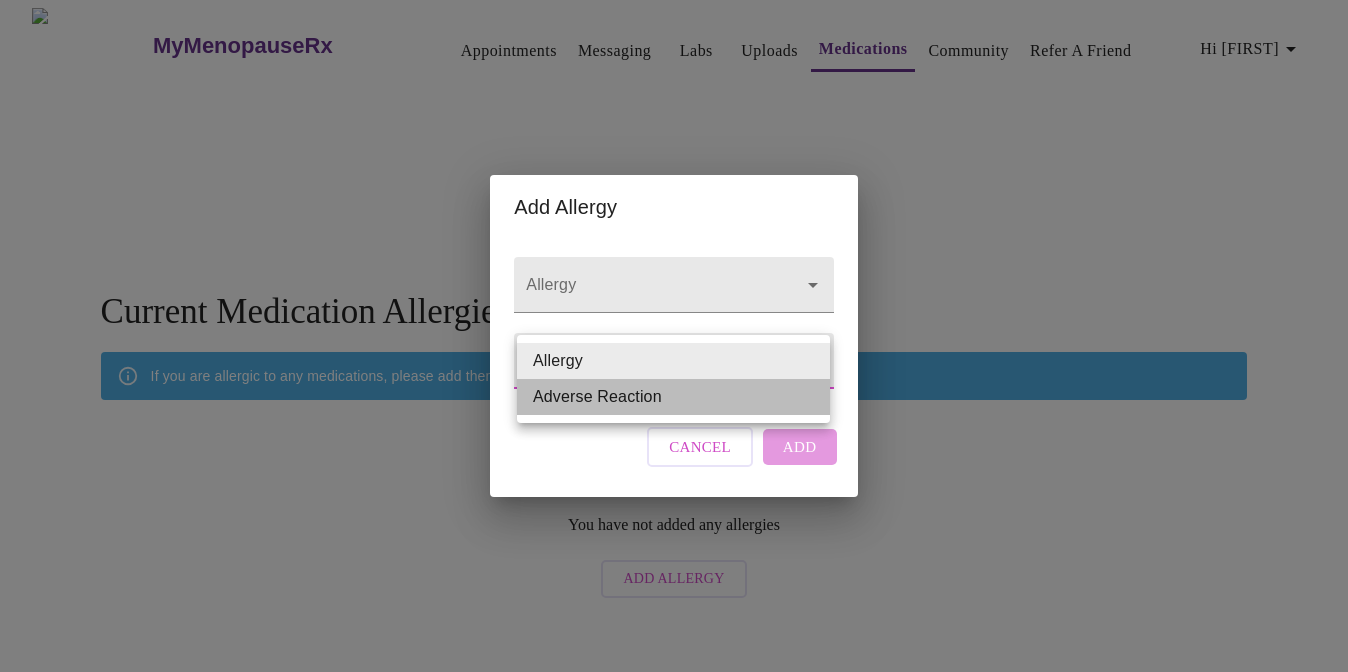 click on "Adverse Reaction" at bounding box center [673, 397] 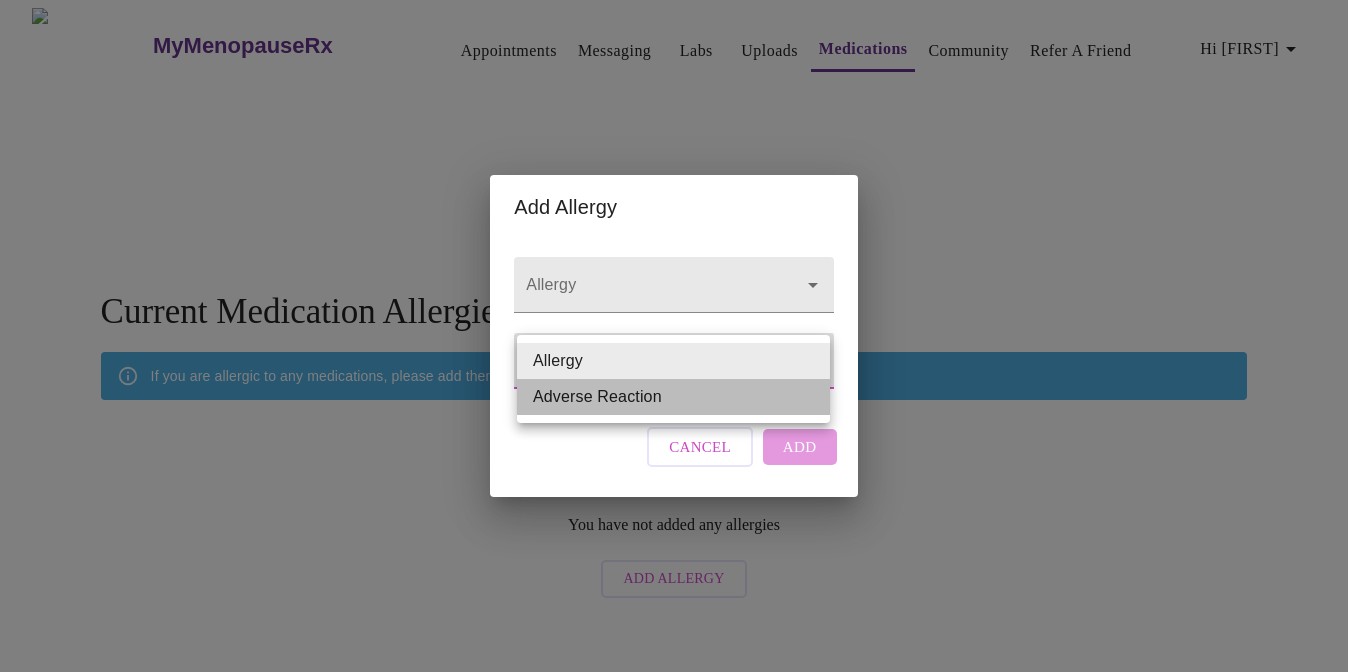 type on "Adverse Reaction" 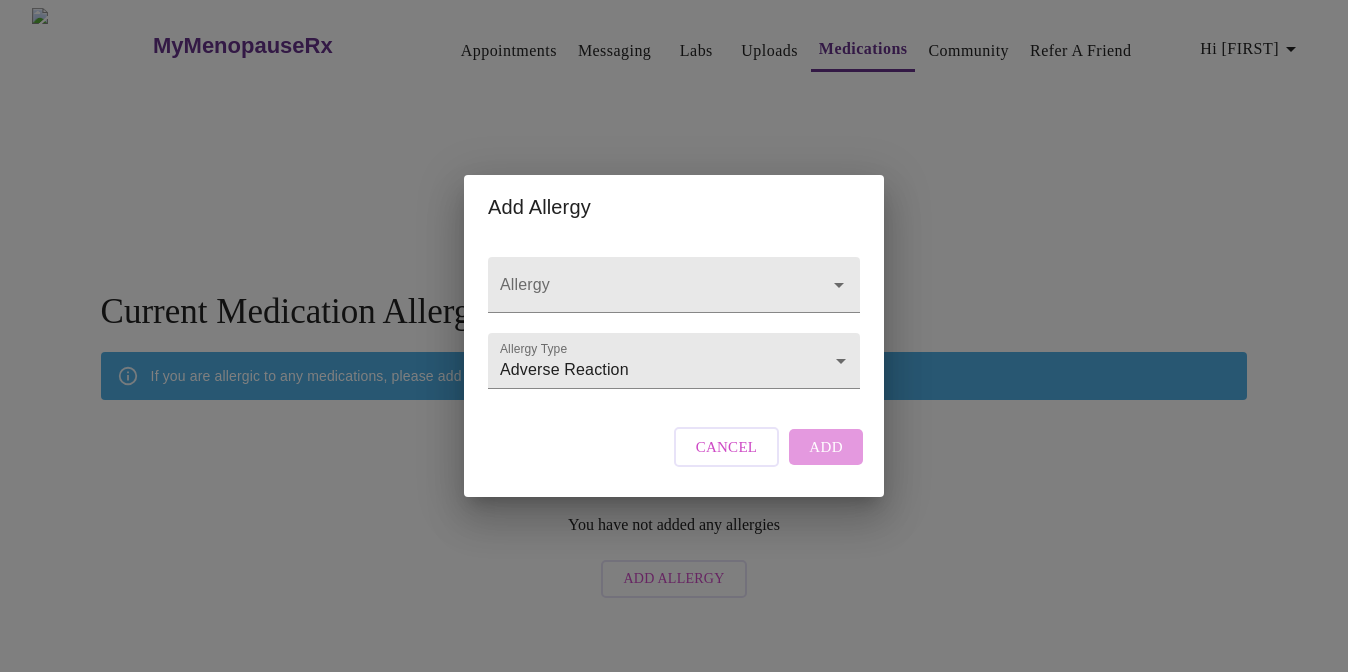 click on "Cancel Add" at bounding box center [768, 447] 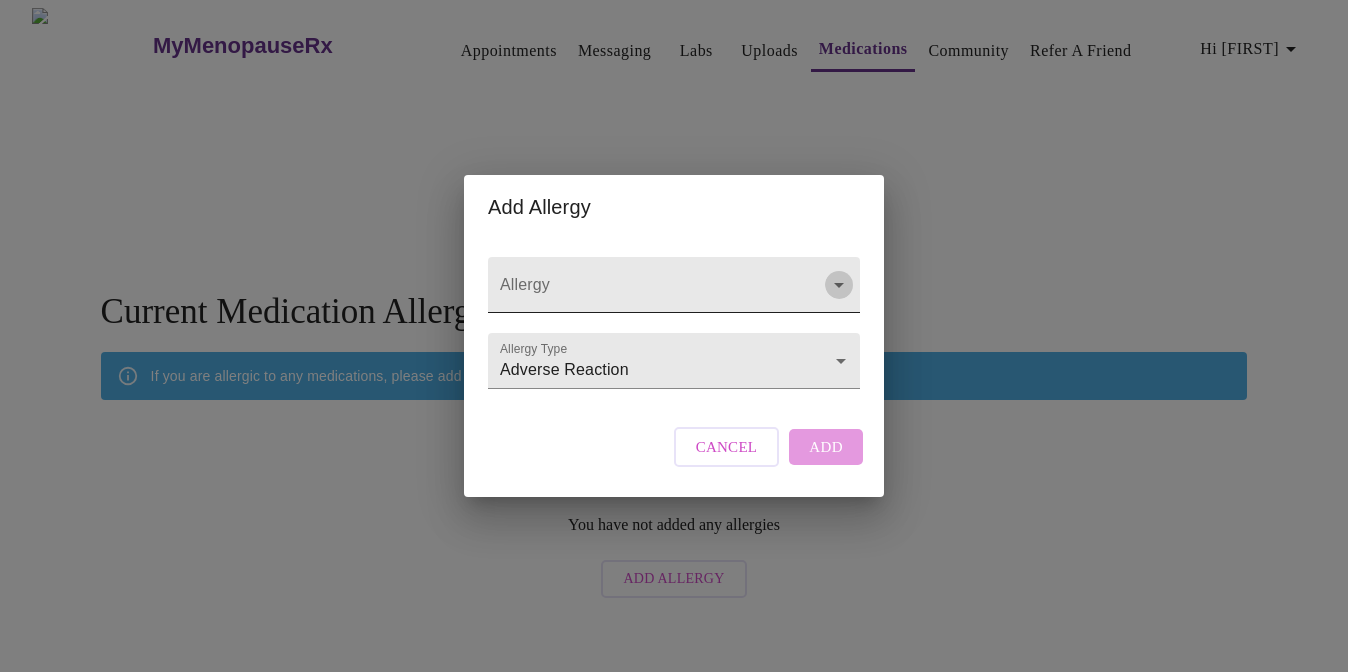click 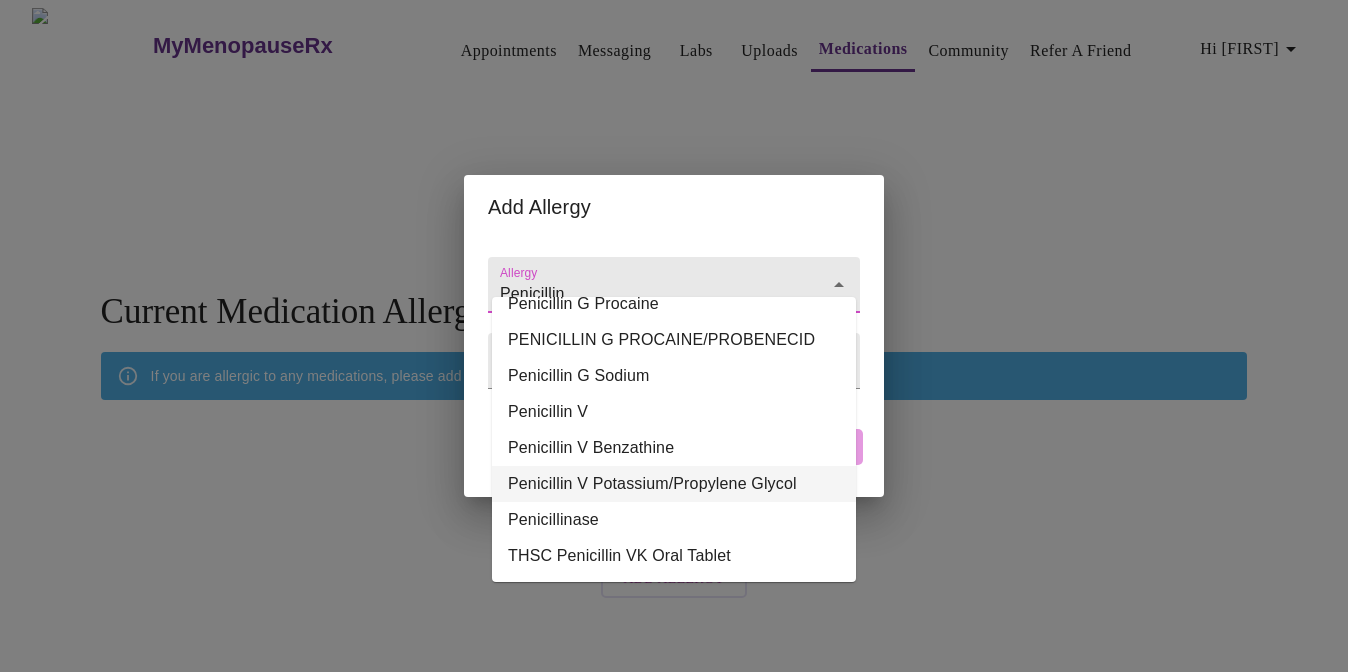 scroll, scrollTop: 0, scrollLeft: 0, axis: both 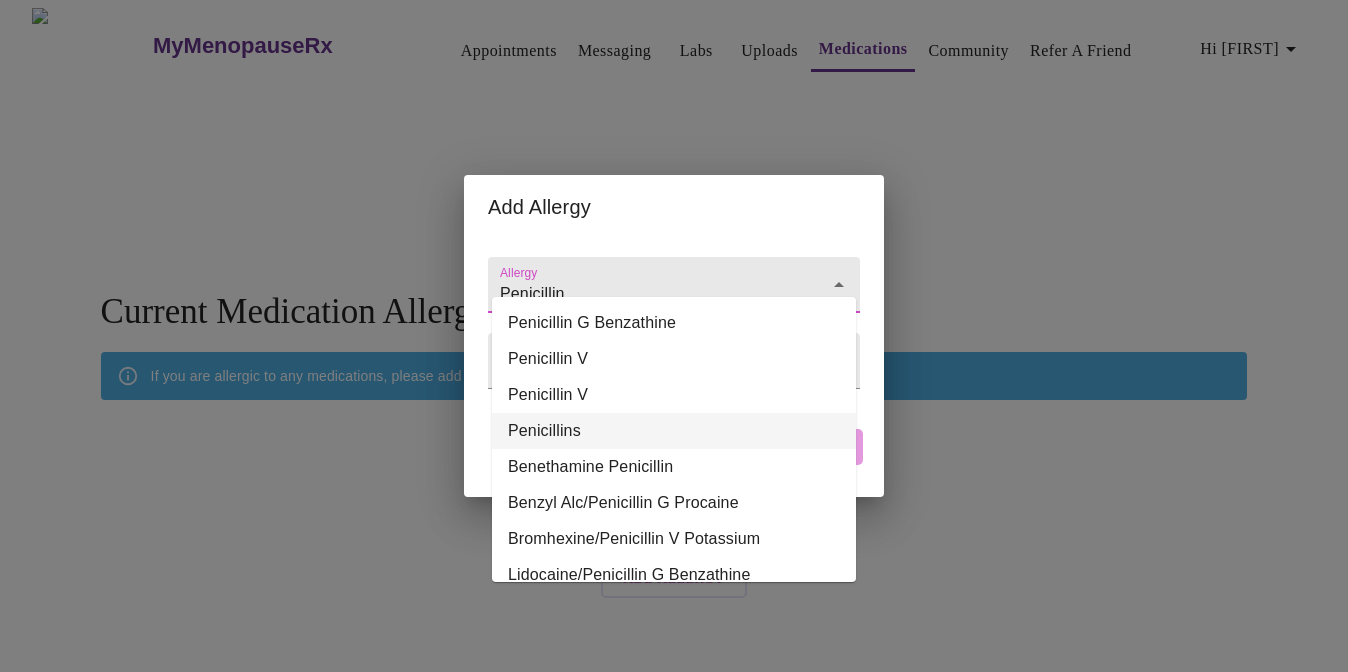 click on "Penicillins" at bounding box center (674, 431) 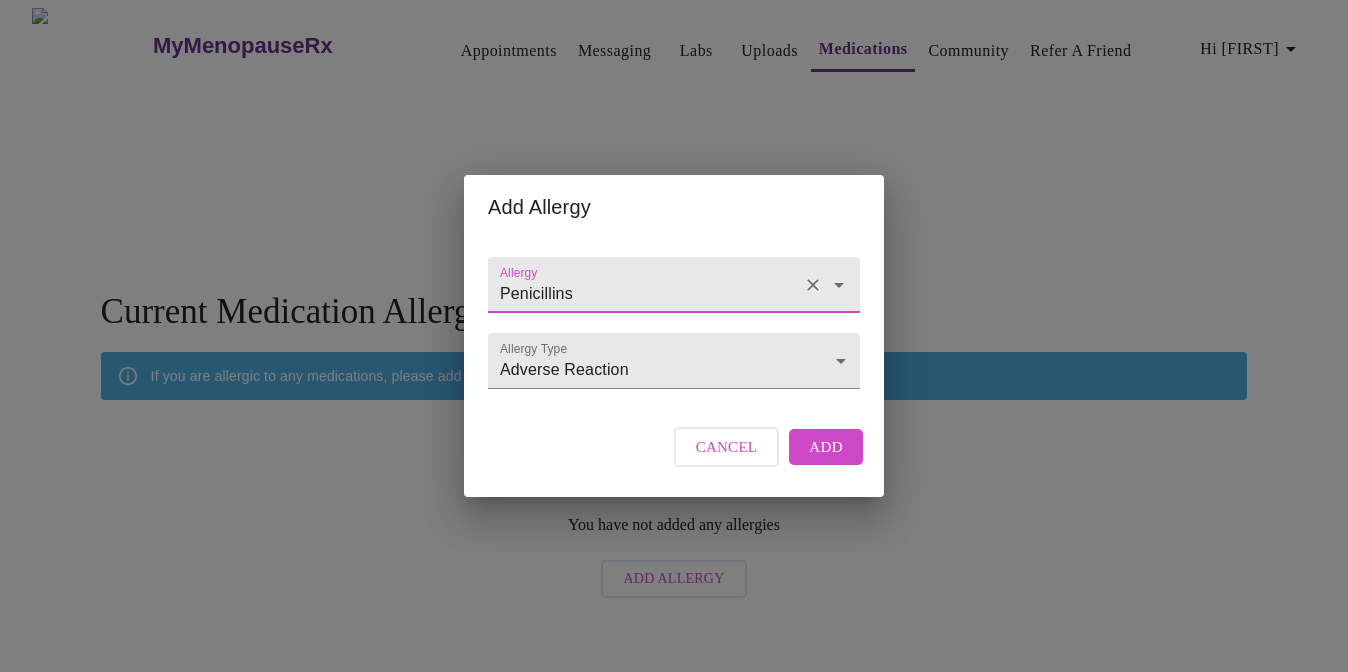 type on "Penicillins" 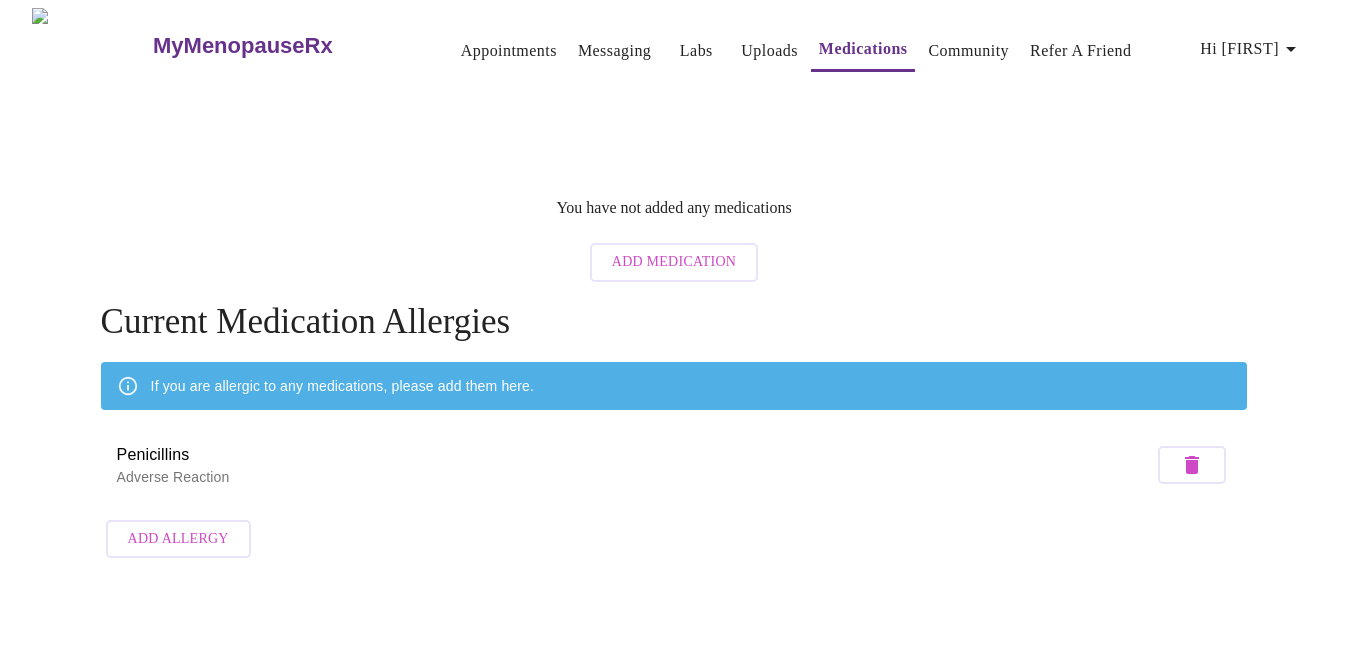click on "Add Allergy" at bounding box center [178, 539] 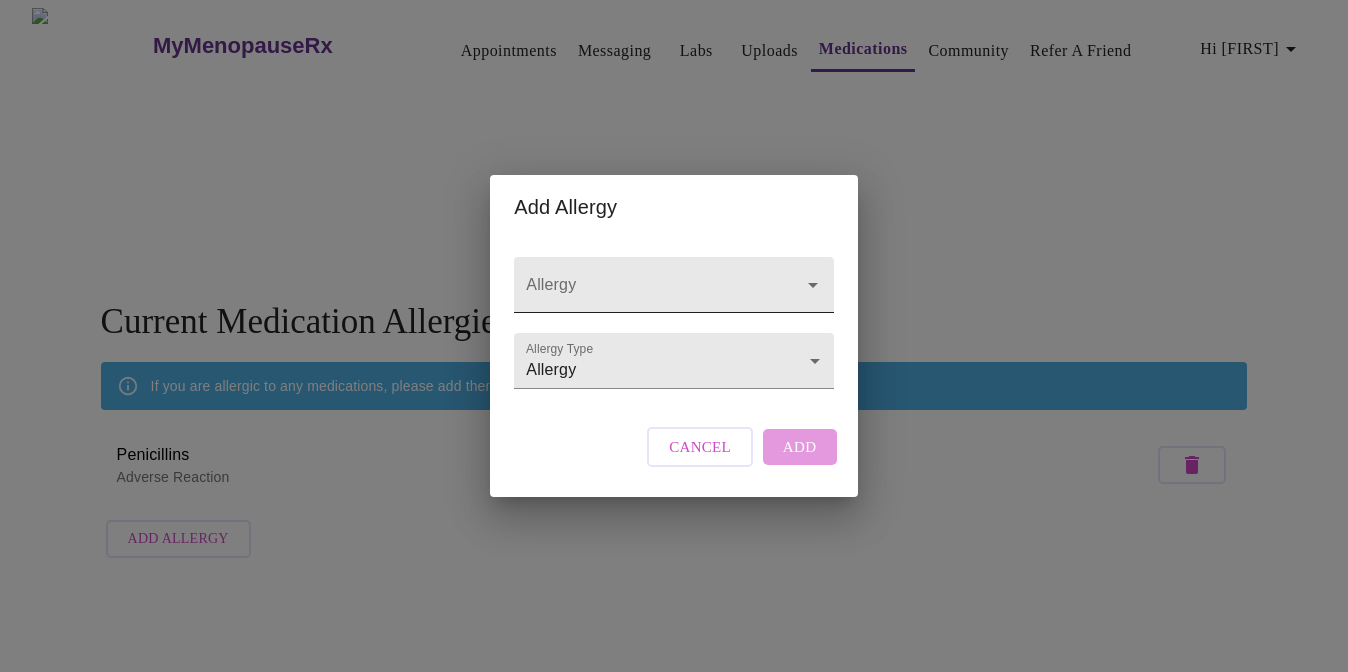 click on "Allergy" at bounding box center [645, 294] 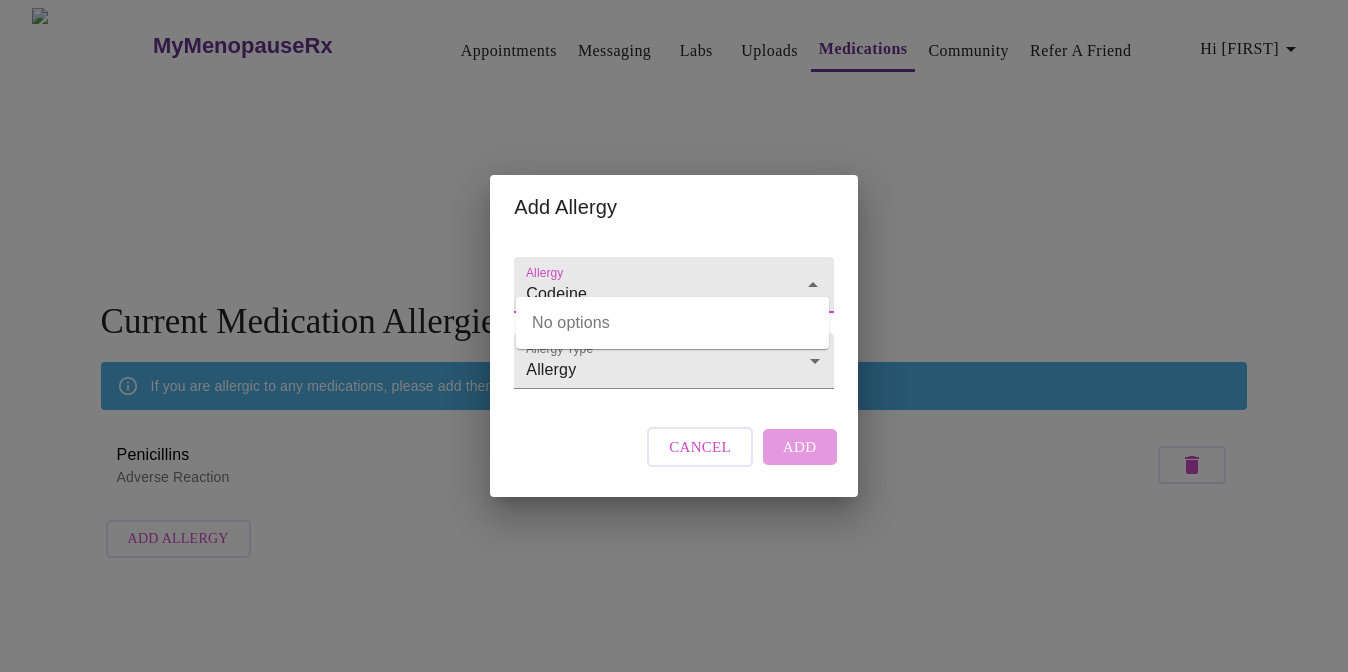 type on "Codeine" 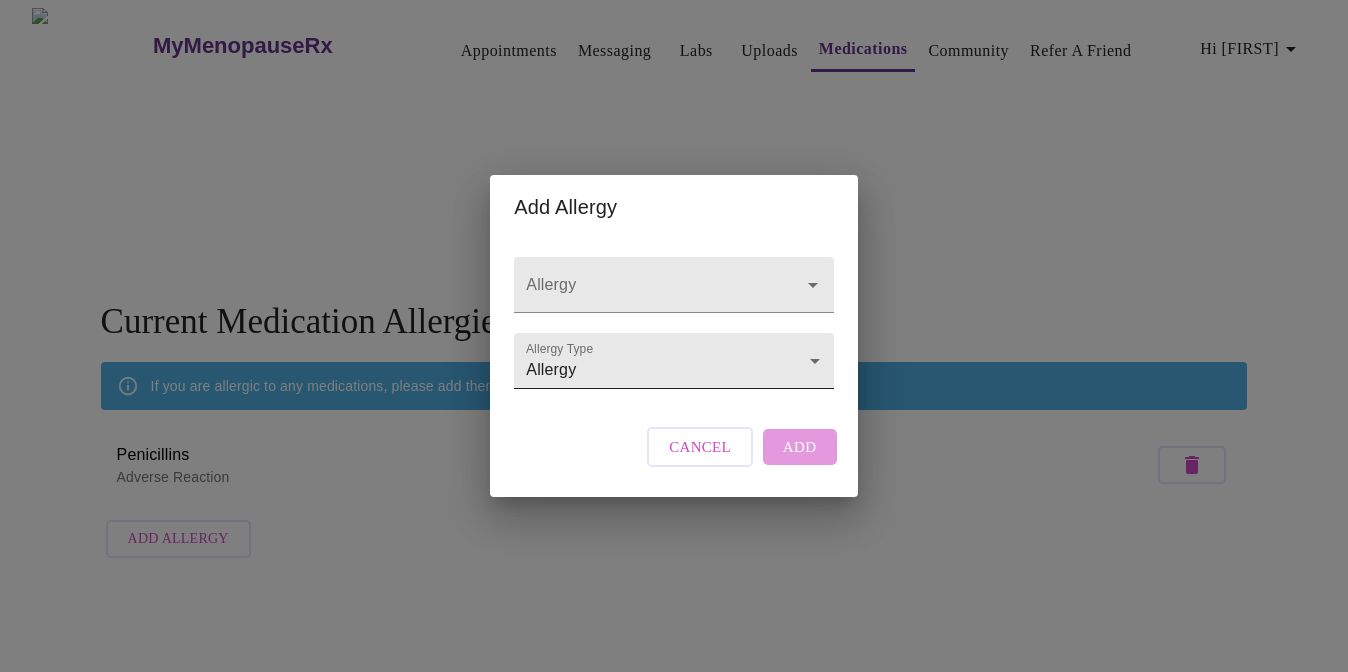 click on "MyMenopauseRx Appointments Messaging Labs Uploads Medications Community Refer a Friend Hi Molly   You have not added any medications Add Medication Current Medication Allergies If you are allergic to any medications, please add them here. Penicillins Adverse Reaction Add Allergy Settings Billing Invoices Log out Add Allergy Allergy Allergy Type Allergy Allergy Cancel Add" at bounding box center (674, 288) 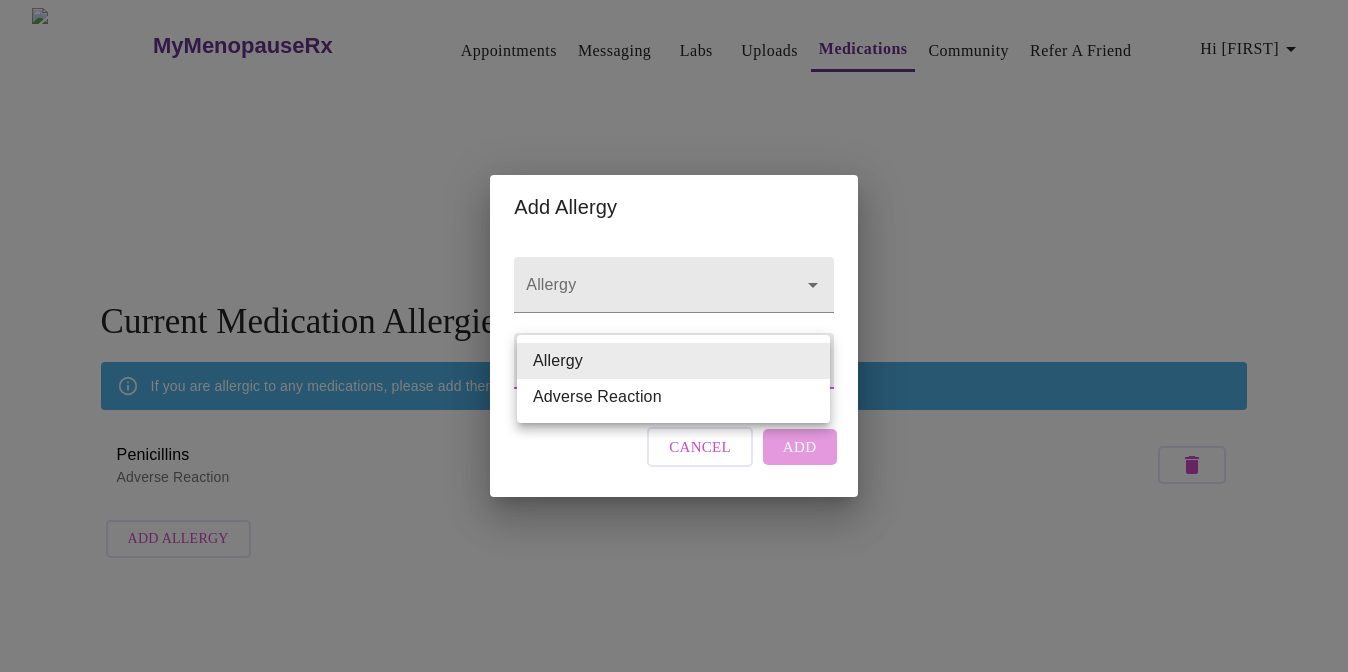 click on "Adverse Reaction" at bounding box center [673, 397] 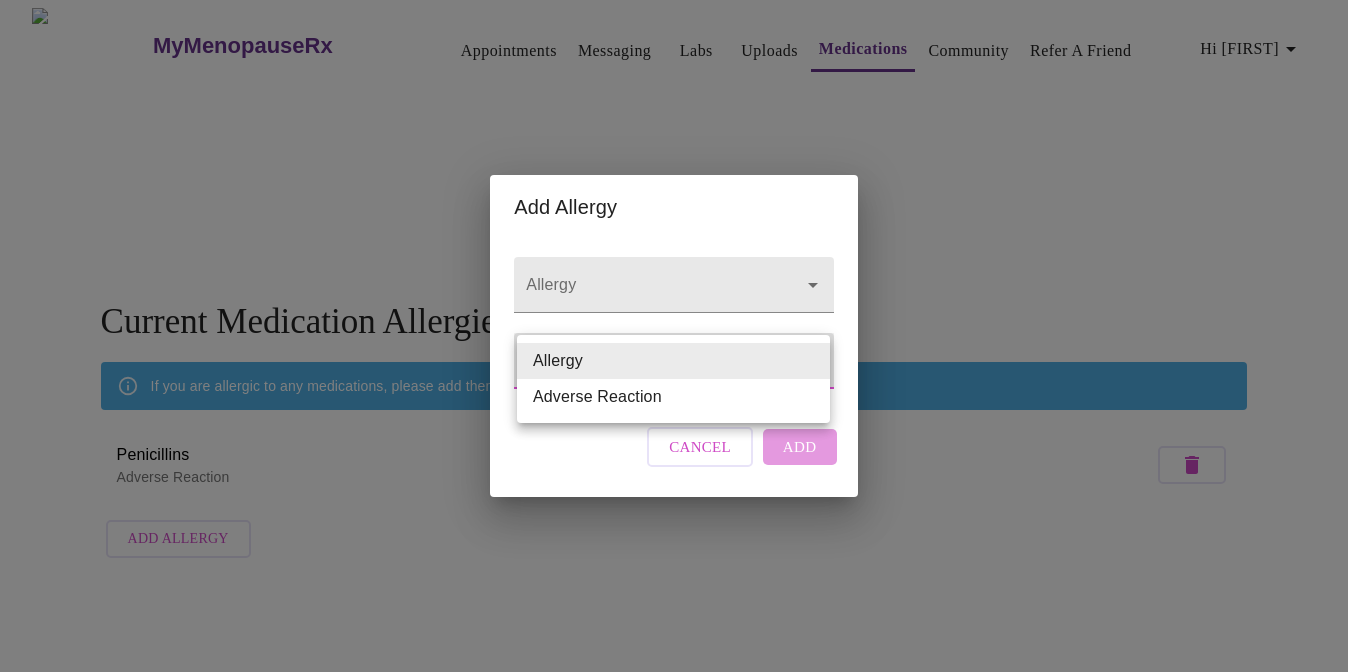 type on "Adverse Reaction" 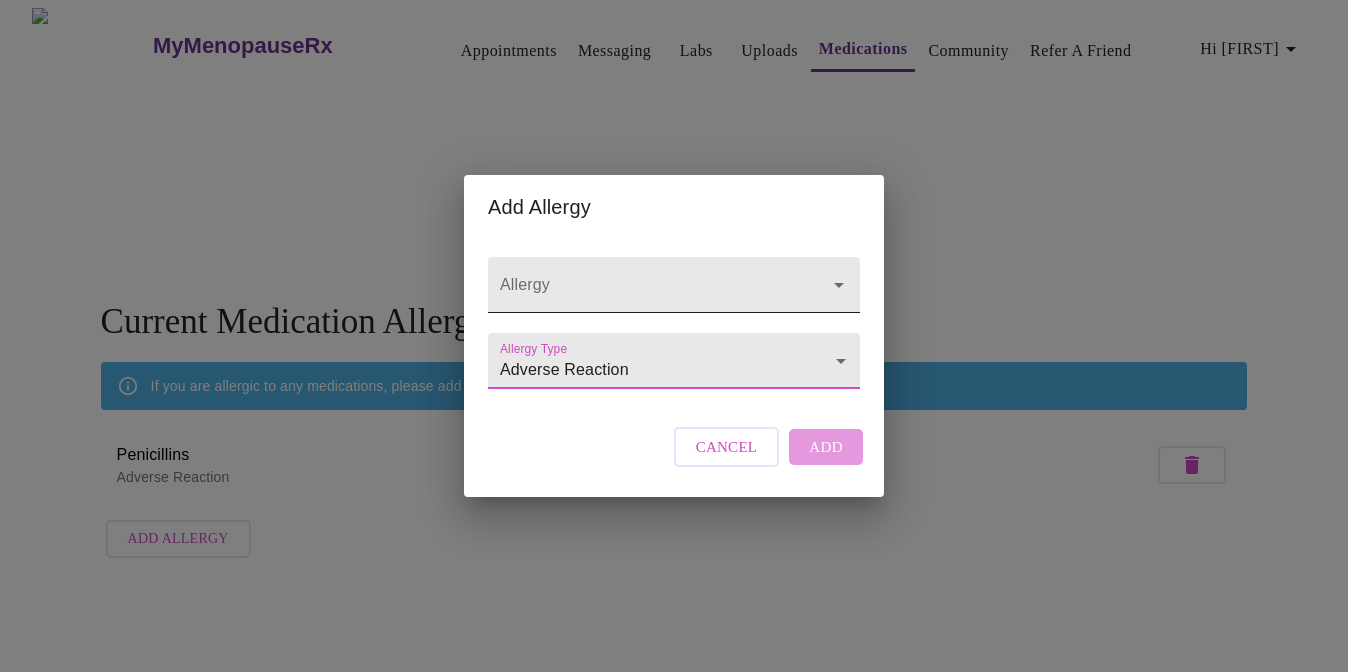 click on "Allergy" at bounding box center [645, 294] 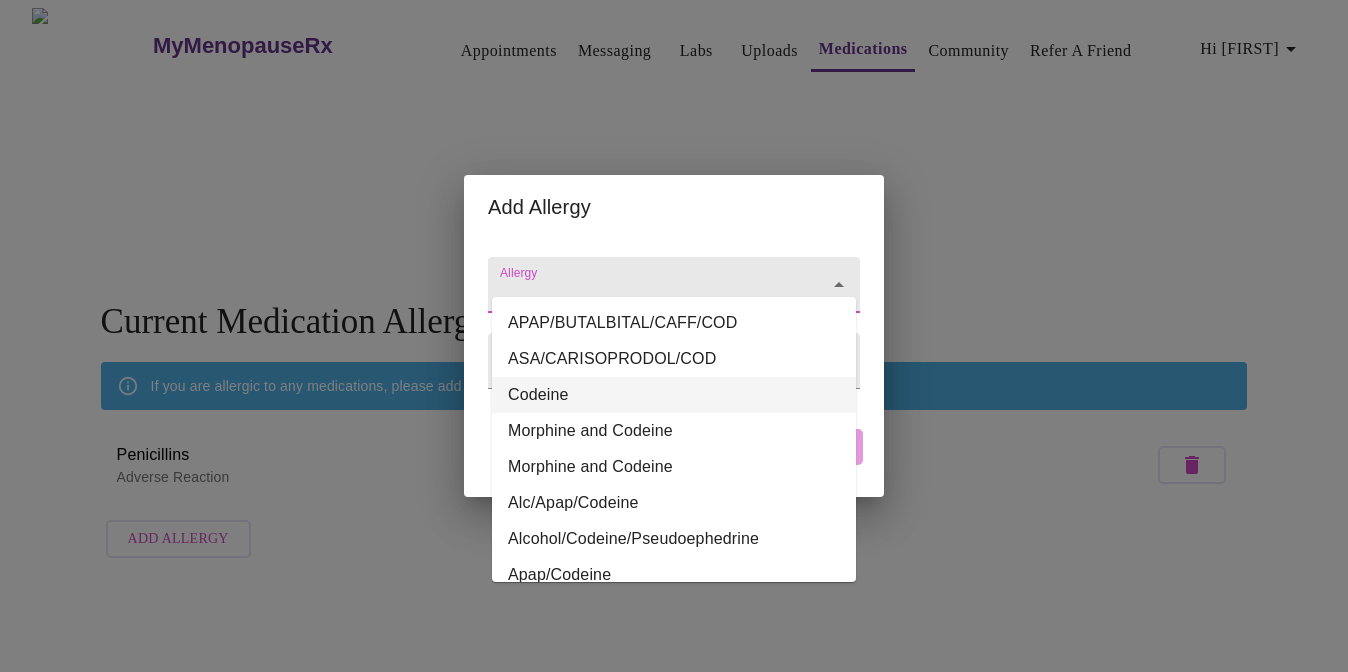 click on "Codeine" at bounding box center (674, 395) 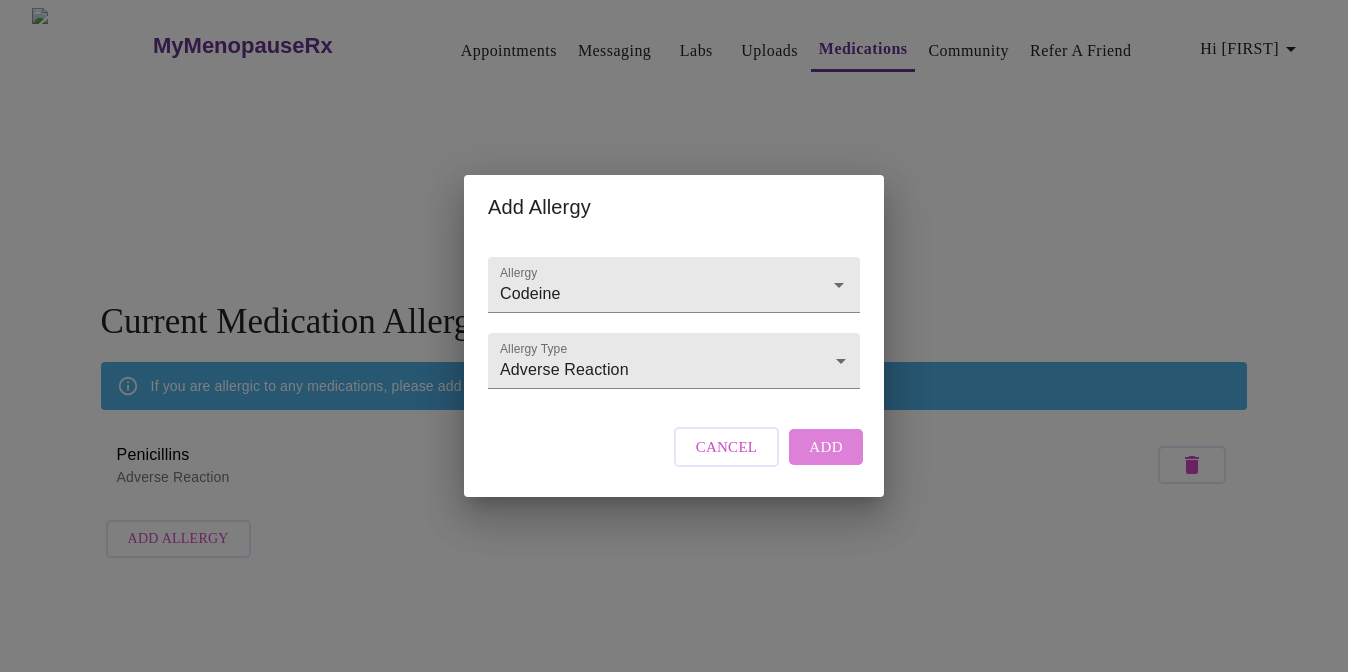 click on "Add" at bounding box center (826, 447) 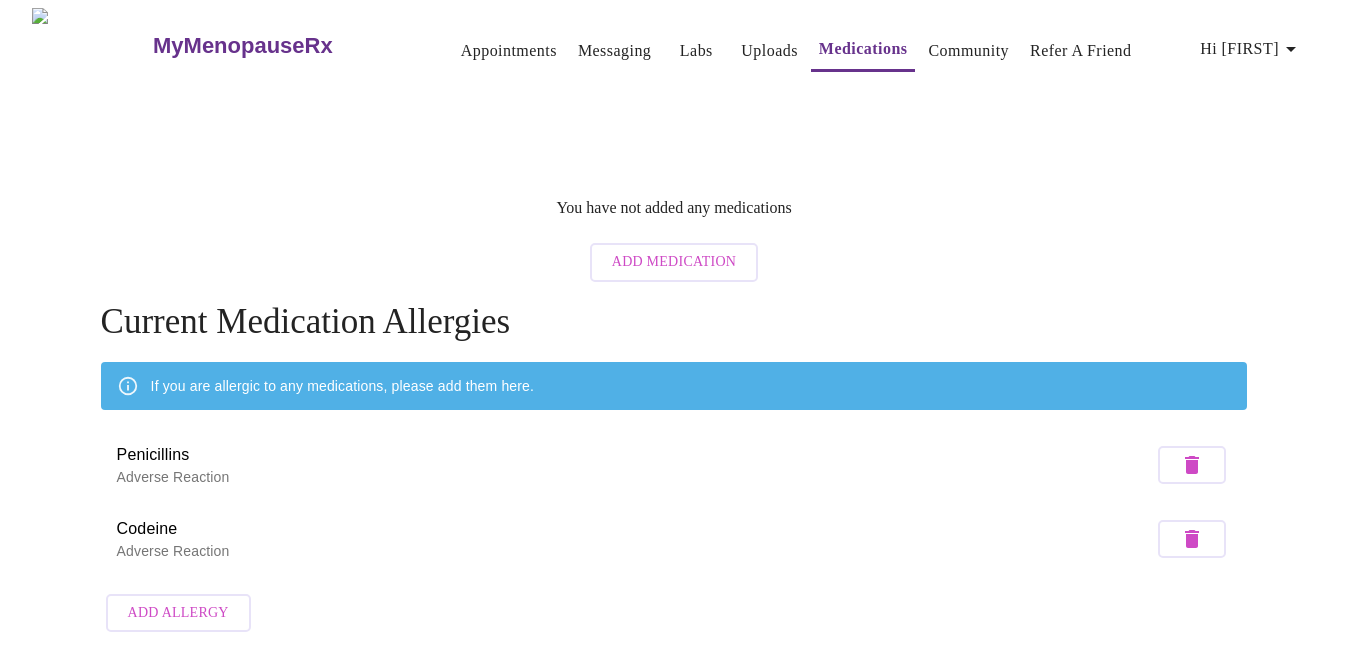 click on "Add Allergy" at bounding box center [178, 613] 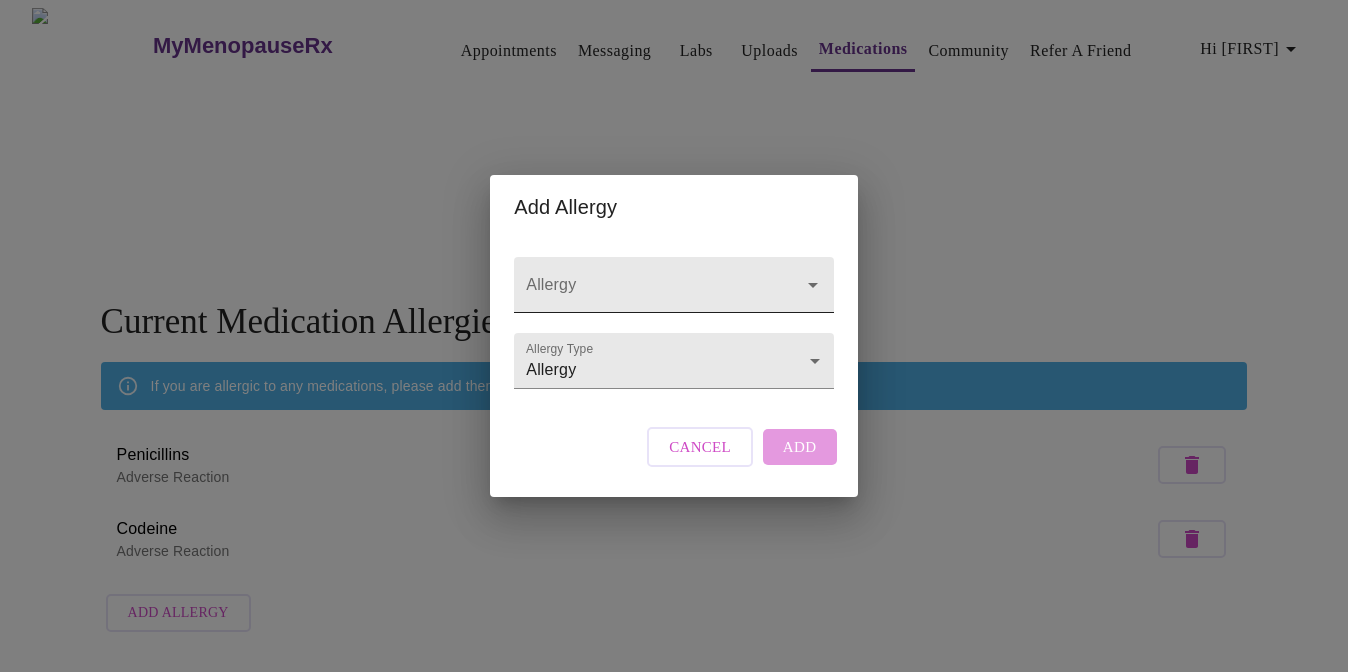 click on "Allergy" at bounding box center (645, 294) 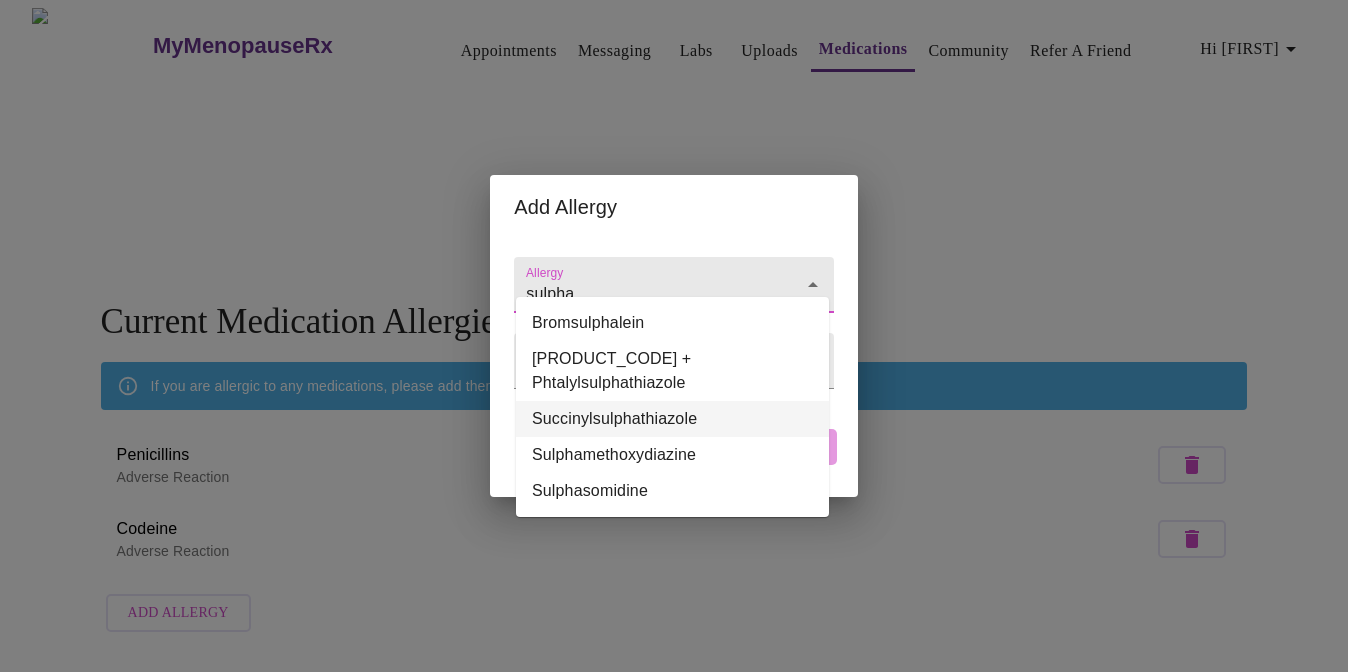 type on "sulpha" 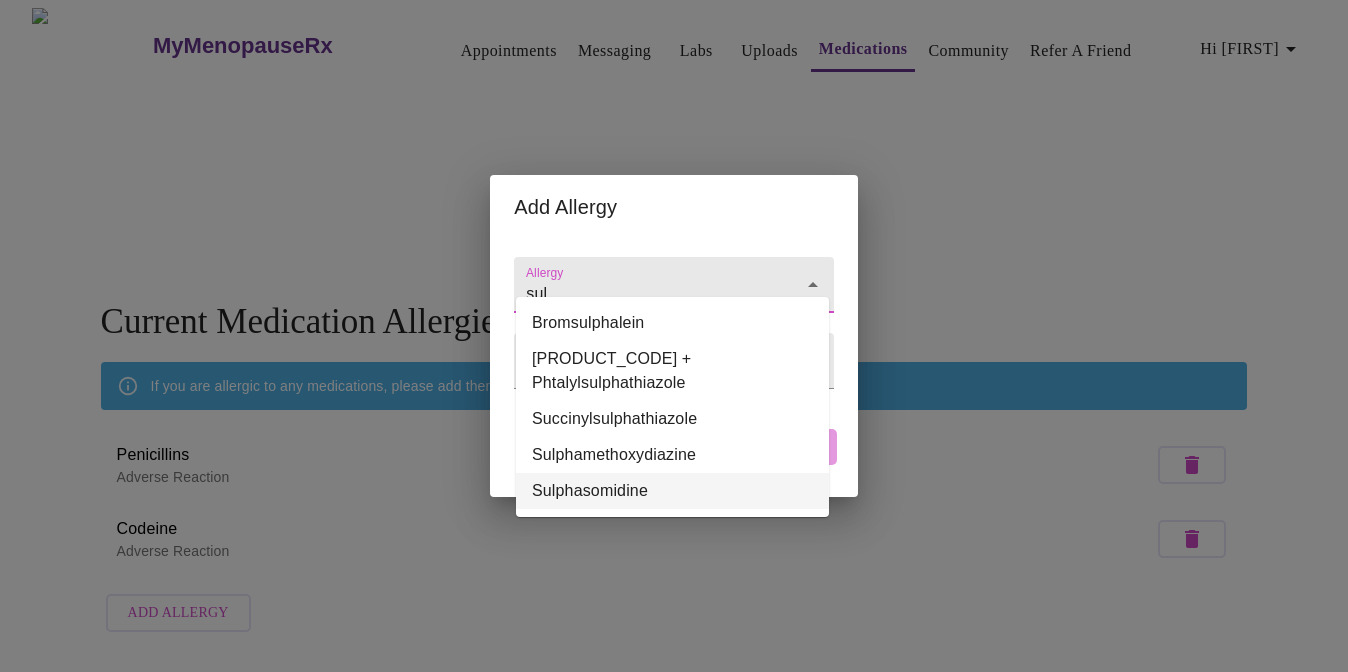 click on "Sulphasomidine" at bounding box center (672, 491) 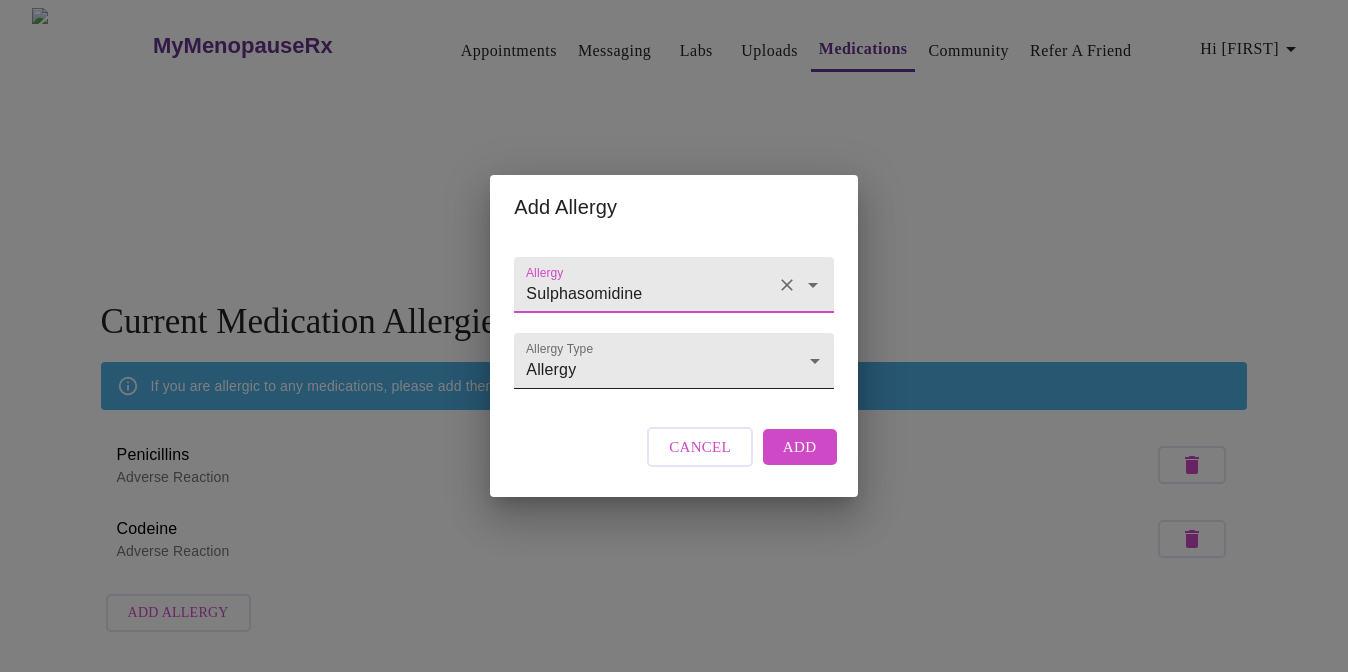 type on "Sulphasomidine" 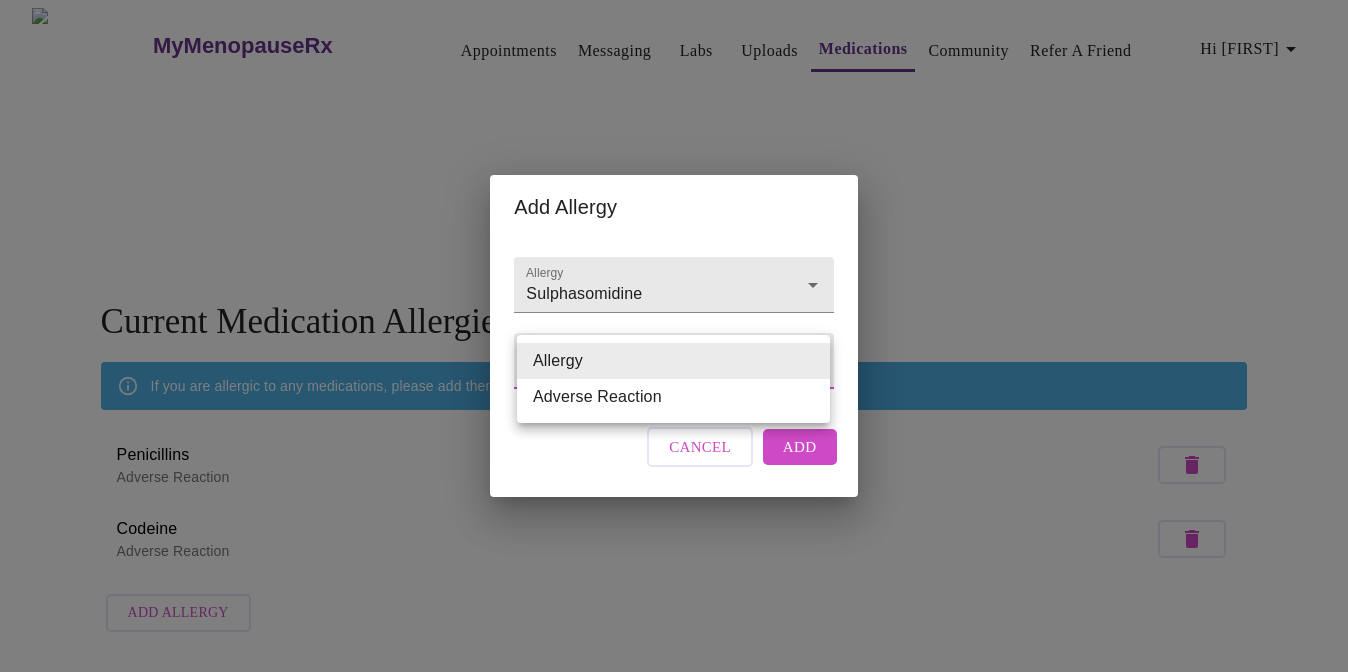click on "Allergy" at bounding box center (673, 361) 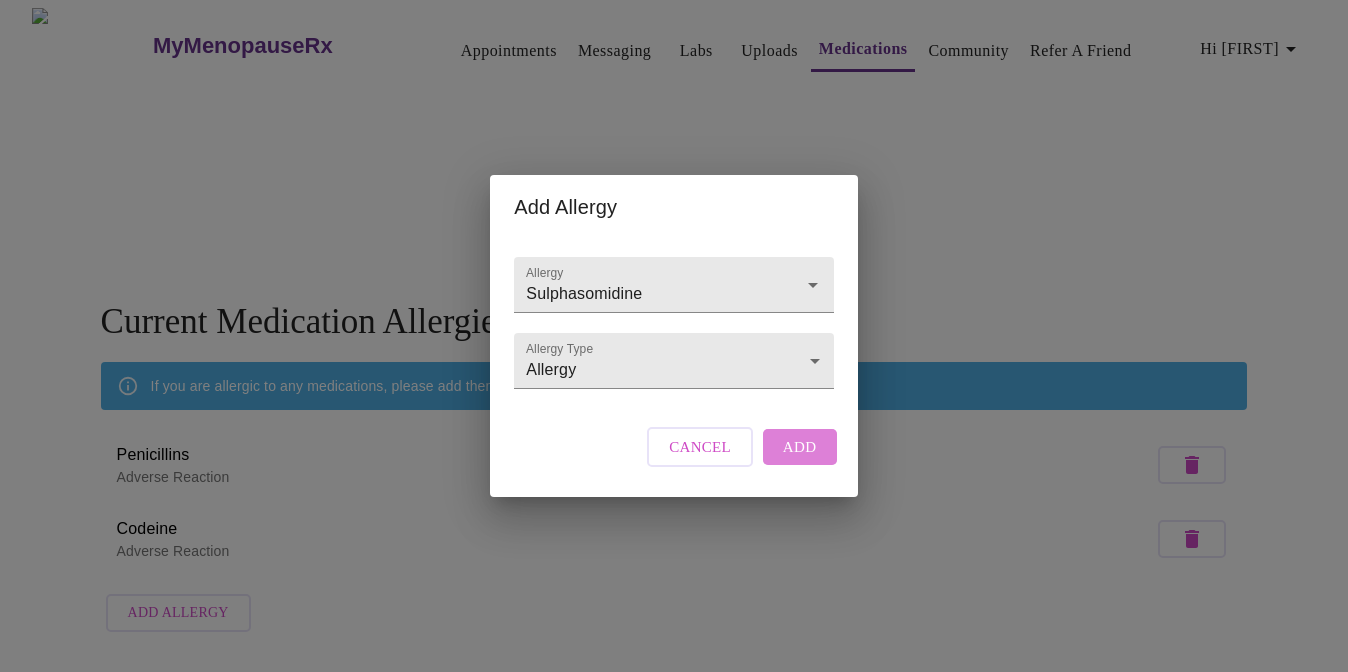 click on "Add" at bounding box center [800, 447] 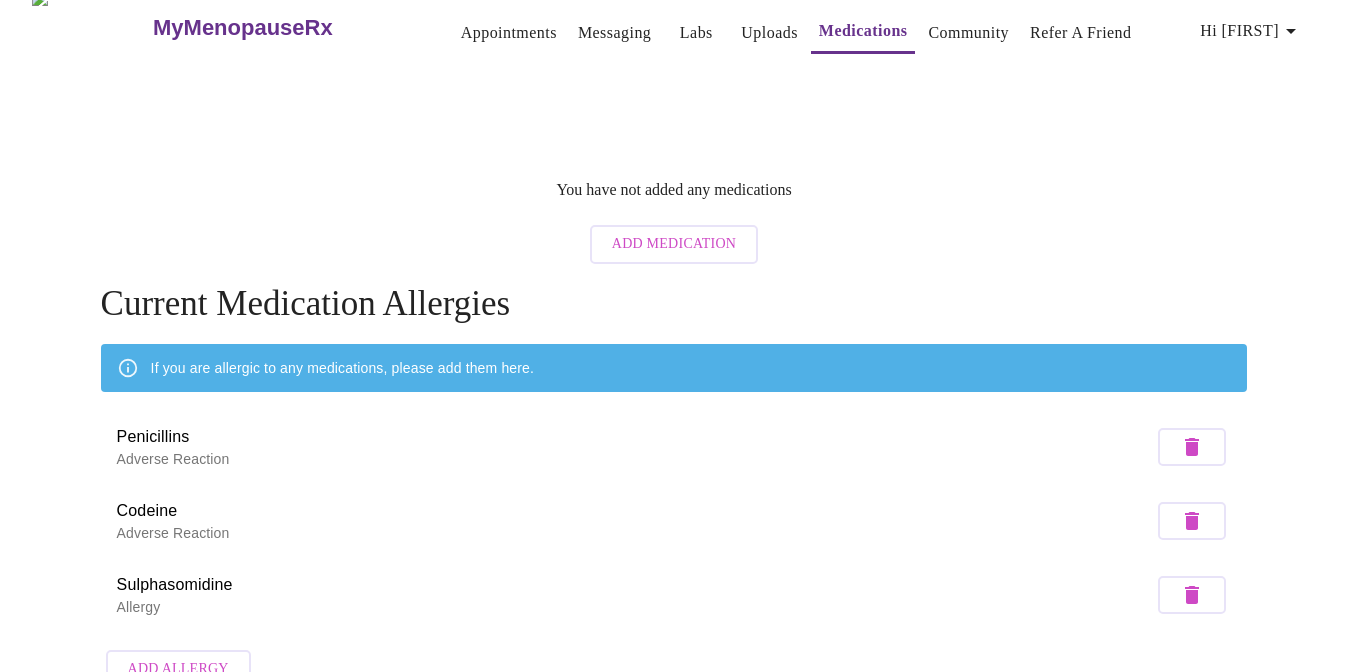 scroll, scrollTop: 48, scrollLeft: 0, axis: vertical 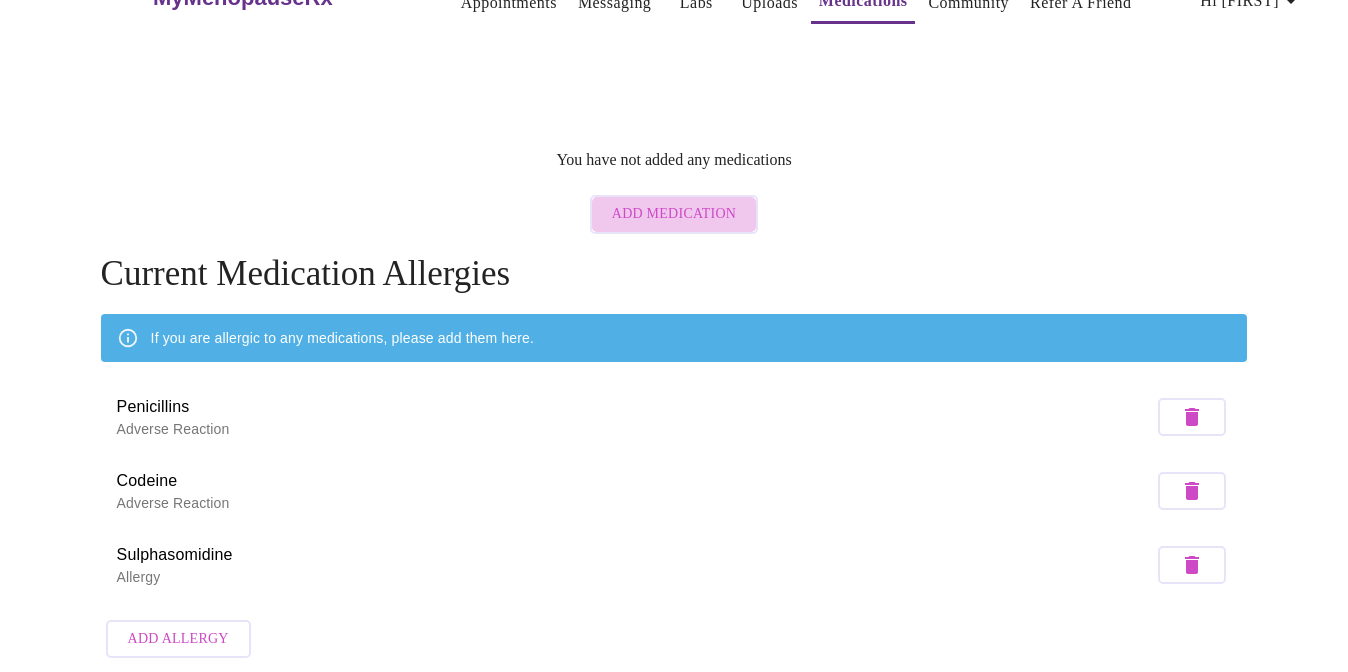 click on "Add Medication" at bounding box center [674, 214] 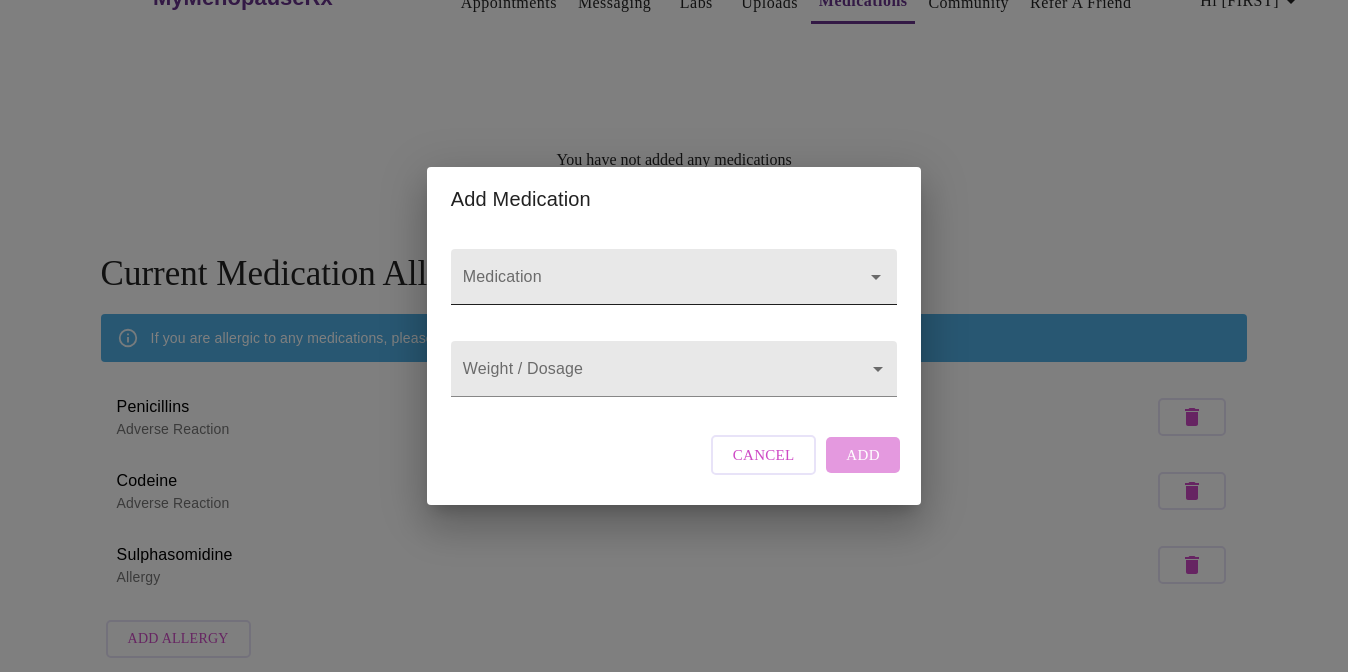 click on "Medication" at bounding box center [645, 286] 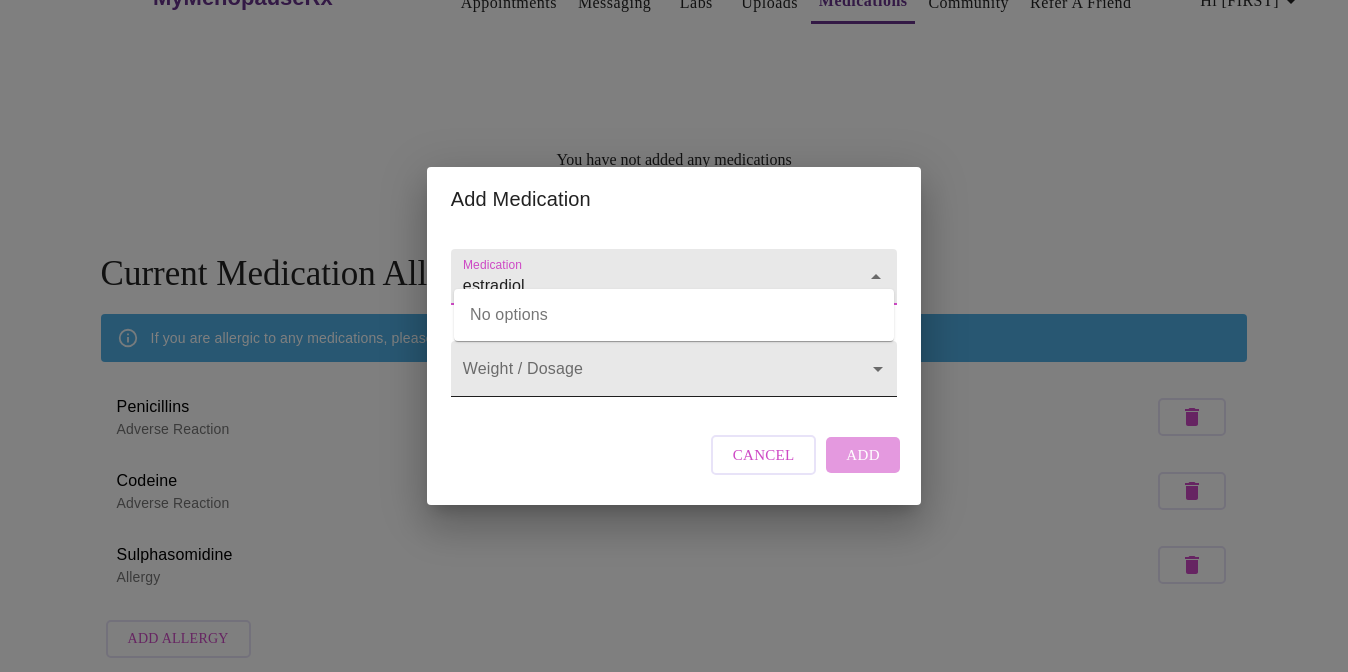 type on "estradiol" 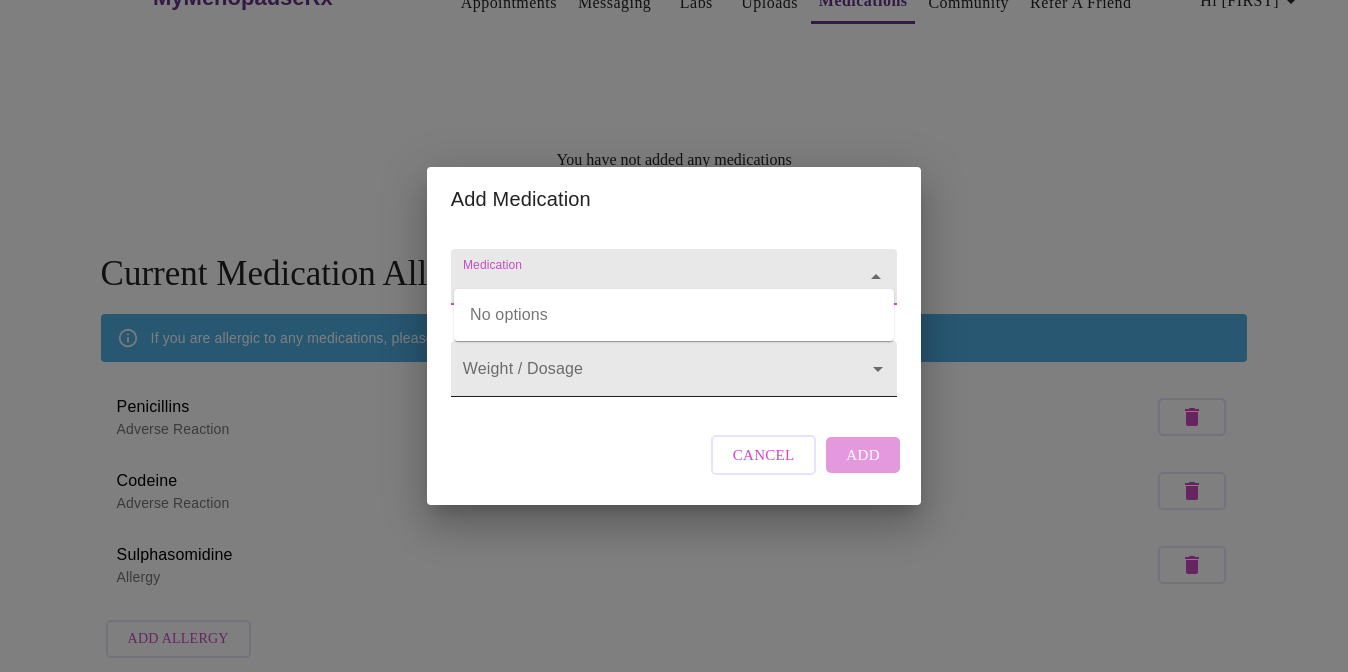 click on "MyMenopauseRx Appointments Messaging Labs Uploads Medications Community Refer a Friend Hi Molly   You have not added any medications Add Medication Current Medication Allergies If you are allergic to any medications, please add them here. Penicillins Adverse Reaction Codeine Adverse Reaction Sulphasomidine Allergy Add Allergy Settings Billing Invoices Log out Add Medication Medication Weight / Dosage ​ Cancel Add No options" at bounding box center (674, 314) 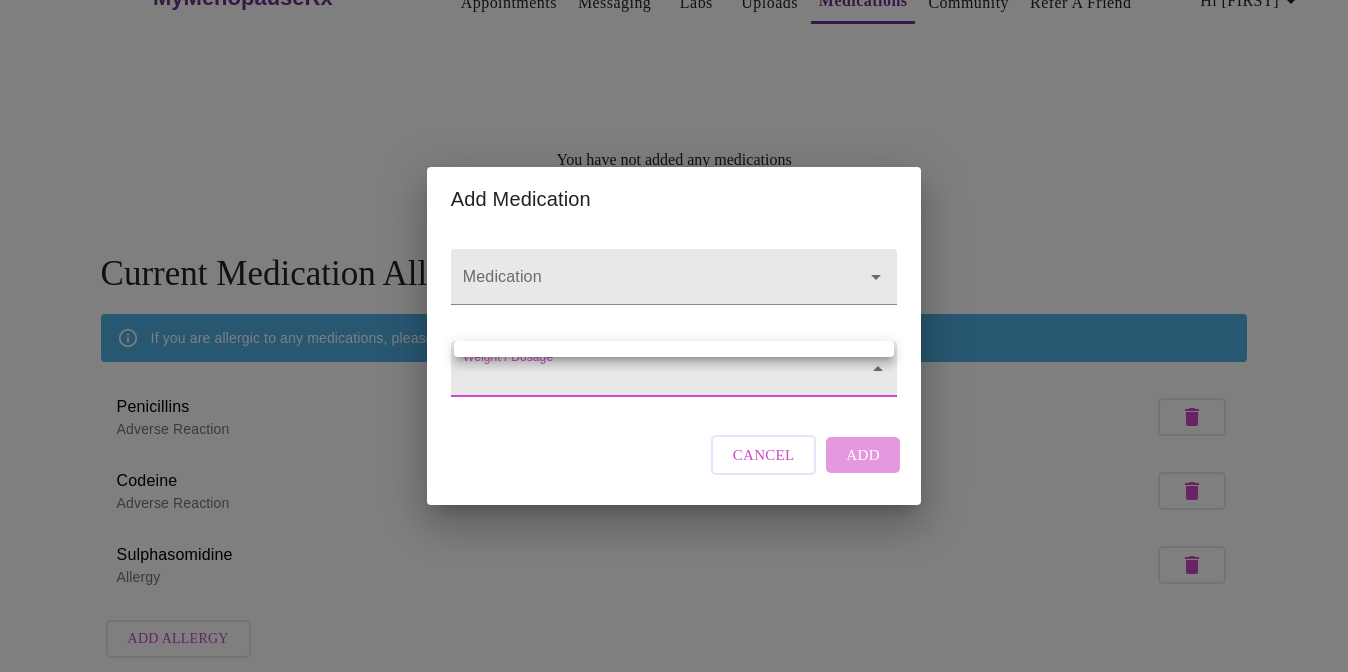 click at bounding box center (674, 336) 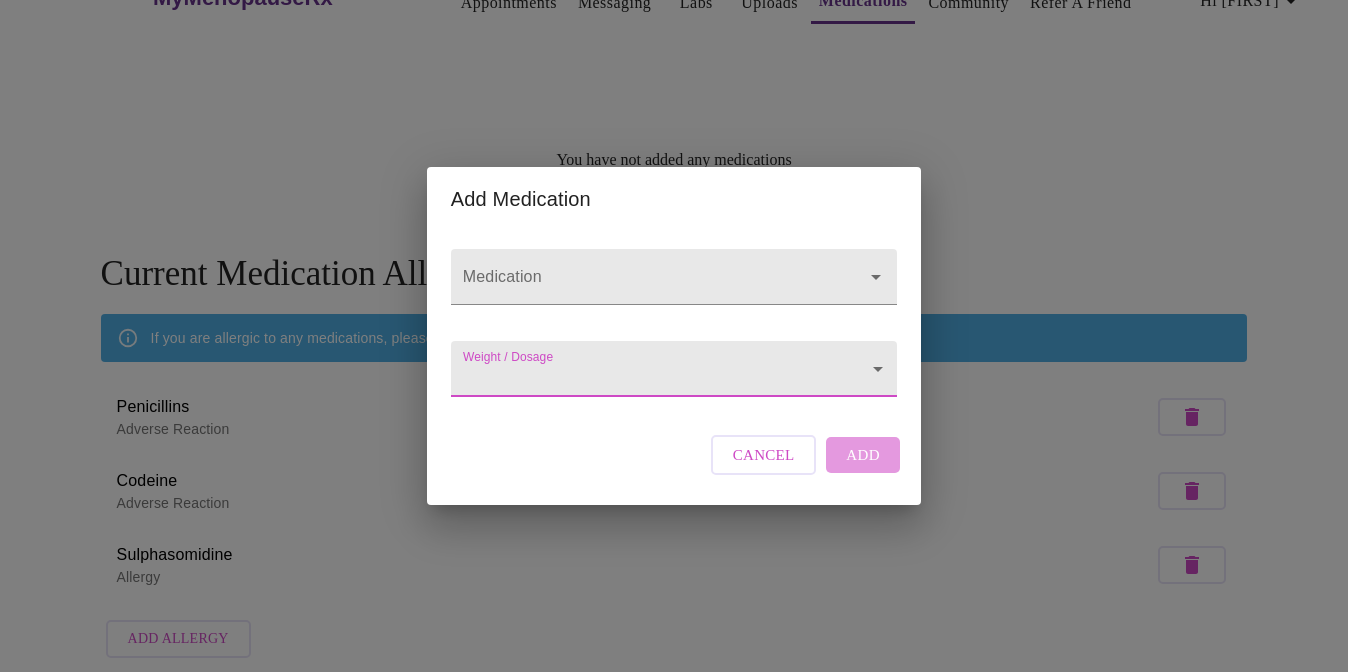 click on "MyMenopauseRx Appointments Messaging Labs Uploads Medications Community Refer a Friend Hi Molly   You have not added any medications Add Medication Current Medication Allergies If you are allergic to any medications, please add them here. Penicillins Adverse Reaction Codeine Adverse Reaction Sulphasomidine Allergy Add Allergy Settings Billing Invoices Log out Add Medication Medication Weight / Dosage ​ Cancel Add" at bounding box center (674, 314) 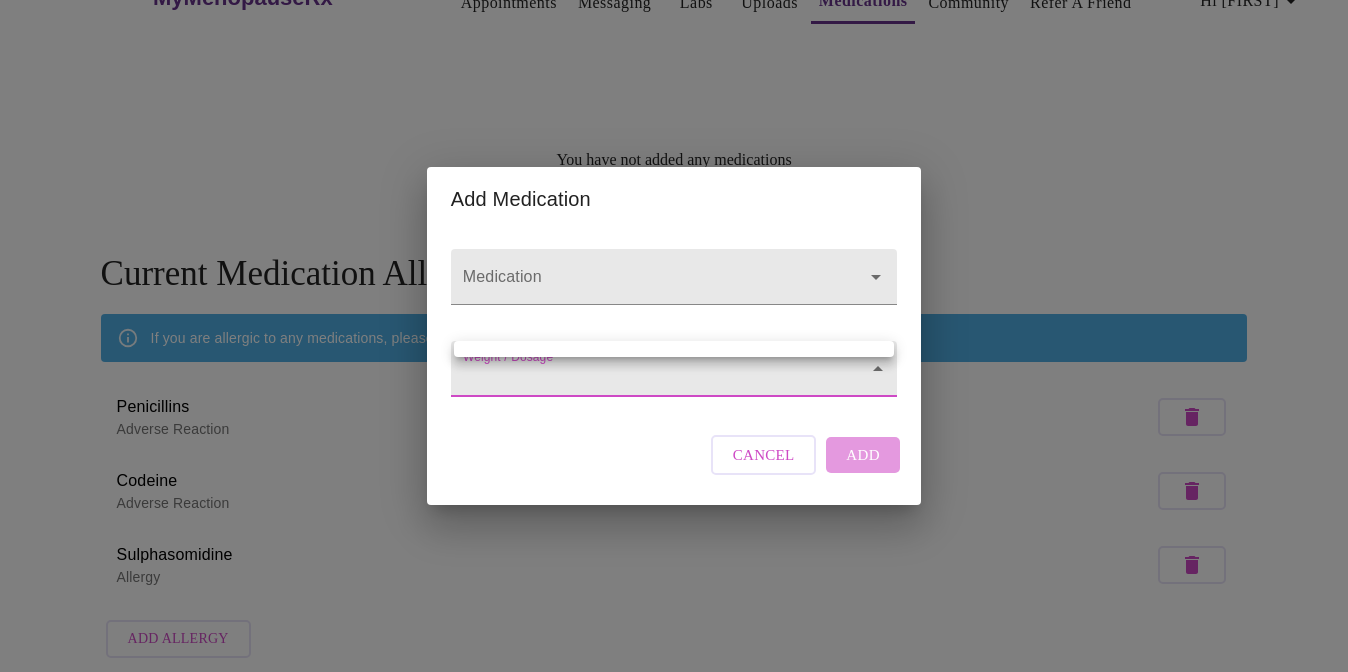 click at bounding box center [674, 336] 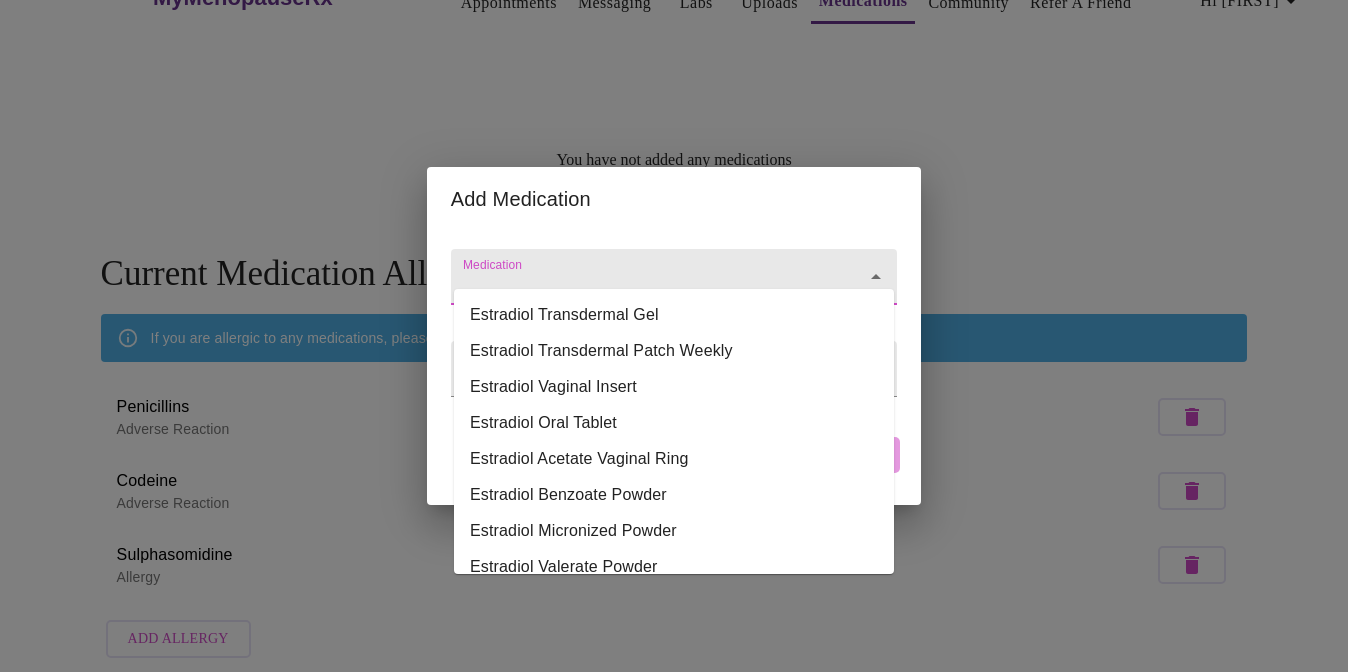 click on "Medication" at bounding box center [645, 286] 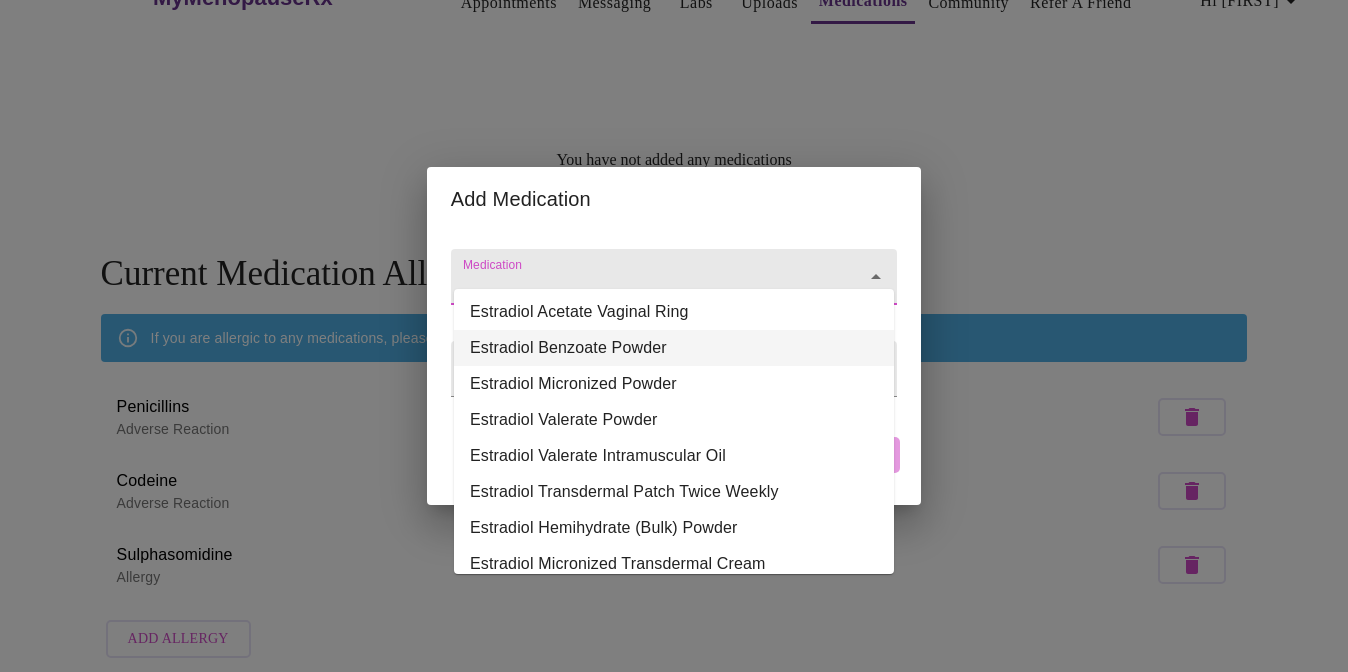 scroll, scrollTop: 152, scrollLeft: 0, axis: vertical 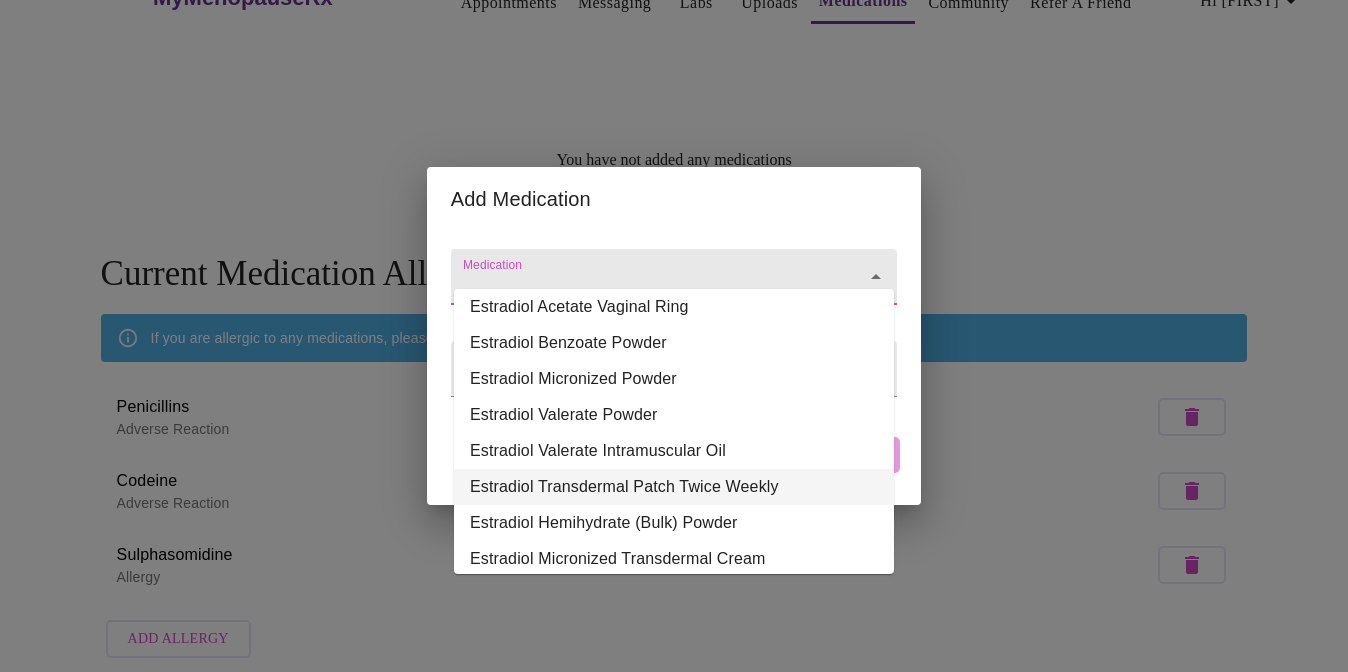 click on "Estradiol Transdermal Patch Twice Weekly" at bounding box center (674, 487) 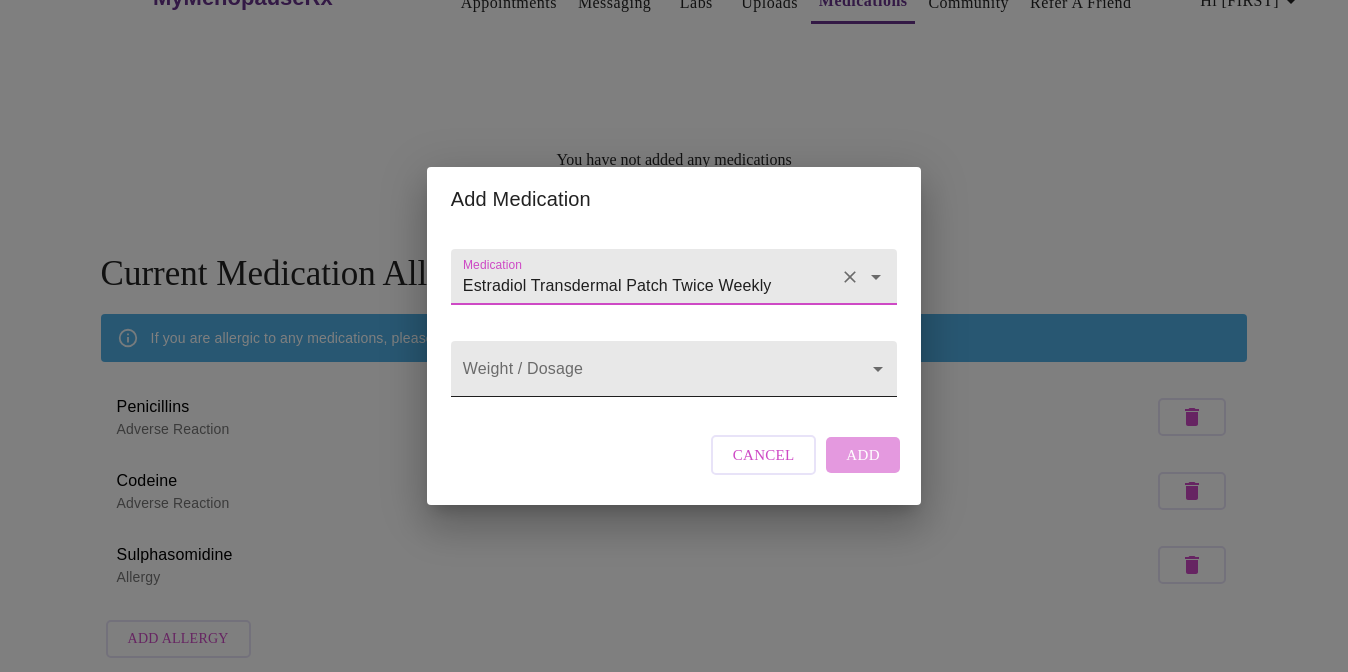 click on "MyMenopauseRx Appointments Messaging Labs Uploads Medications Community Refer a Friend Hi Molly   You have not added any medications Add Medication Current Medication Allergies If you are allergic to any medications, please add them here. Penicillins Adverse Reaction Codeine Adverse Reaction Sulphasomidine Allergy Add Allergy Settings Billing Invoices Log out Add Medication Medication Estradiol Transdermal Patch Twice Weekly Weight / Dosage ​ Cancel Add" at bounding box center [674, 314] 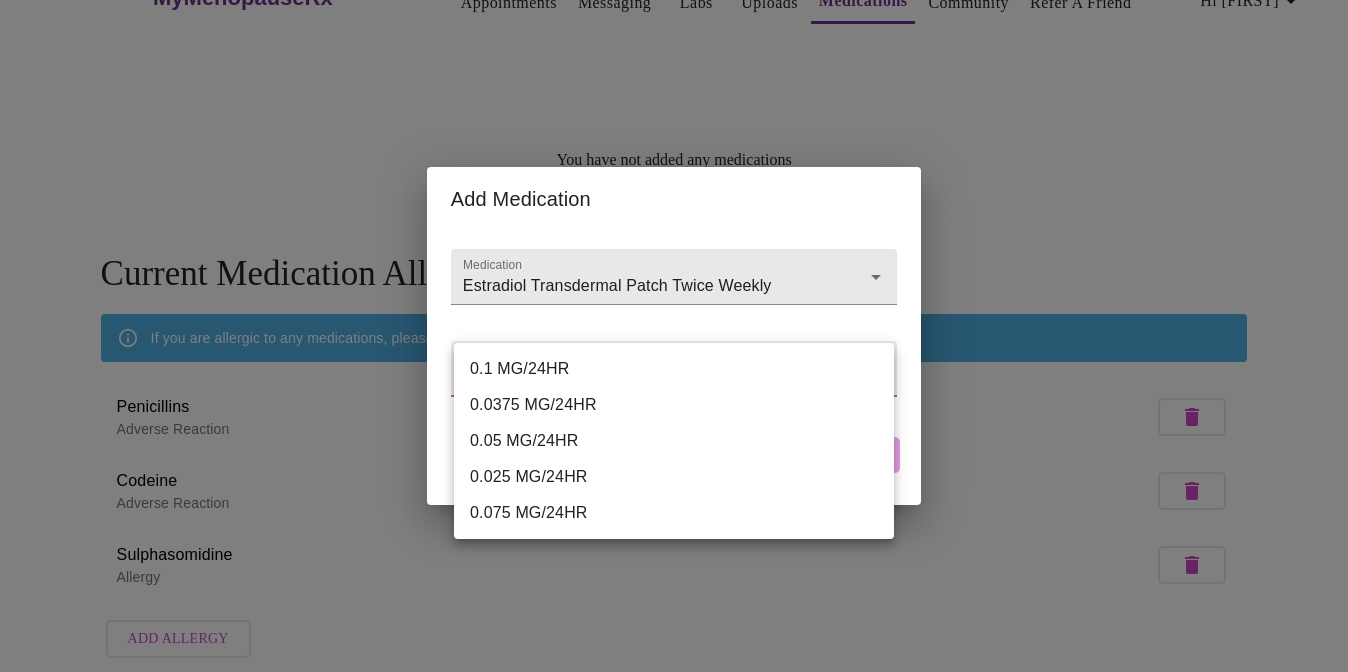 click on "0.1 MG/24HR" at bounding box center (674, 369) 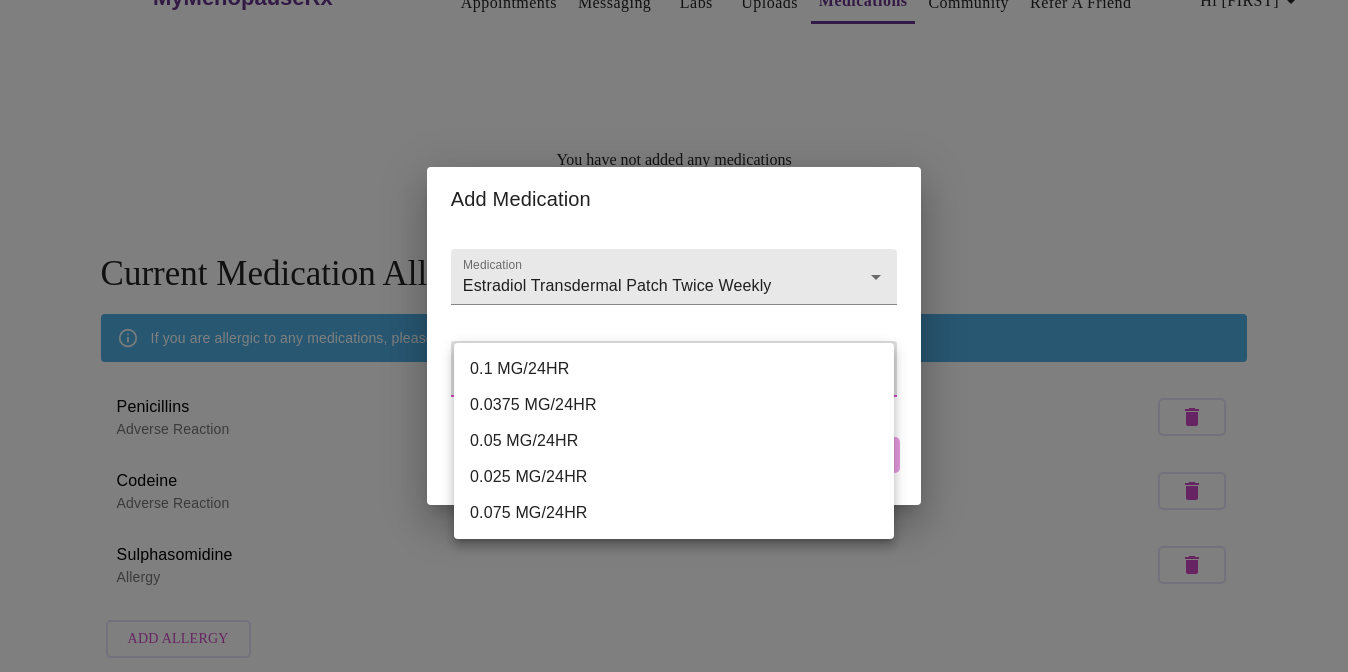 type on "0.1 MG/24HR" 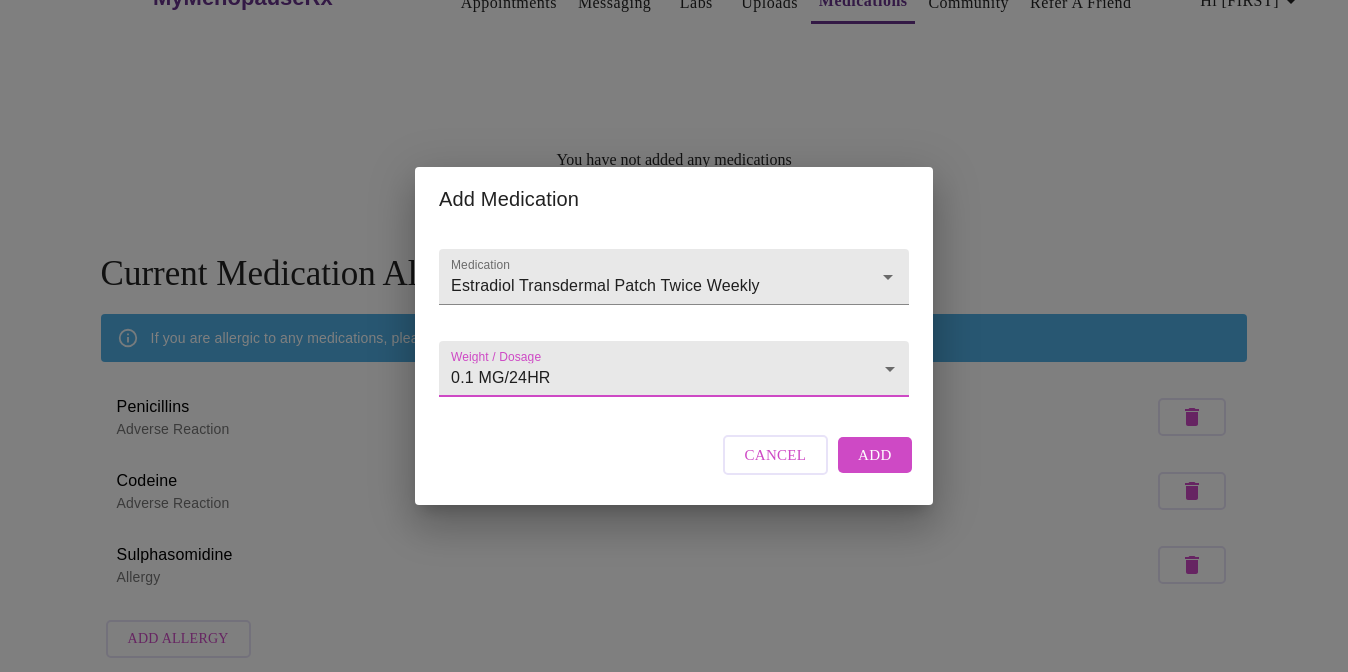 click on "Add" at bounding box center (875, 455) 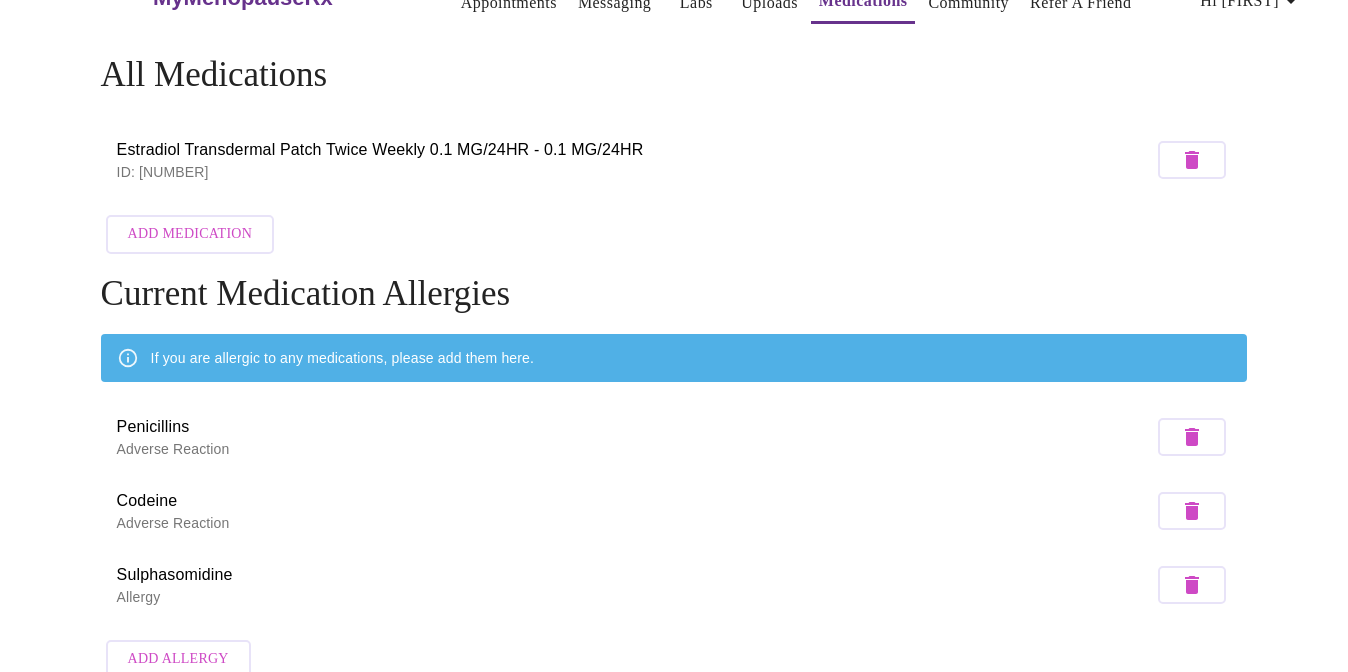 click on "Add Medication" at bounding box center [190, 234] 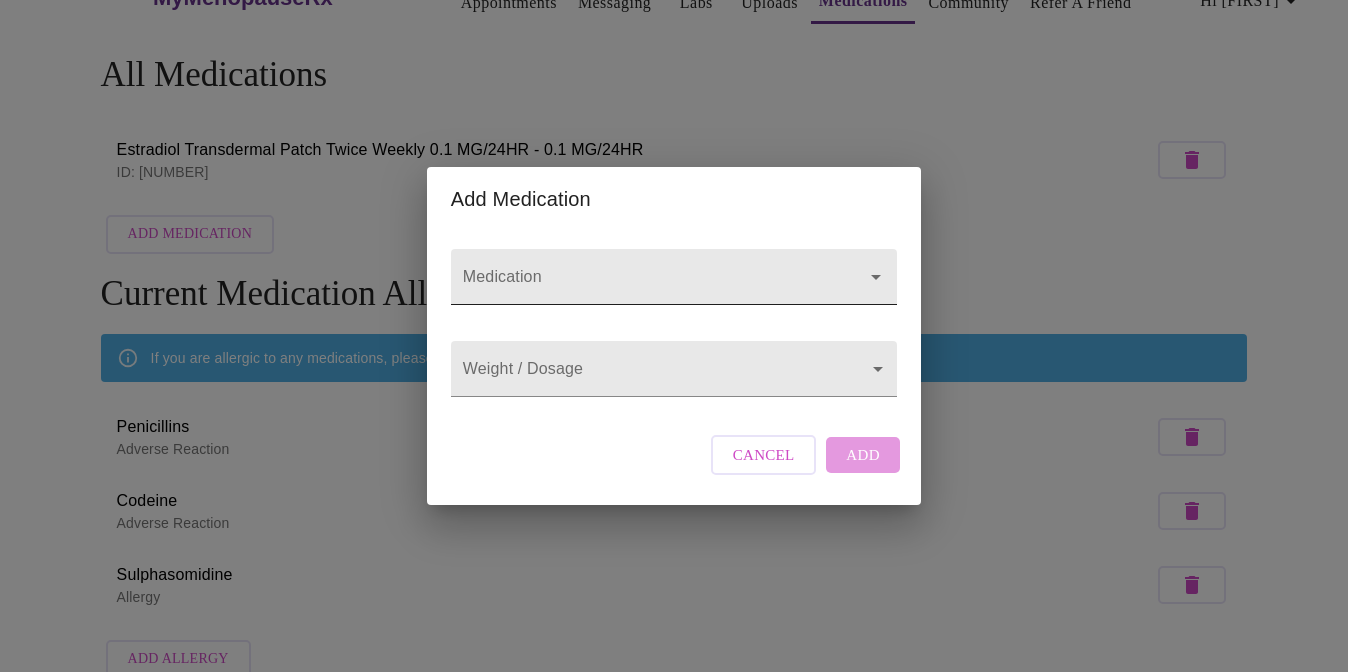 click on "Medication" at bounding box center (645, 286) 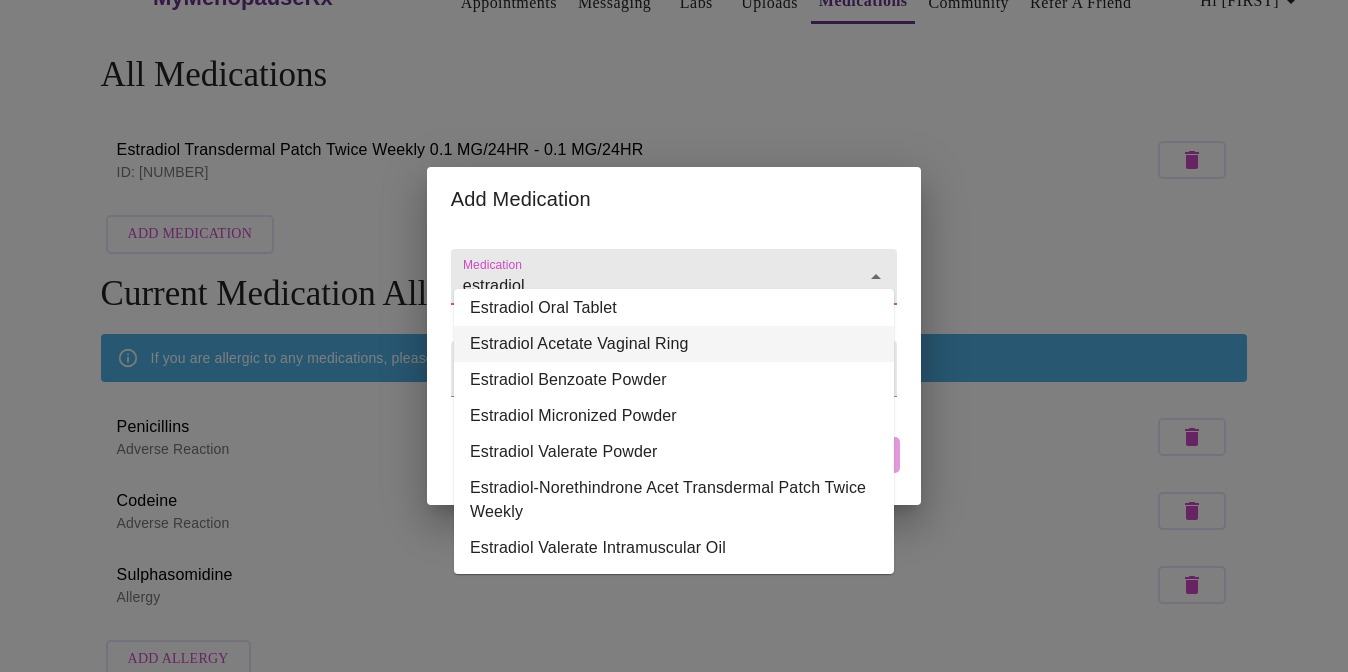 scroll, scrollTop: 33, scrollLeft: 0, axis: vertical 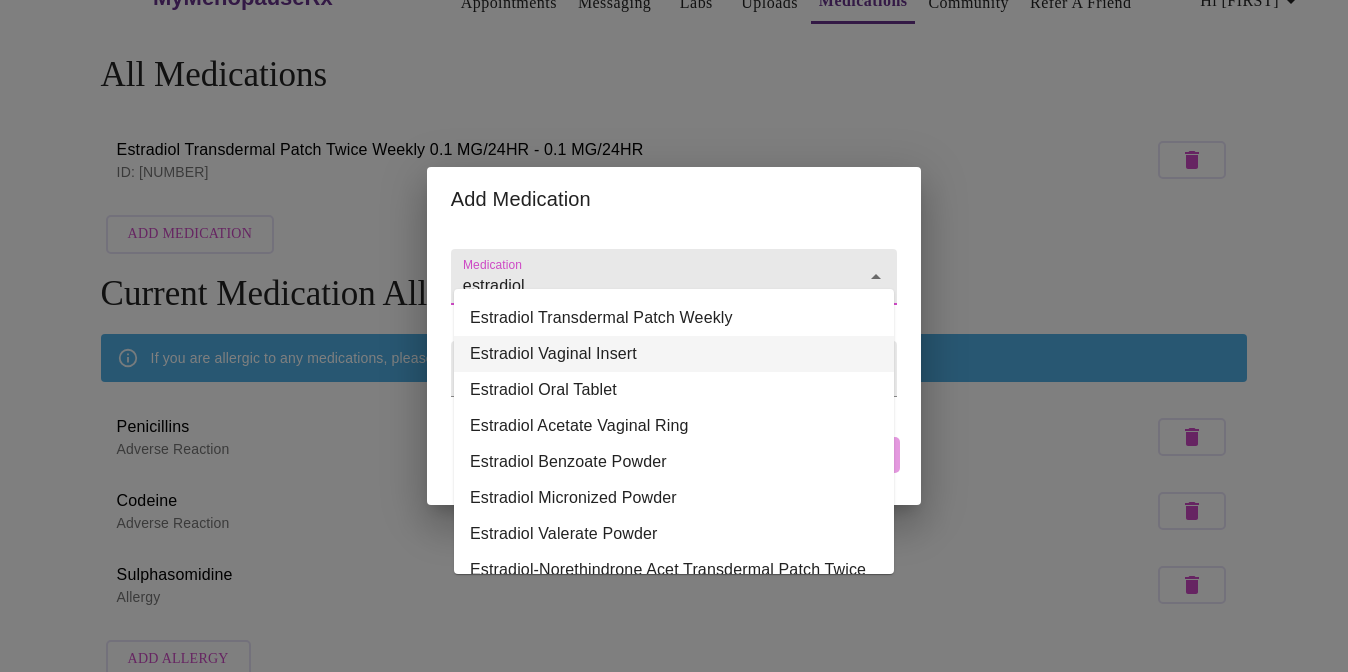 click on "Estradiol Vaginal Insert" at bounding box center (674, 354) 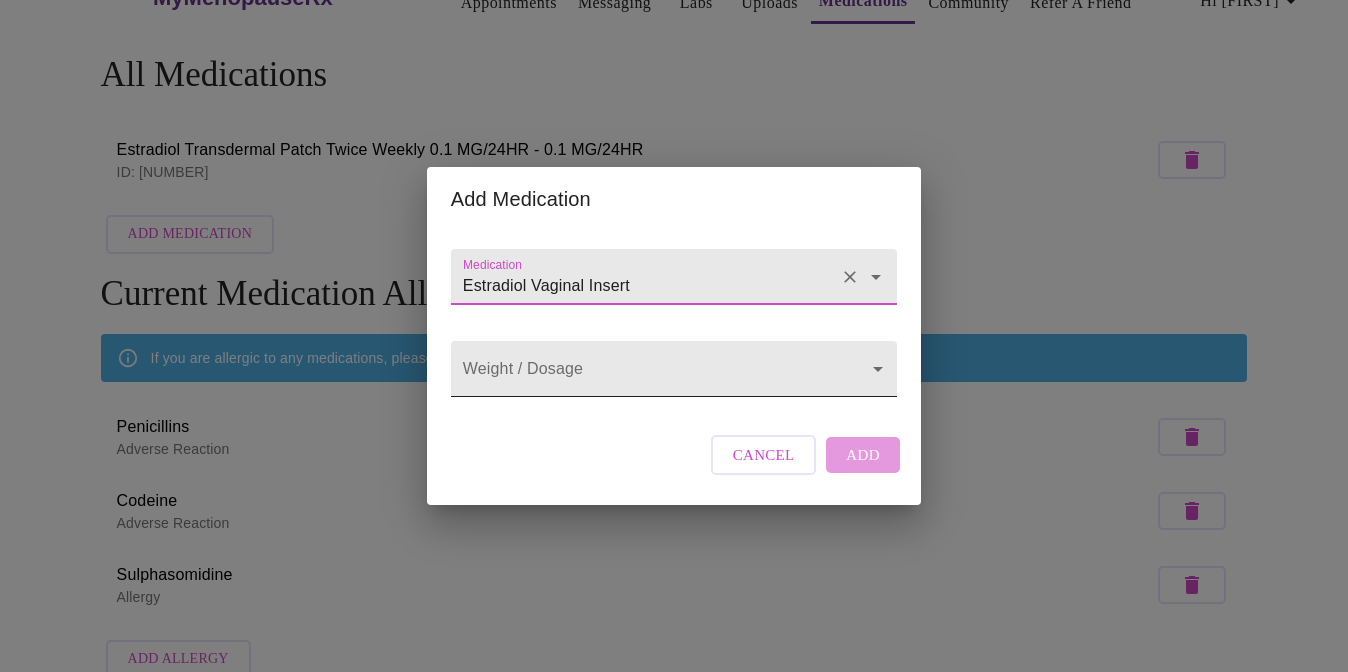 type on "Estradiol Vaginal Insert" 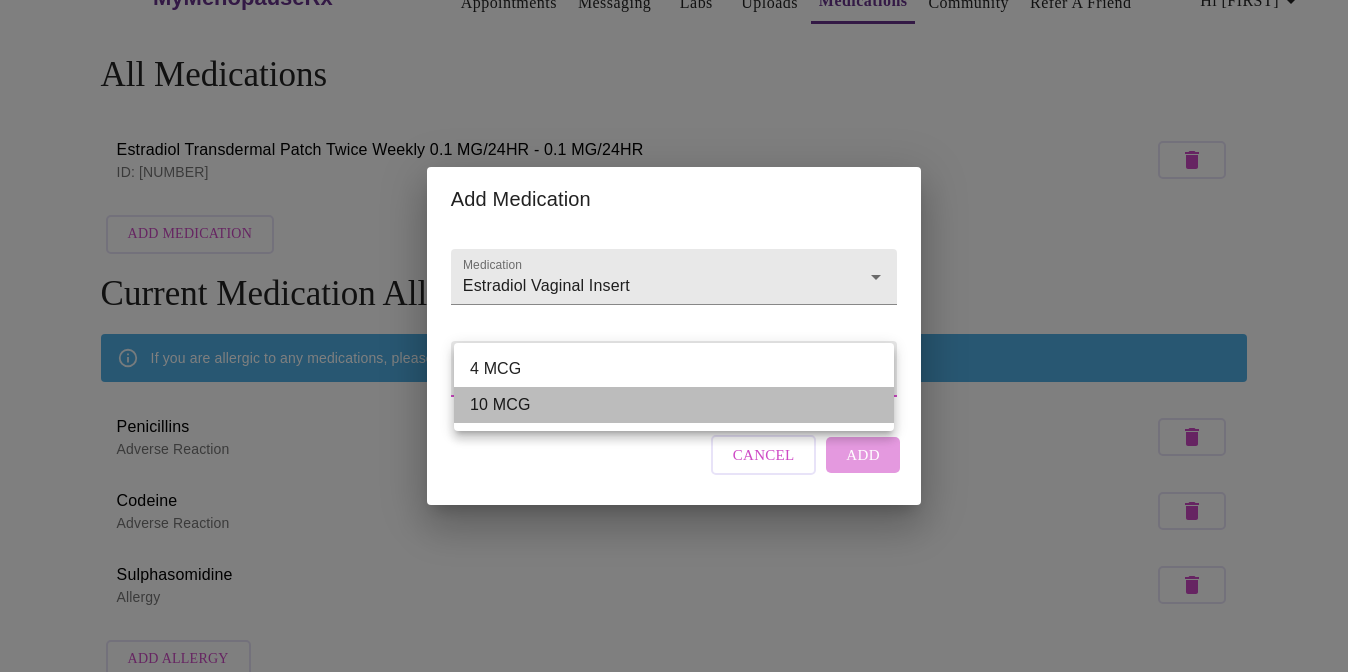 click on "10 MCG" at bounding box center [674, 405] 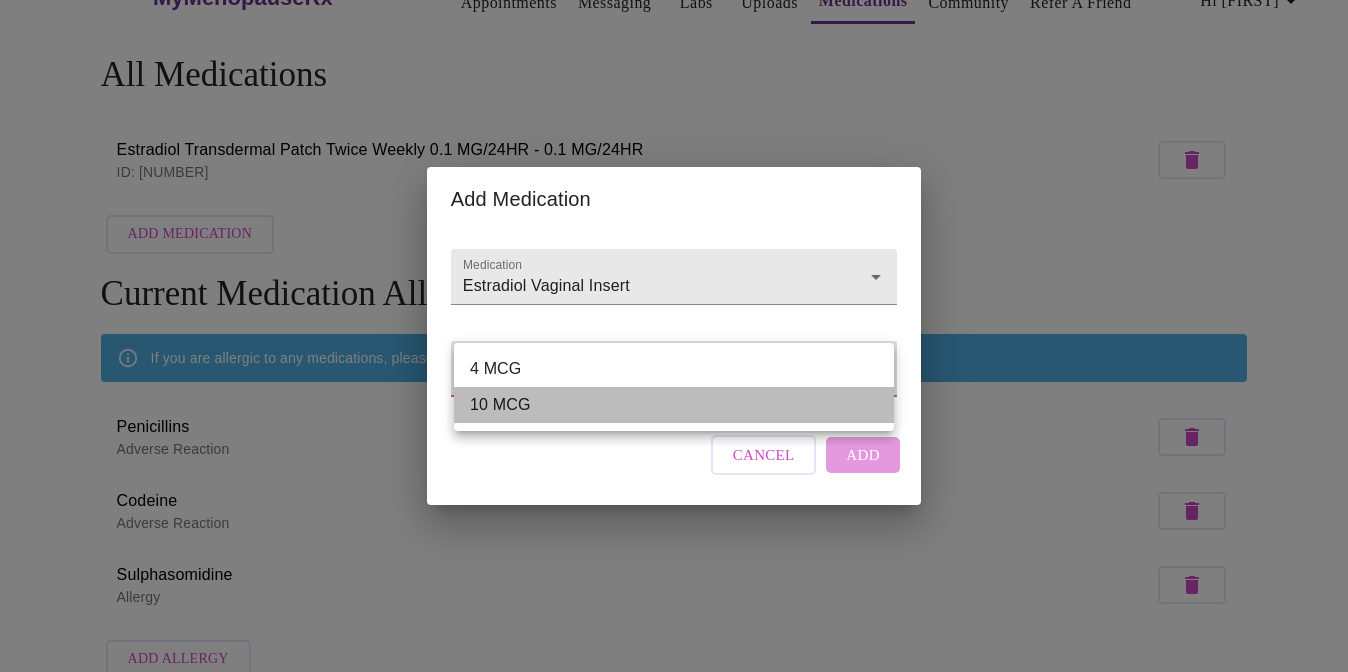 type on "10 MCG" 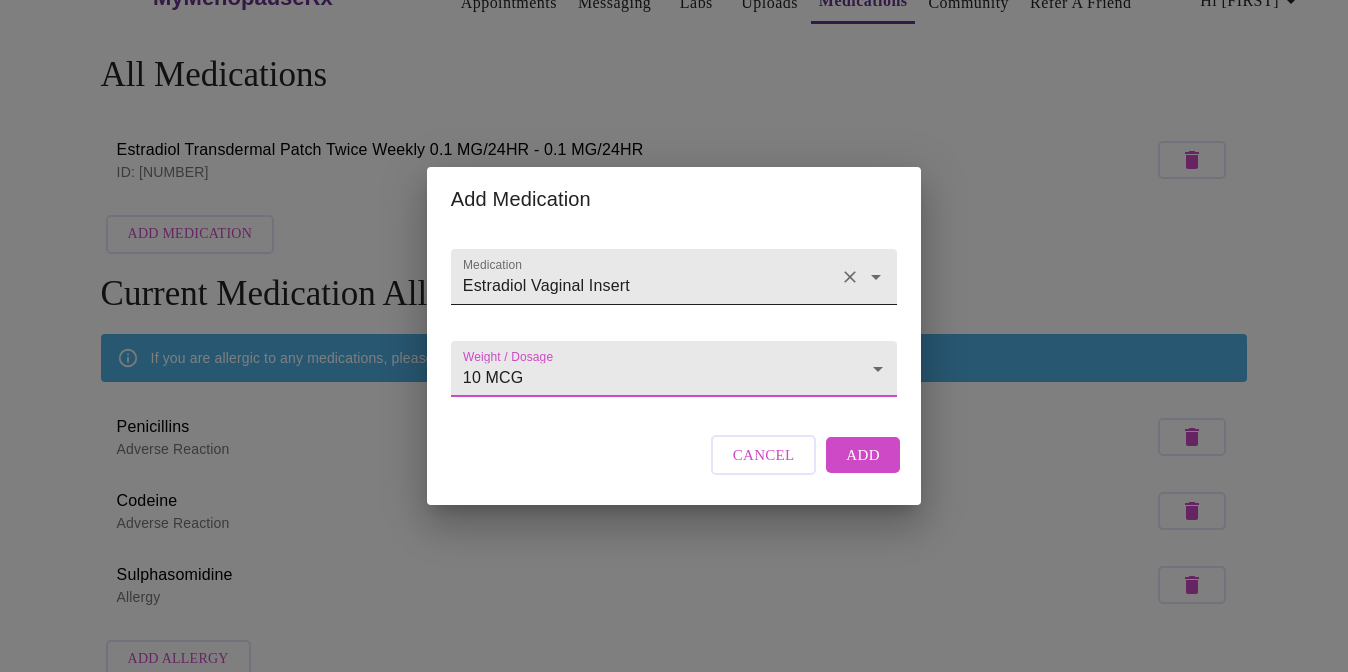 click on "Estradiol Vaginal Insert" at bounding box center (645, 286) 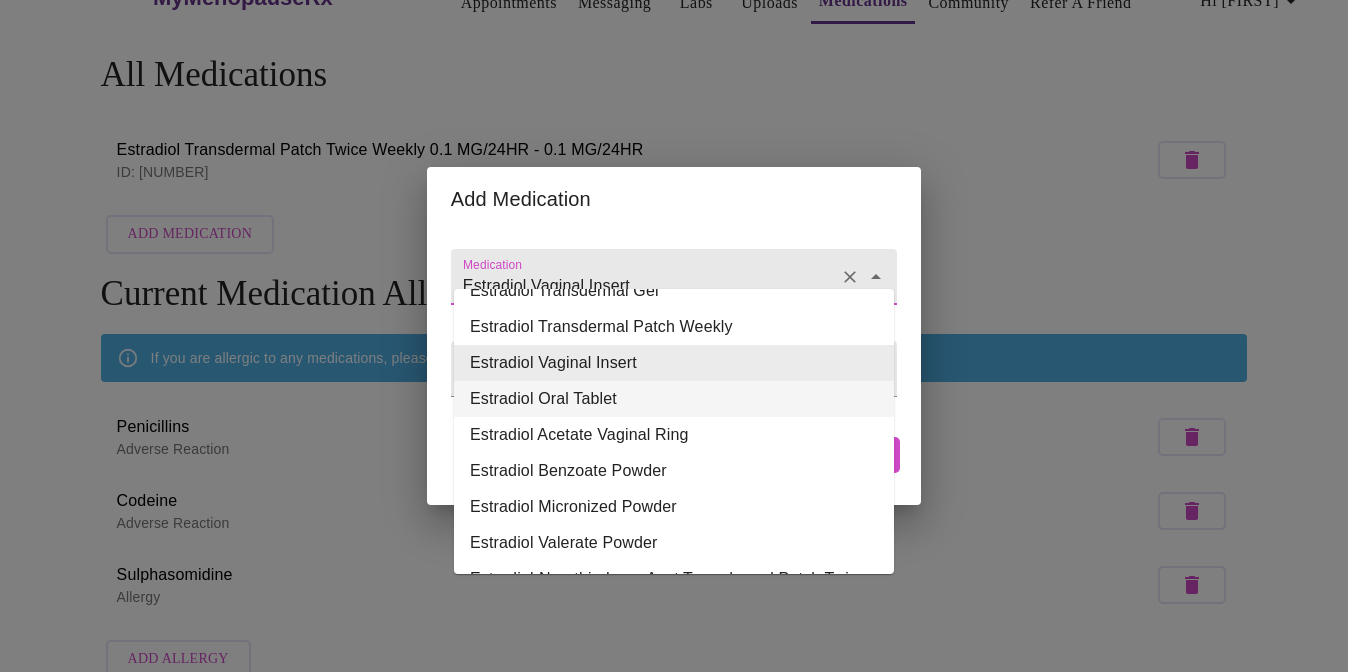 scroll, scrollTop: 0, scrollLeft: 0, axis: both 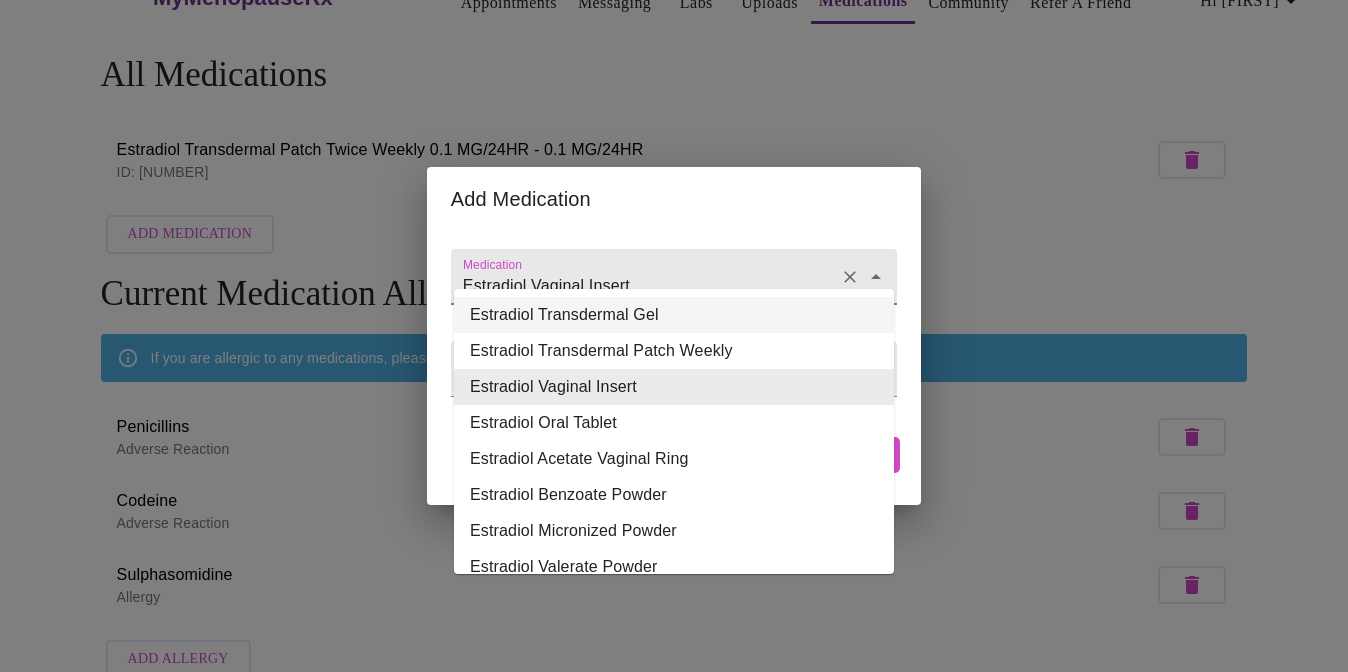 click on "Estradiol Transdermal Gel" at bounding box center (674, 315) 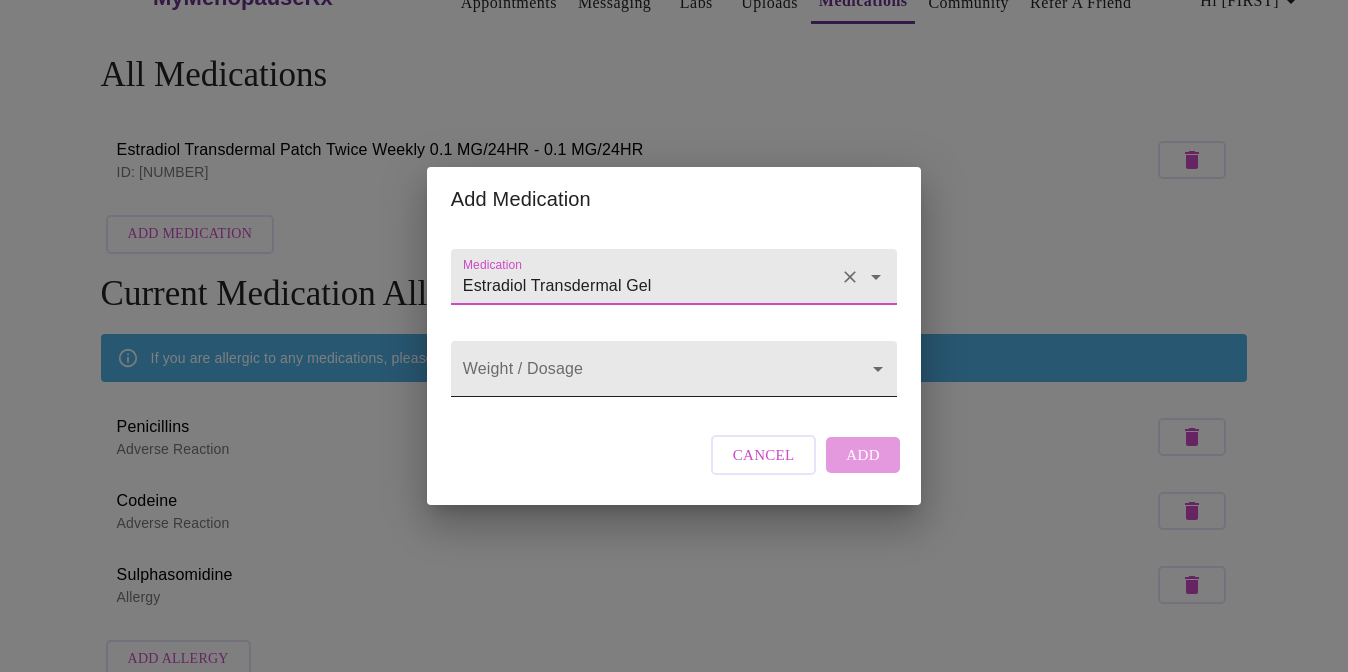 click on "MyMenopauseRx Appointments Messaging Labs Uploads Medications Community Refer a Friend Hi Molly   All Medications Estradiol Transdermal Patch Twice Weekly 0.1 MG/24HR - 0.1 MG/24HR ID: 110336646 Add Medication Current Medication Allergies If you are allergic to any medications, please add them here. Penicillins Adverse Reaction Codeine Adverse Reaction Sulphasomidine Allergy Add Allergy Settings Billing Invoices Log out Add Medication Medication Estradiol Transdermal Gel Weight / Dosage ​ Cancel Add" at bounding box center (674, 324) 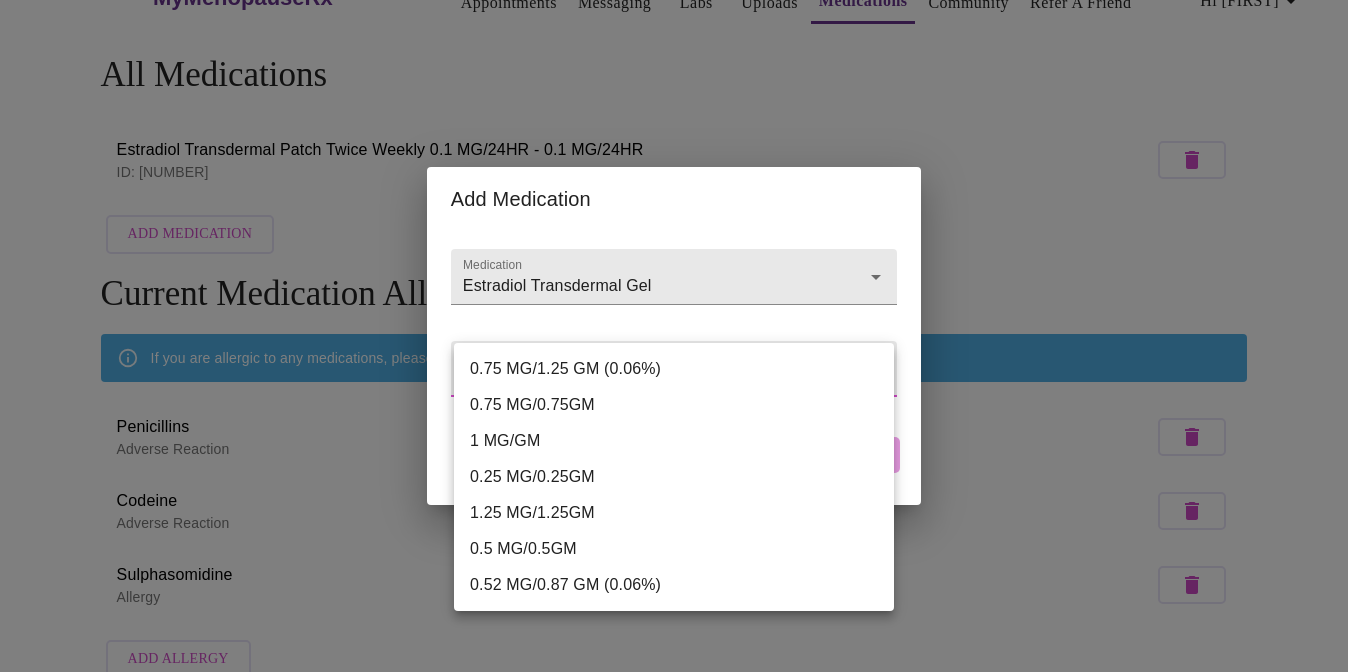 click on "1 MG/GM" at bounding box center [674, 441] 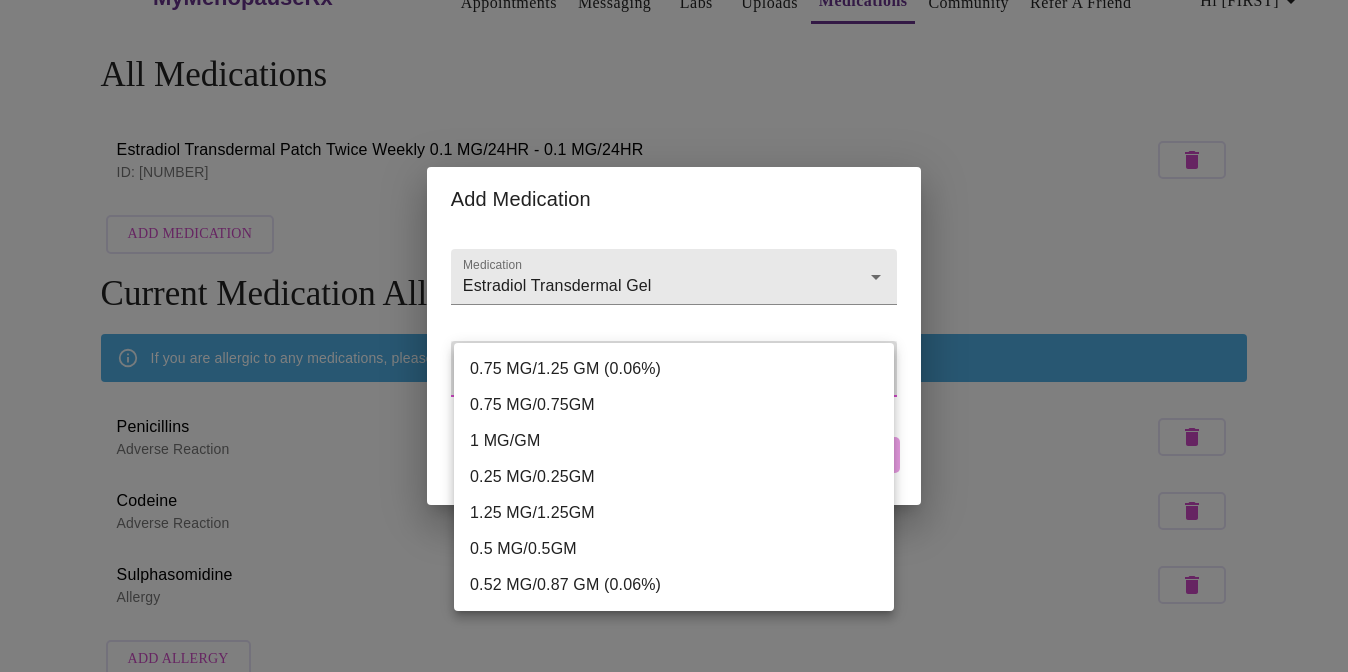 type on "1 MG/GM" 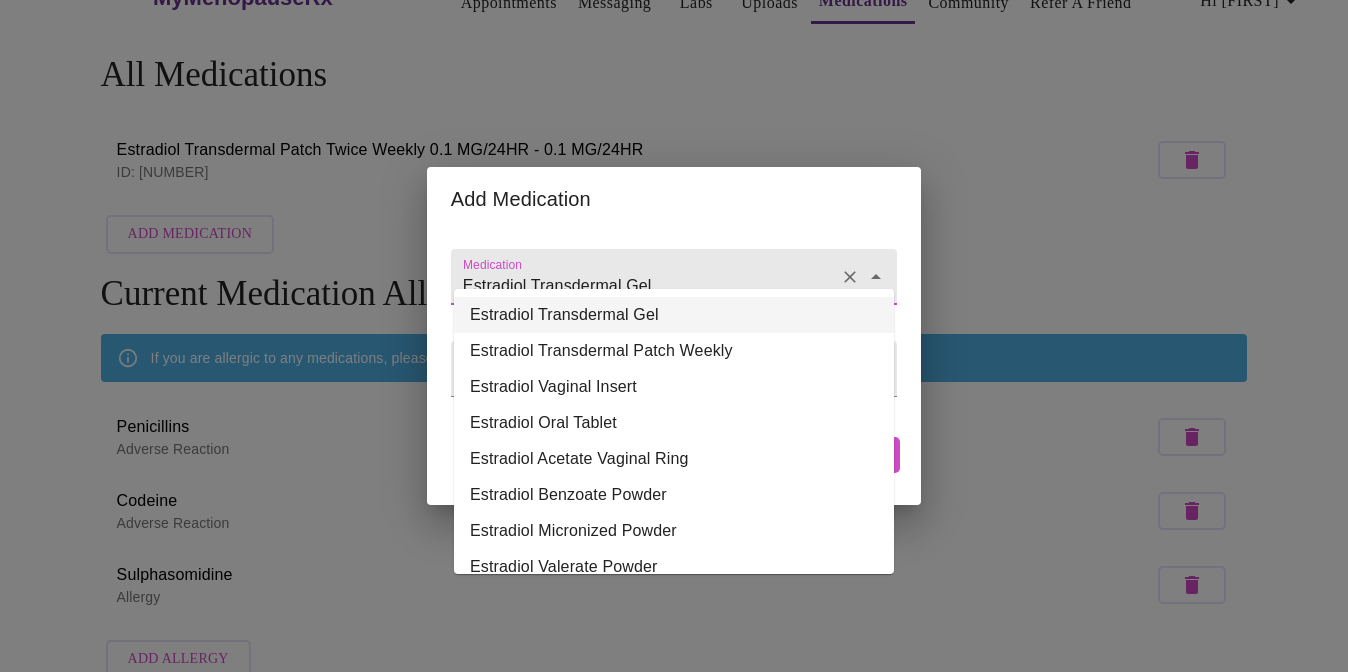 click on "Estradiol Transdermal Gel" at bounding box center [645, 286] 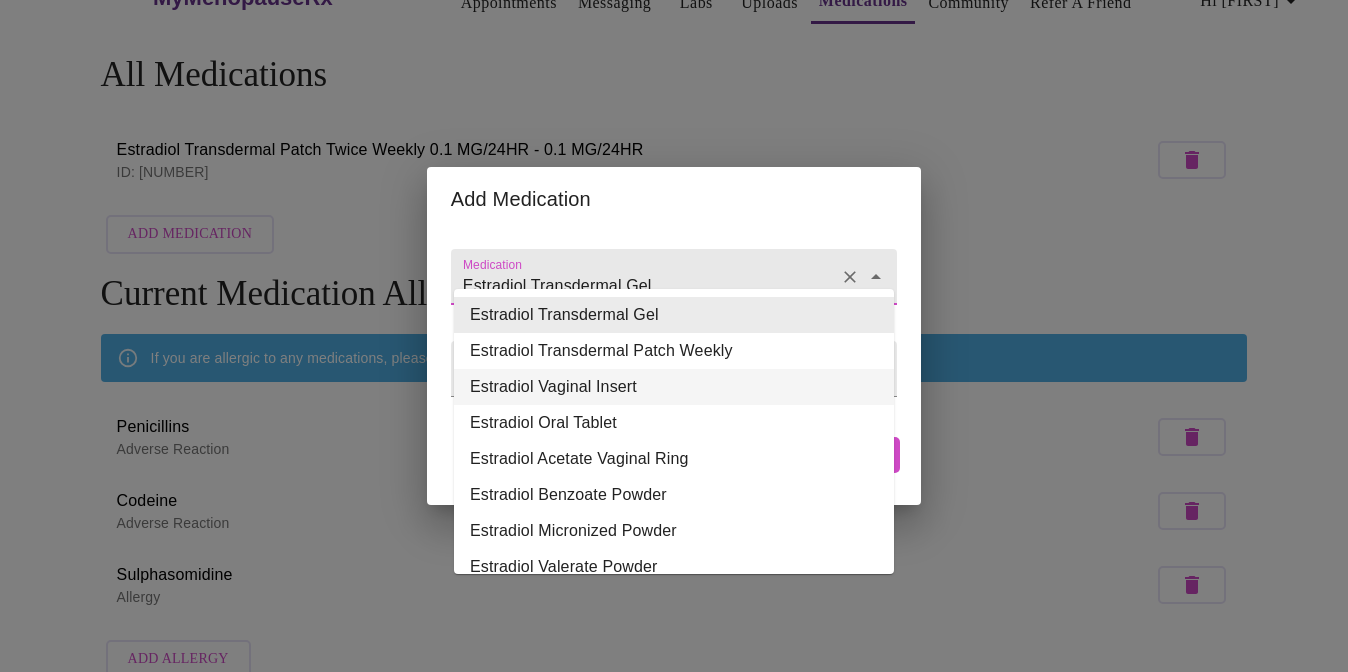 click on "Estradiol Vaginal Insert" at bounding box center (674, 387) 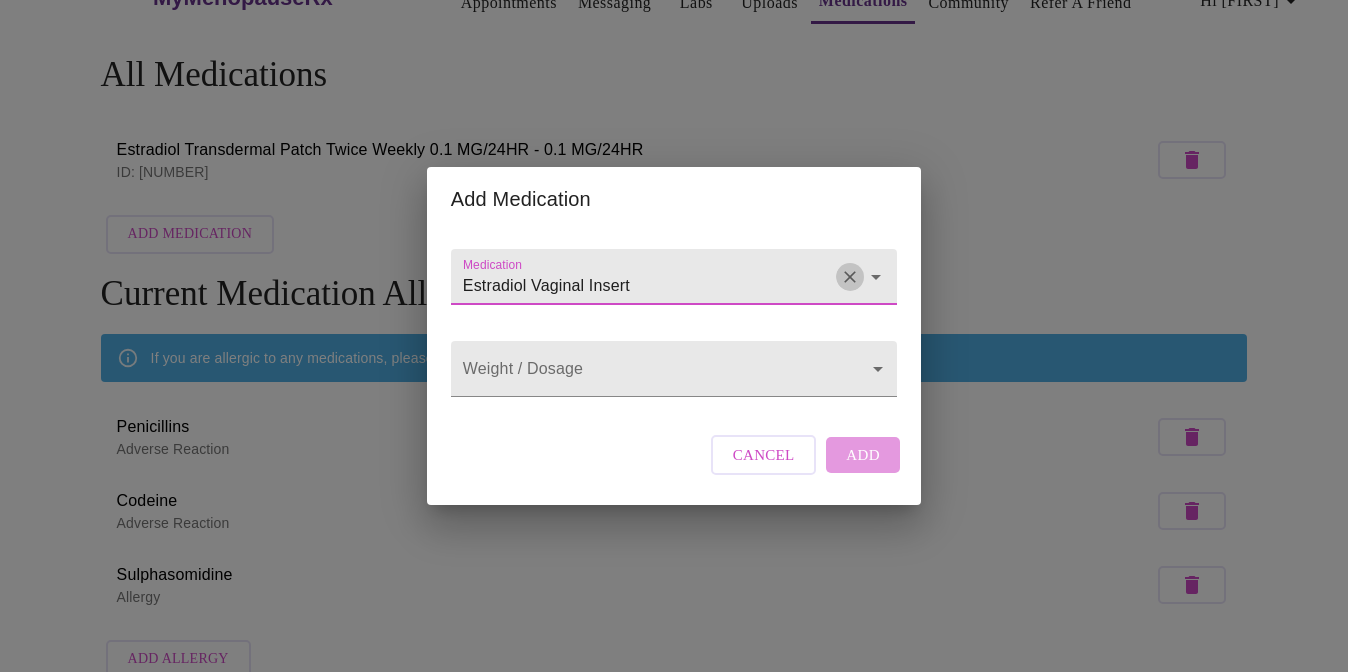 click 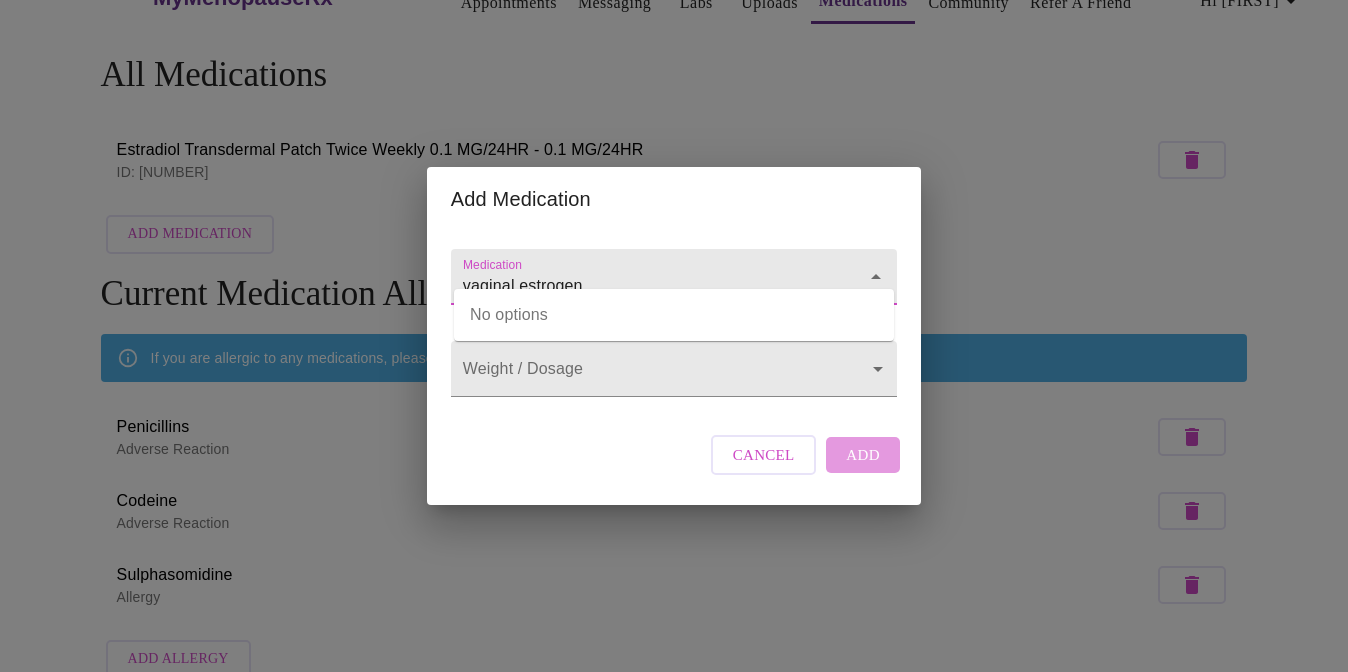 type on "vaginal estrogen" 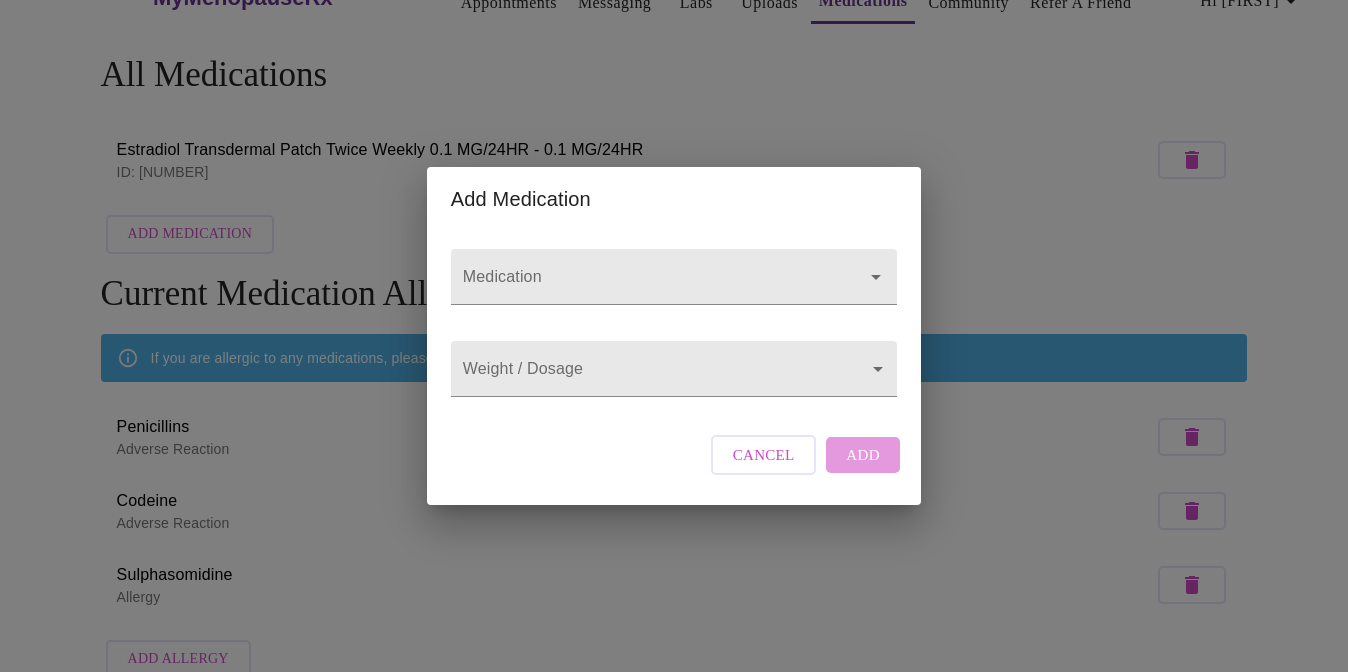 click on "Medication Weight / Dosage ​ Cancel Add" at bounding box center [674, 368] 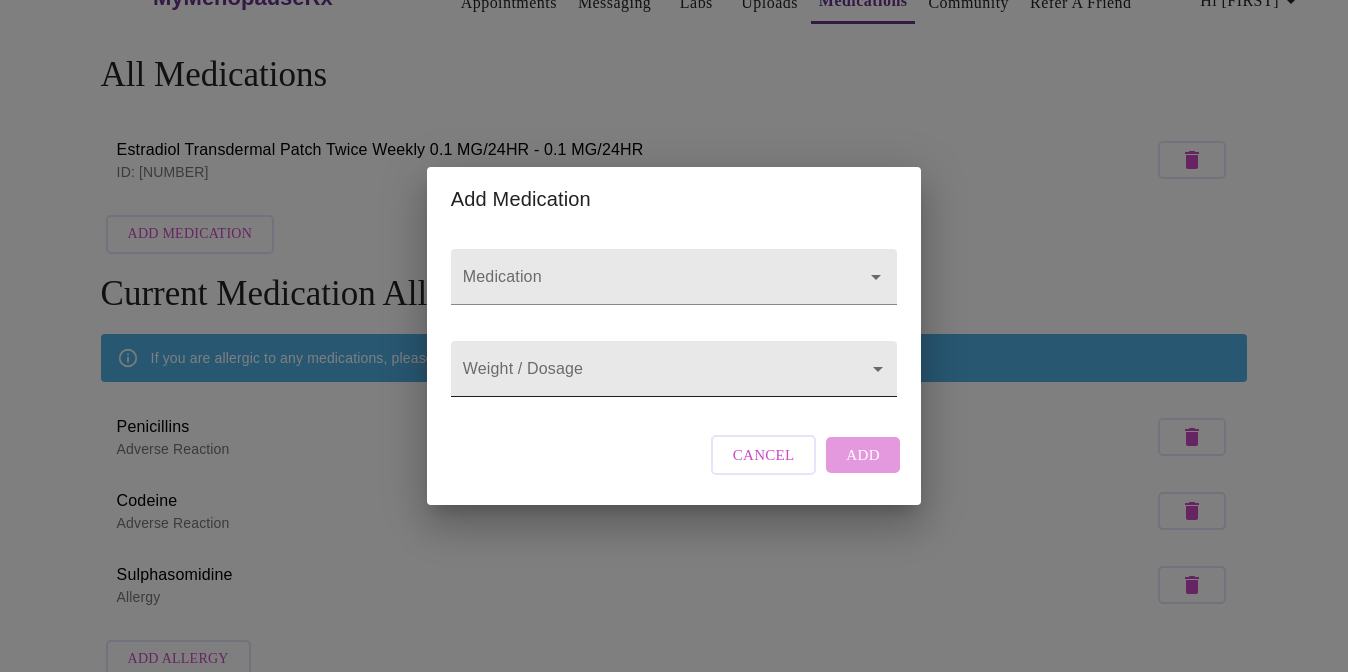 click on "MyMenopauseRx Appointments Messaging Labs Uploads Medications Community Refer a Friend Hi Molly   All Medications Estradiol Transdermal Patch Twice Weekly 0.1 MG/24HR - 0.1 MG/24HR ID: 110336646 Add Medication Current Medication Allergies If you are allergic to any medications, please add them here. Penicillins Adverse Reaction Codeine Adverse Reaction Sulphasomidine Allergy Add Allergy Settings Billing Invoices Log out Add Medication Medication Weight / Dosage ​ Cancel Add" at bounding box center [674, 324] 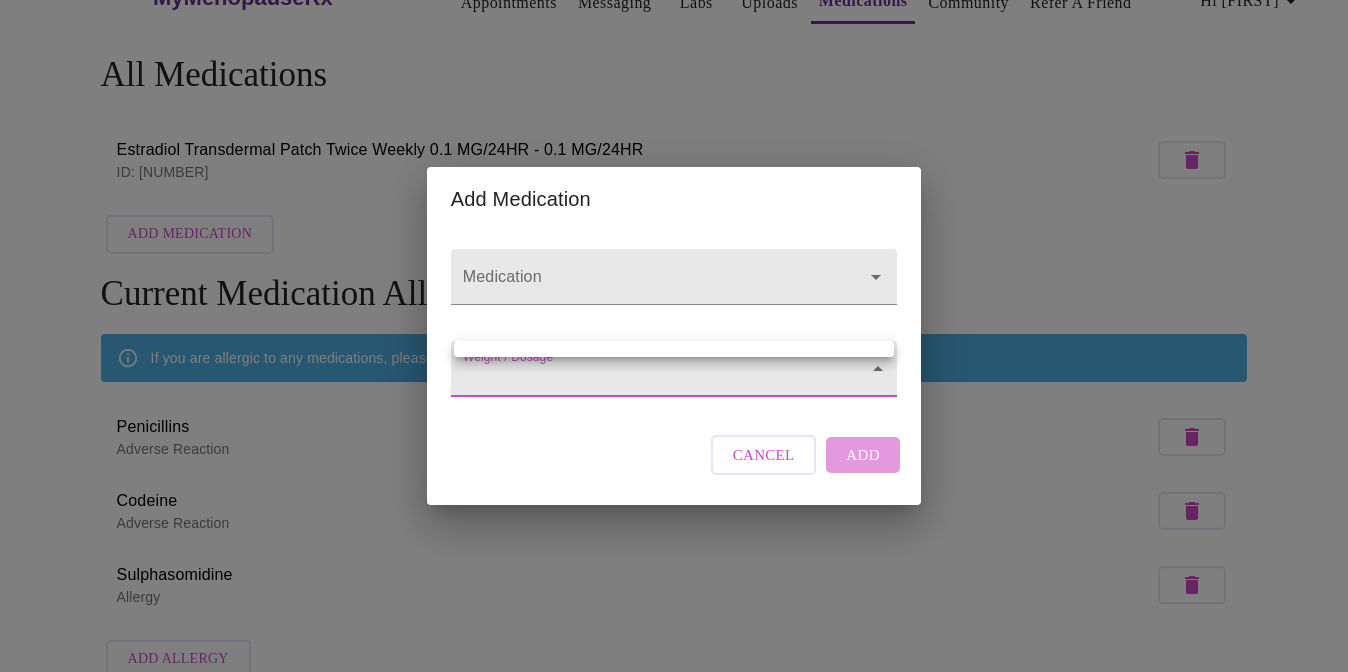click at bounding box center (674, 336) 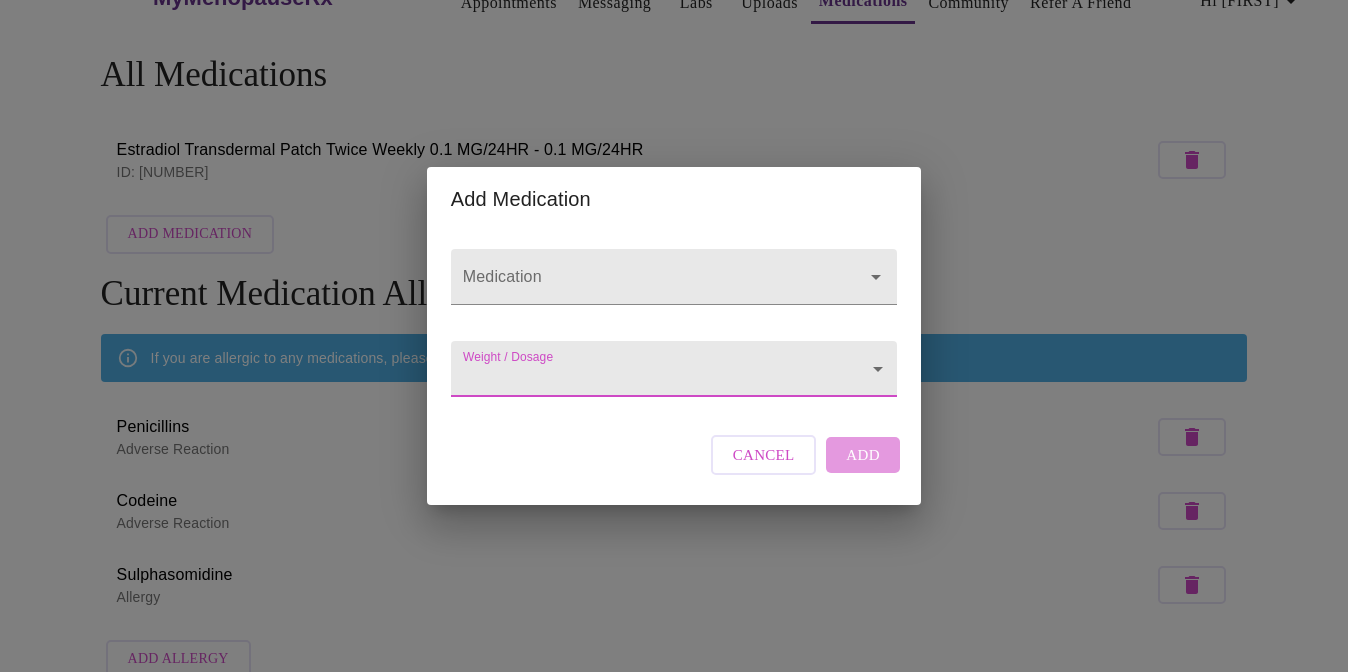 click on "Medication" at bounding box center [645, 286] 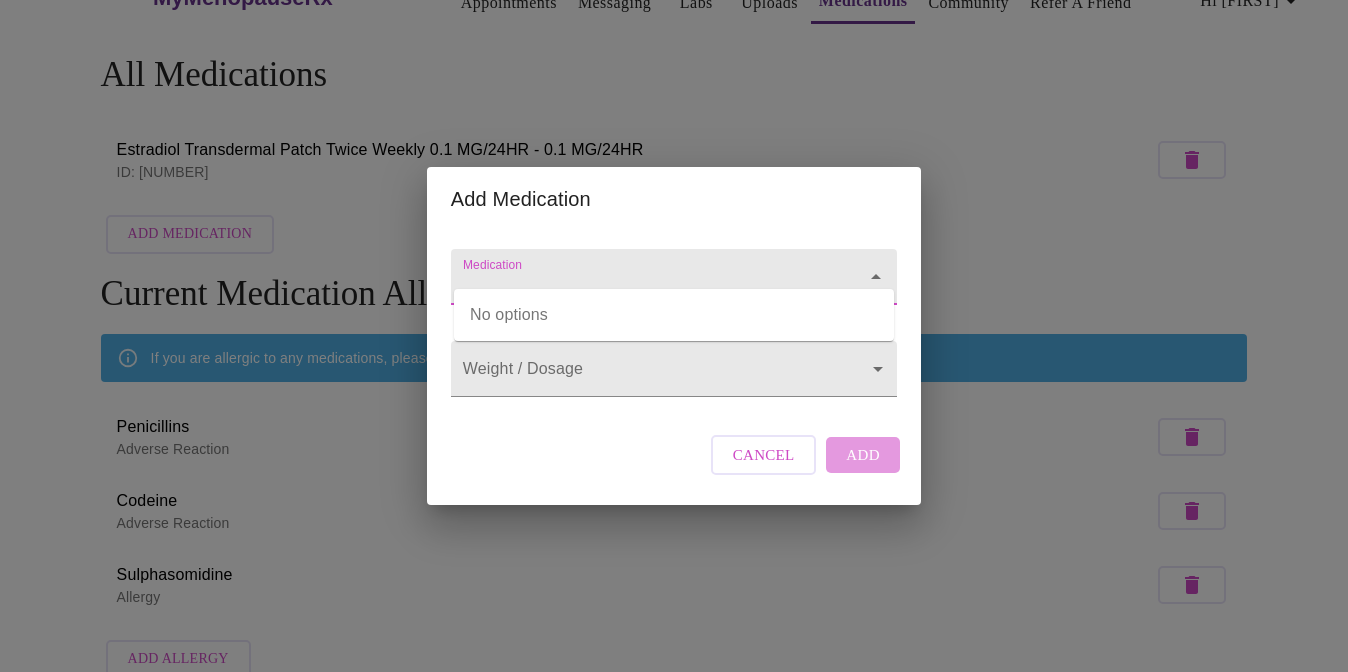 click on "Medication" at bounding box center [645, 286] 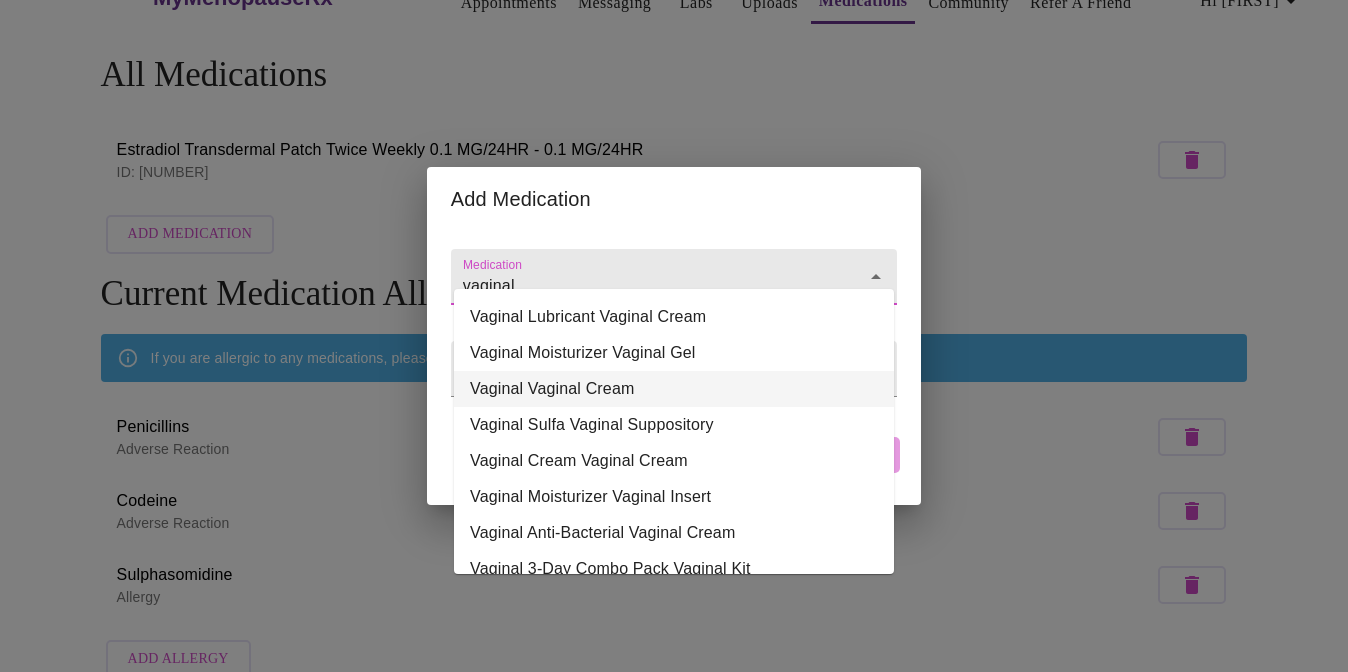 scroll, scrollTop: 0, scrollLeft: 0, axis: both 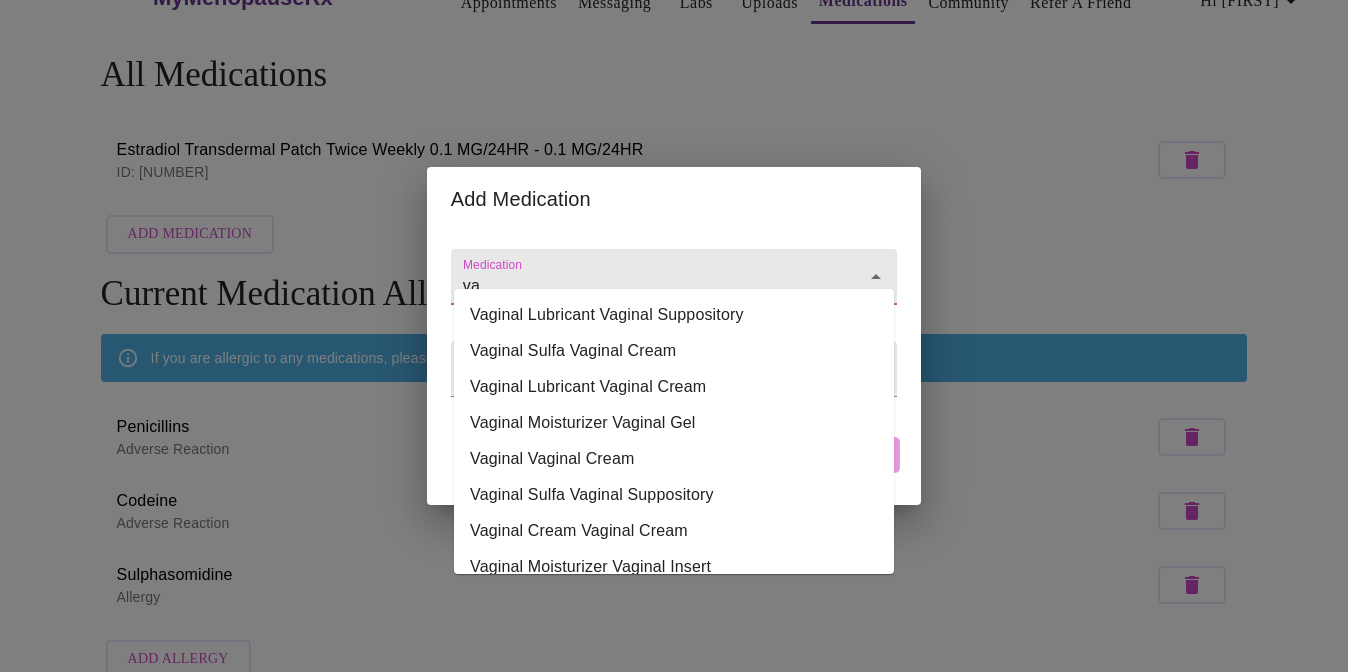 type on "v" 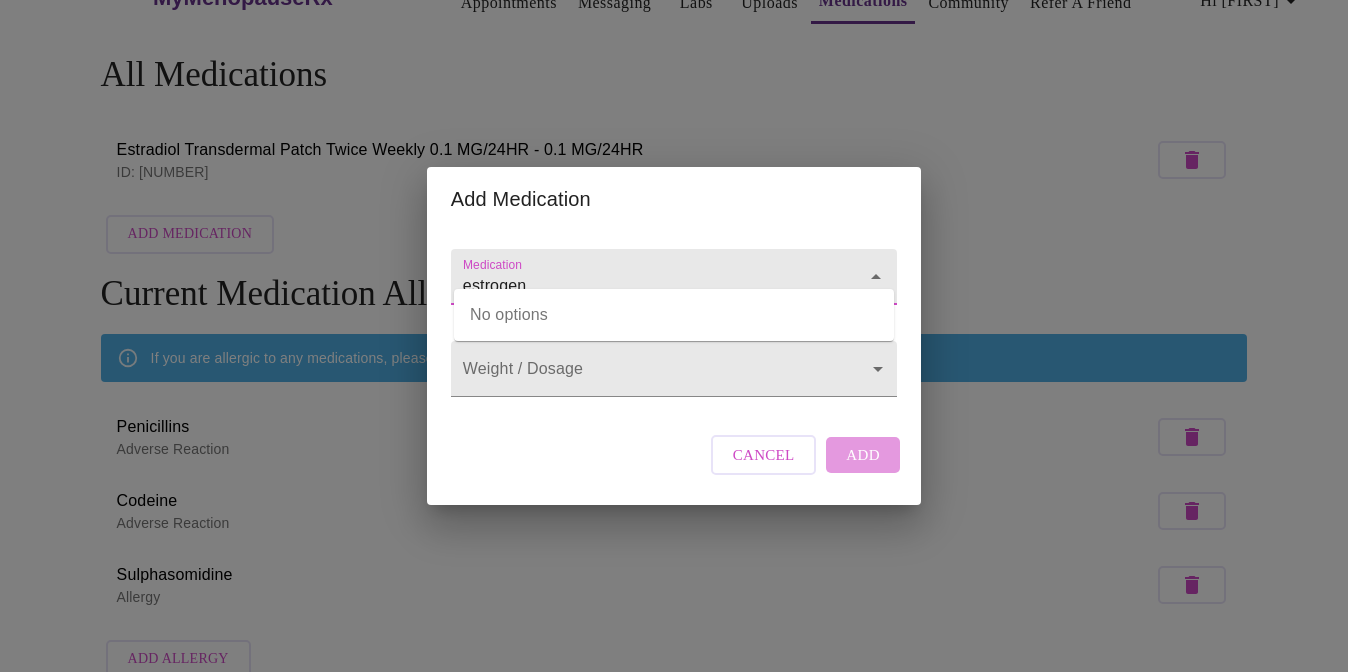 click on "estrogen" at bounding box center [645, 286] 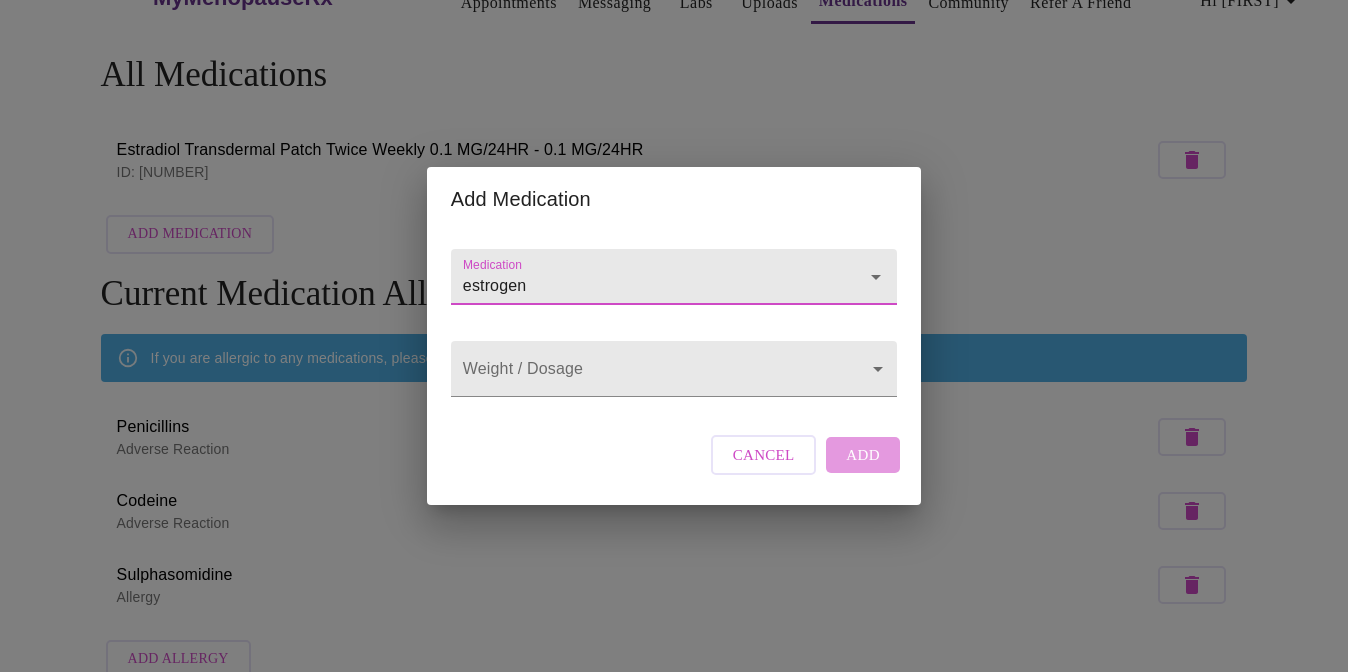 click on "estrogen" at bounding box center [645, 286] 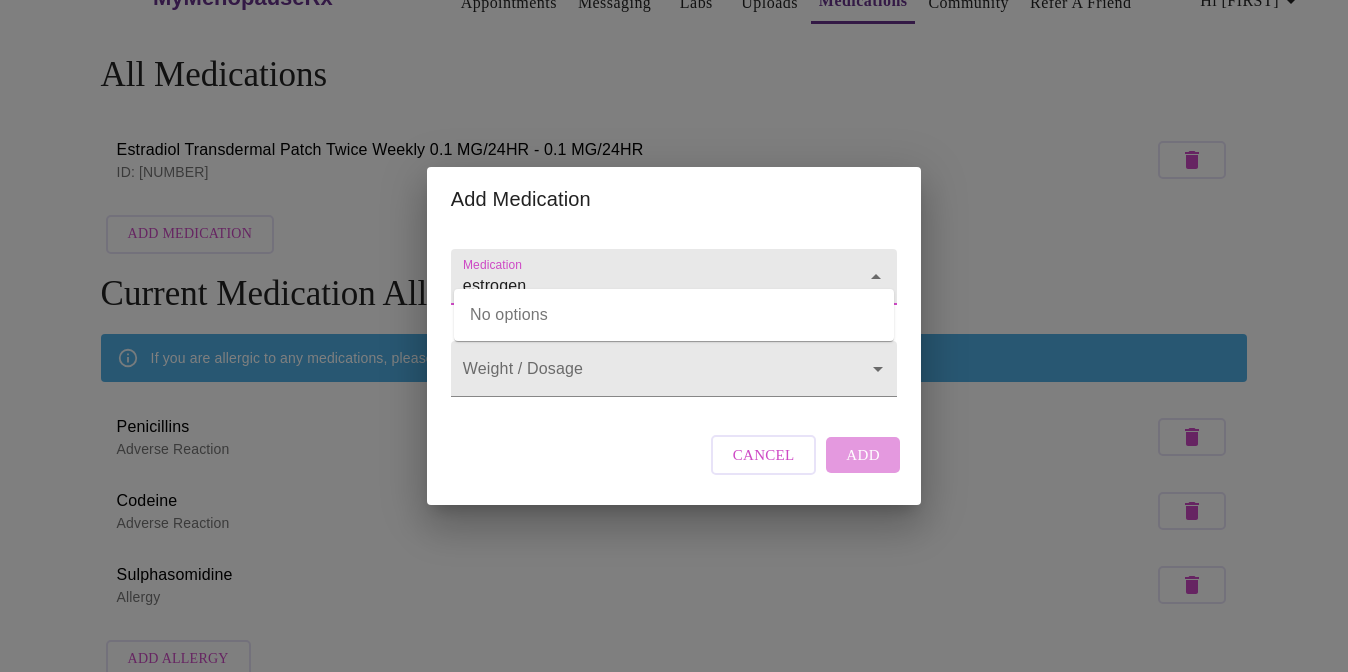 type on "estrogen" 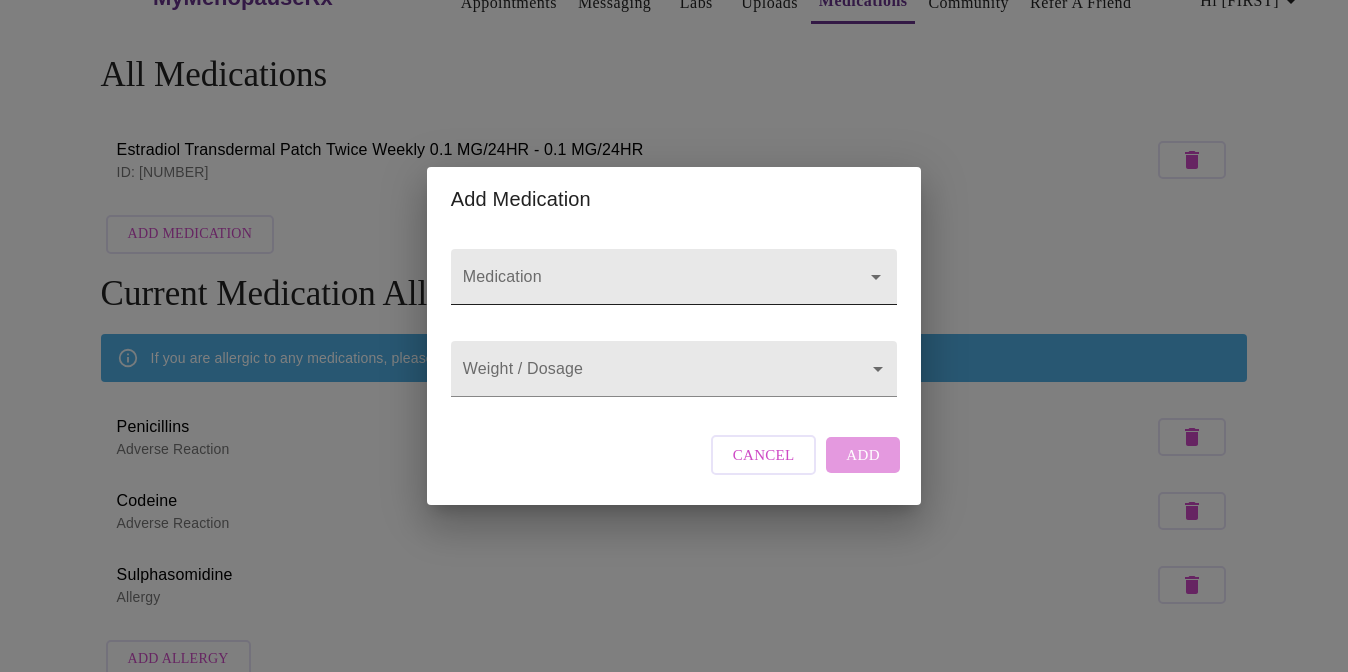 click on "Medication" at bounding box center (645, 286) 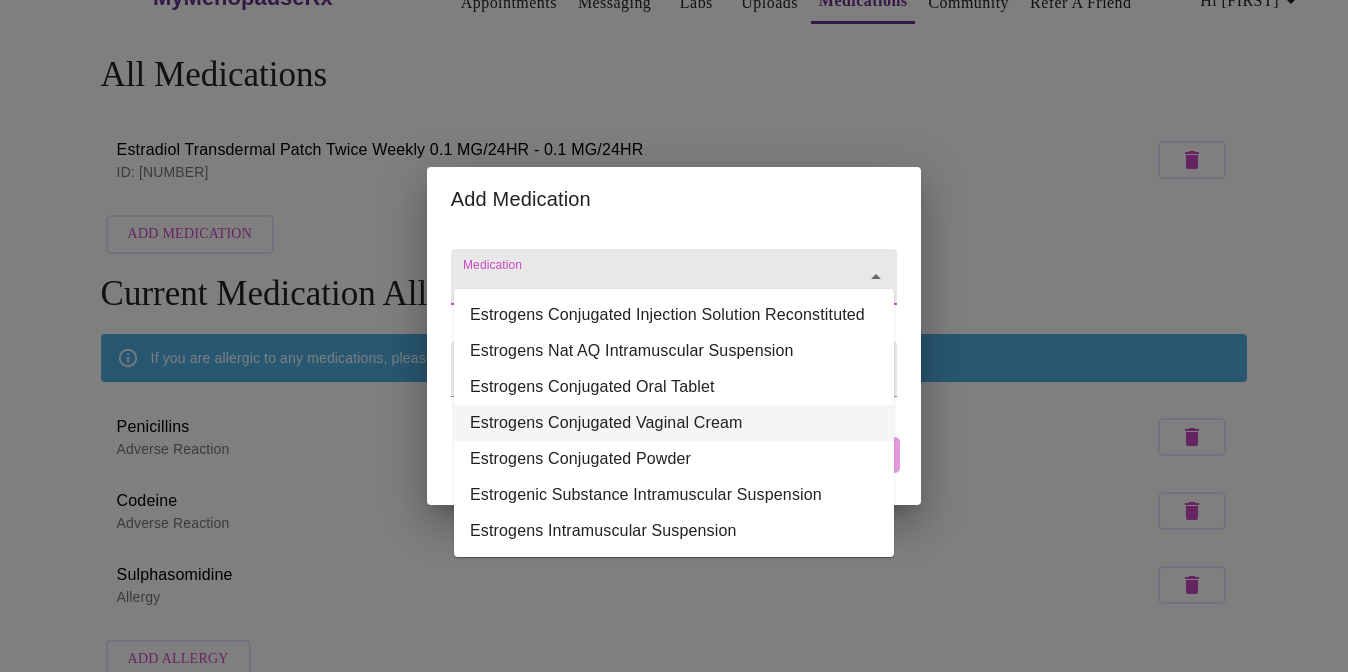 click on "Estrogens Conjugated Vaginal Cream" at bounding box center (674, 423) 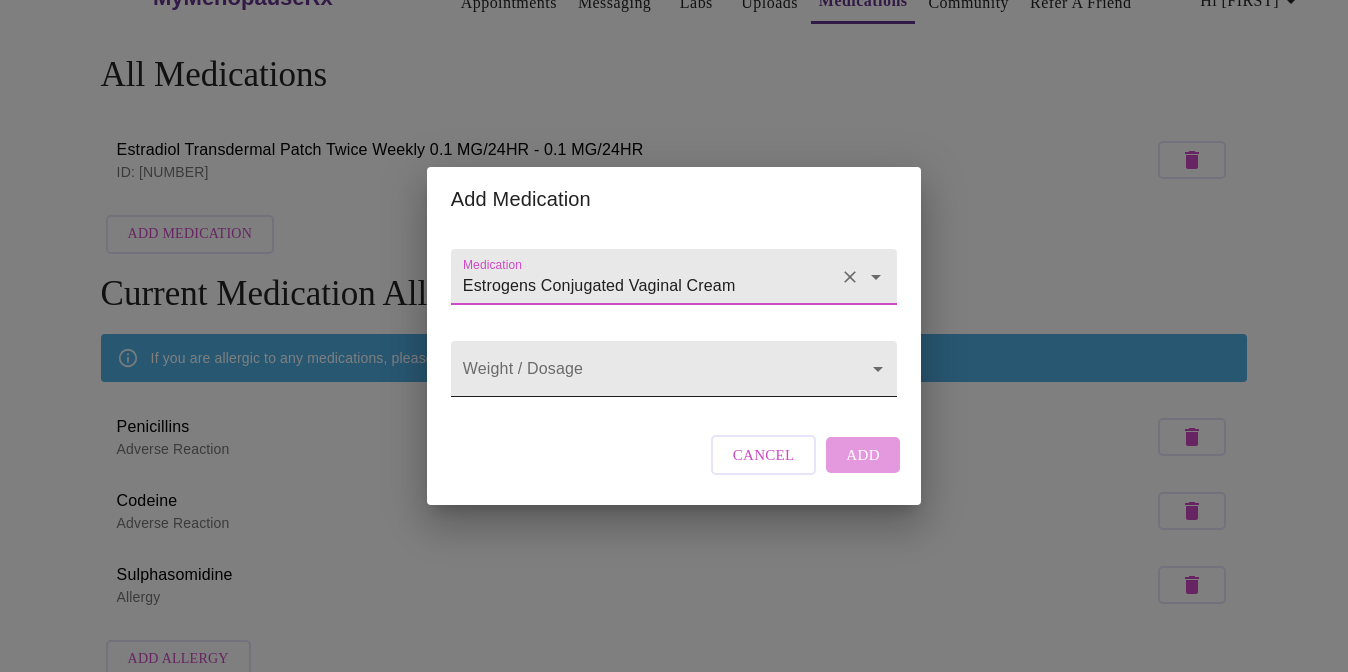 click on "MyMenopauseRx Appointments Messaging Labs Uploads Medications Community Refer a Friend Hi Molly   All Medications Estradiol Transdermal Patch Twice Weekly 0.1 MG/24HR - 0.1 MG/24HR ID: 110336646 Add Medication Current Medication Allergies If you are allergic to any medications, please add them here. Penicillins Adverse Reaction Codeine Adverse Reaction Sulphasomidine Allergy Add Allergy Settings Billing Invoices Log out Add Medication Medication Estrogens Conjugated Vaginal Cream Weight / Dosage ​ Cancel Add" at bounding box center (674, 324) 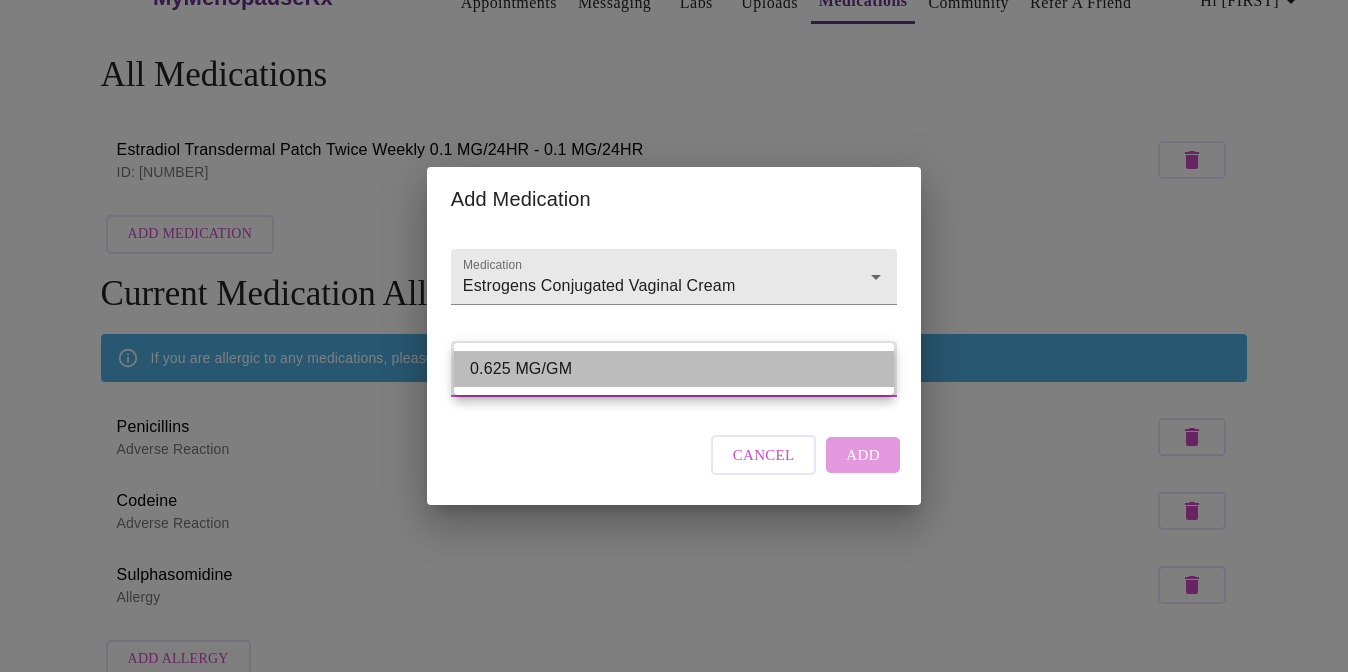 click on "0.625 MG/GM" at bounding box center [674, 369] 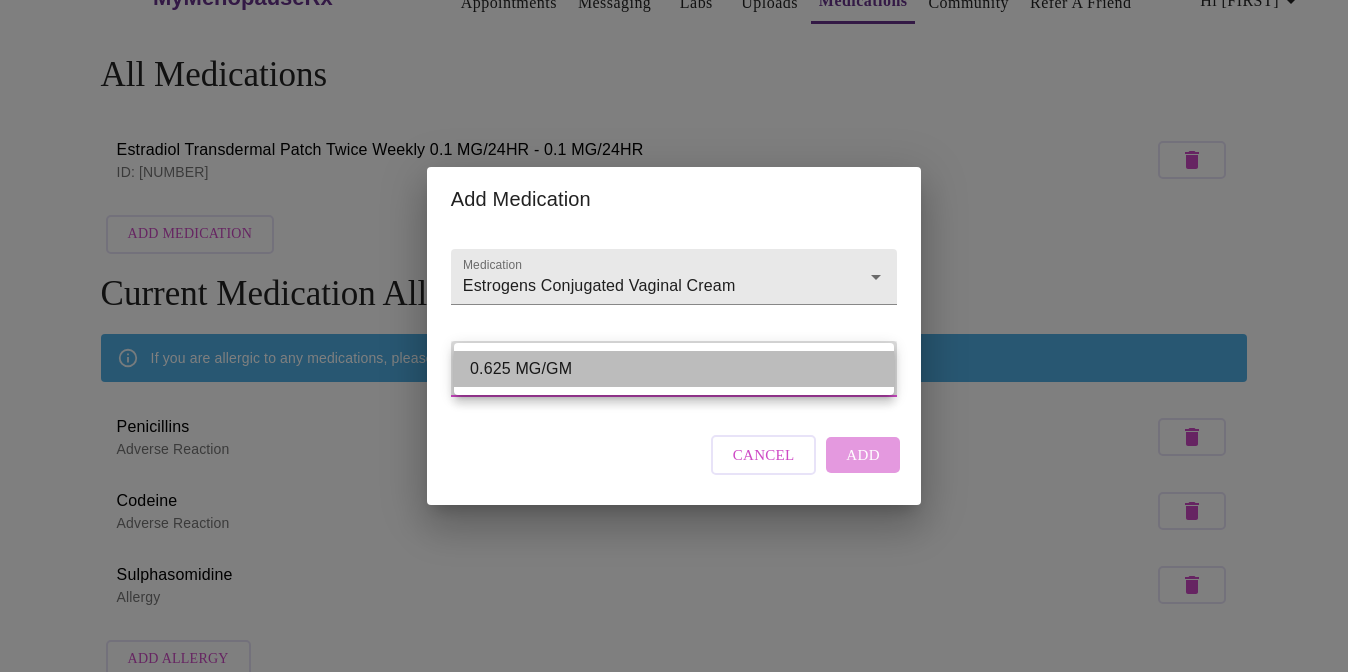 type on "0.625 MG/GM" 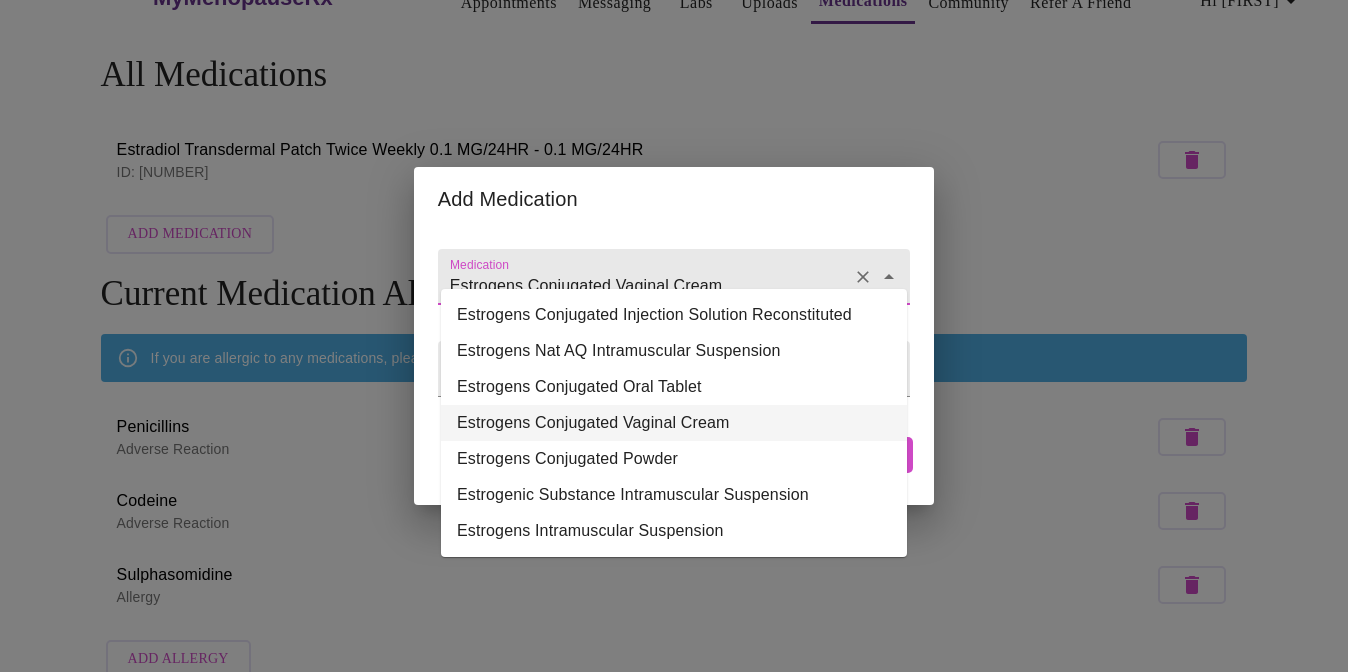 click on "Estrogens Conjugated Vaginal Cream" at bounding box center [645, 286] 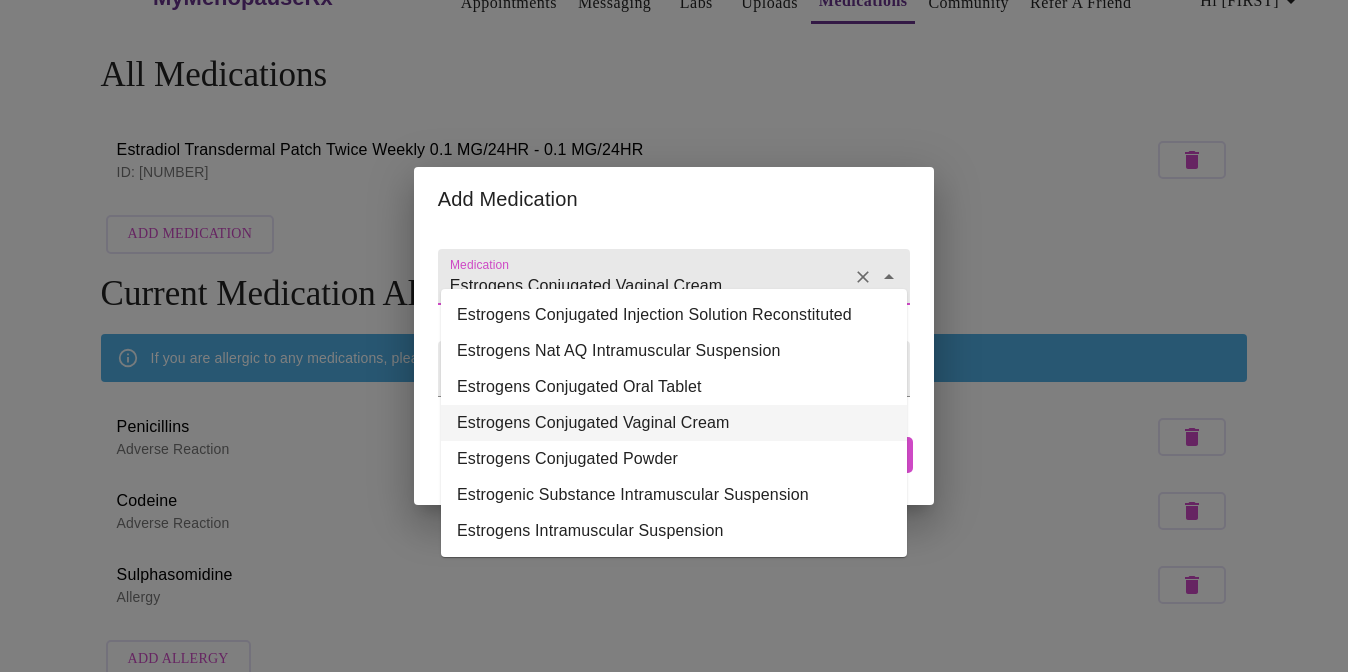 click on "Estrogens Conjugated Vaginal Cream" at bounding box center (645, 286) 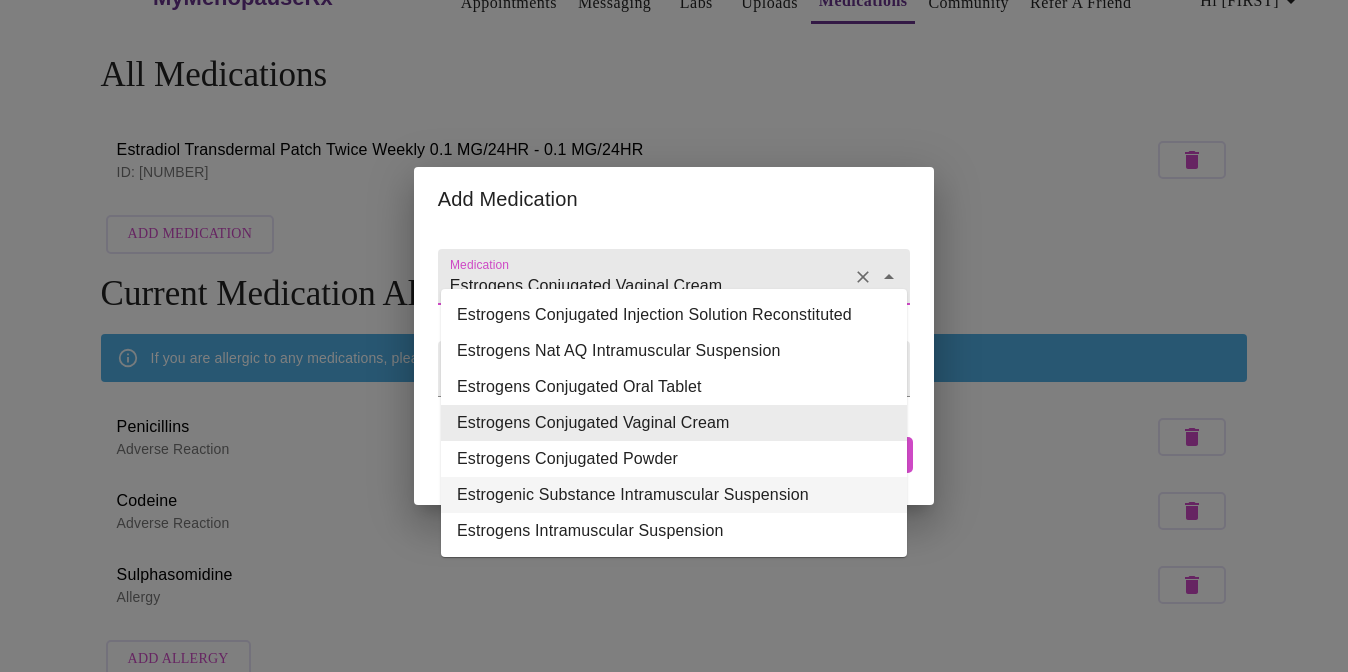click on "Medication Estrogens Conjugated Vaginal Cream Weight / Dosage 0.625 MG/GM 0.625 MG/GM Cancel Add" at bounding box center [674, 368] 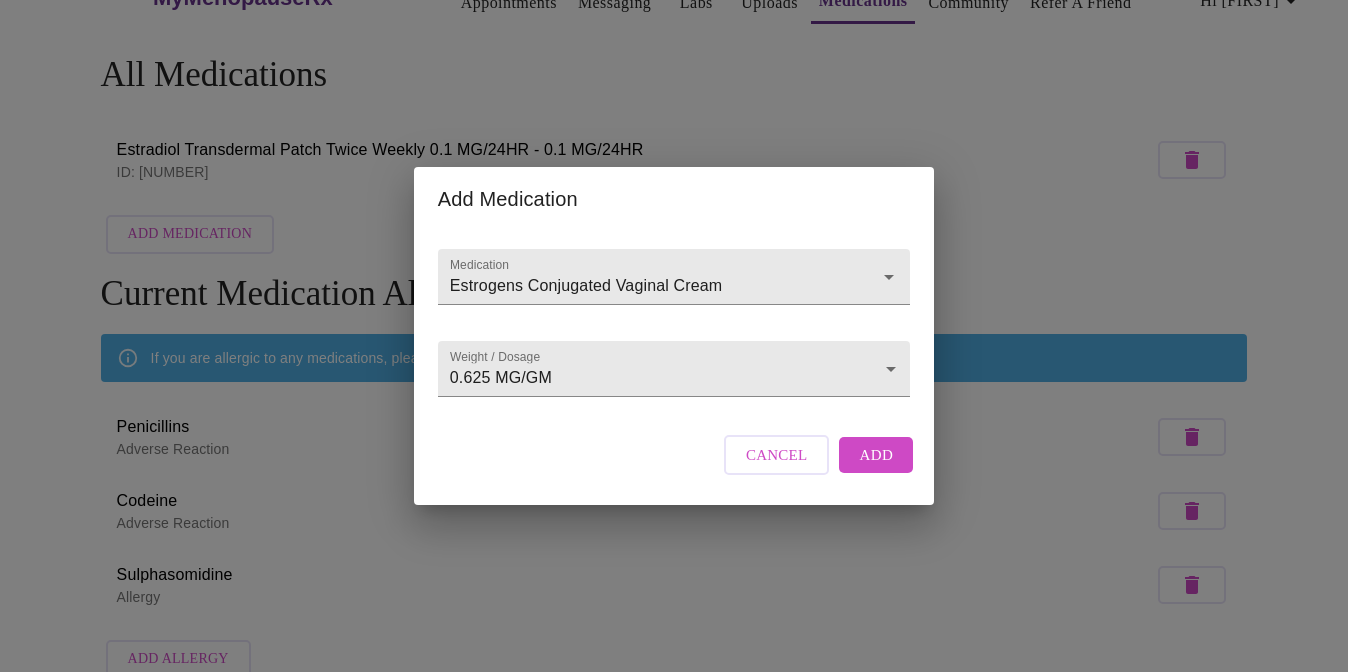 click on "Add" at bounding box center [876, 455] 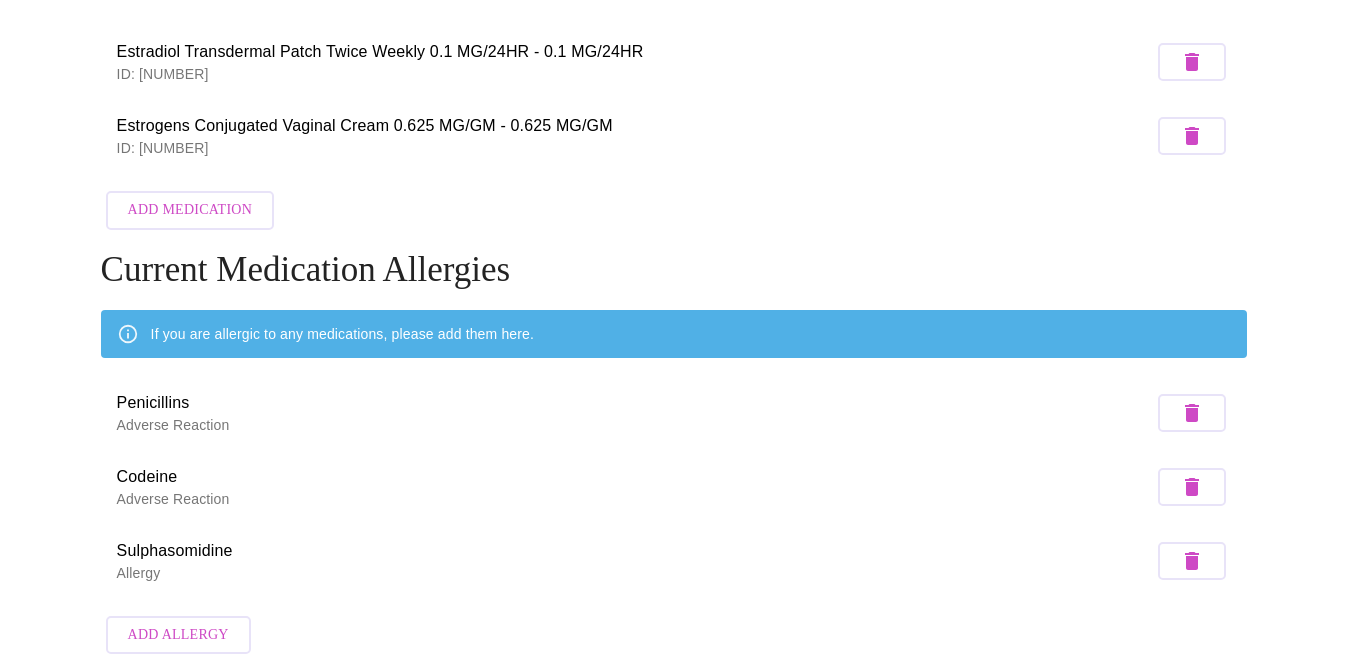 scroll, scrollTop: 0, scrollLeft: 0, axis: both 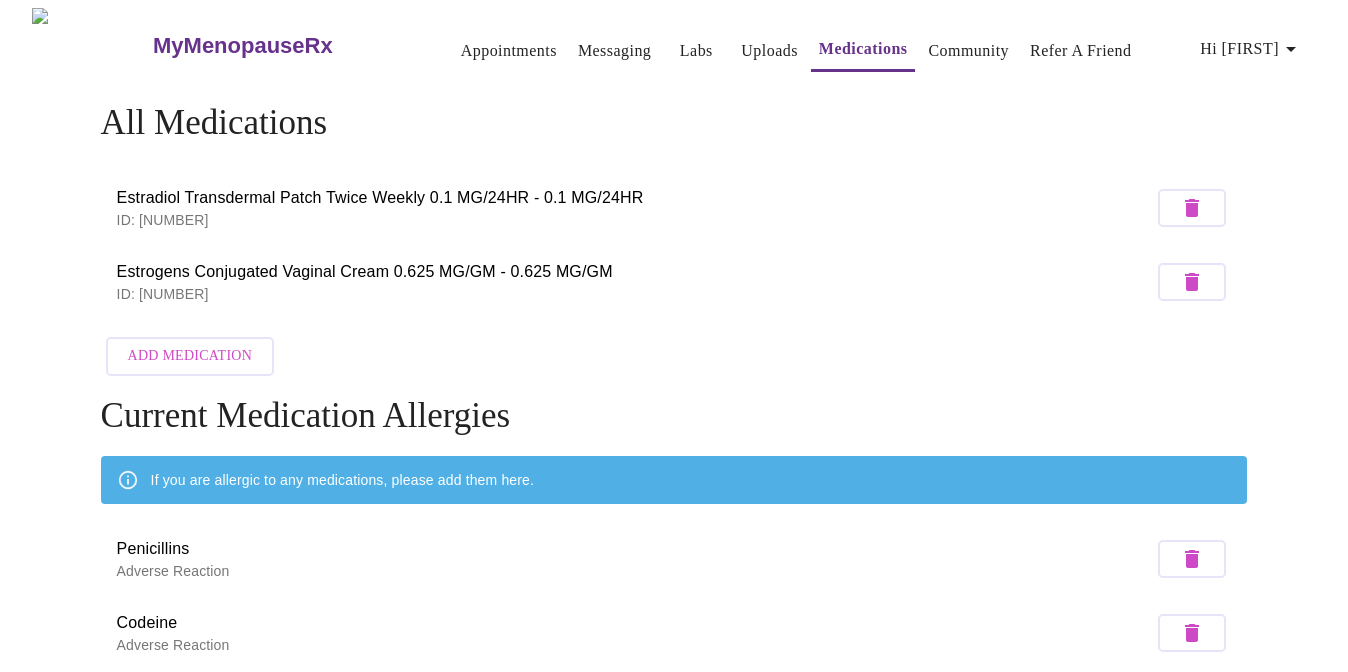 click on "Hi [FIRST]" at bounding box center (1251, 49) 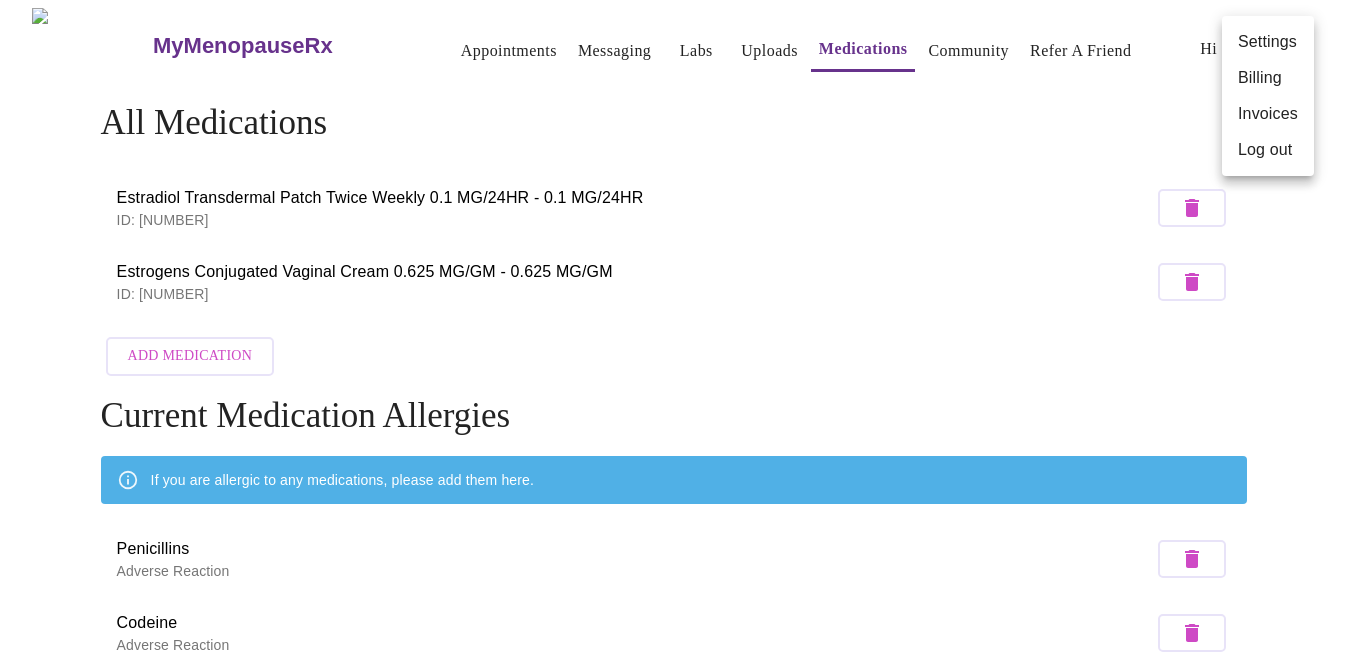 click at bounding box center [674, 336] 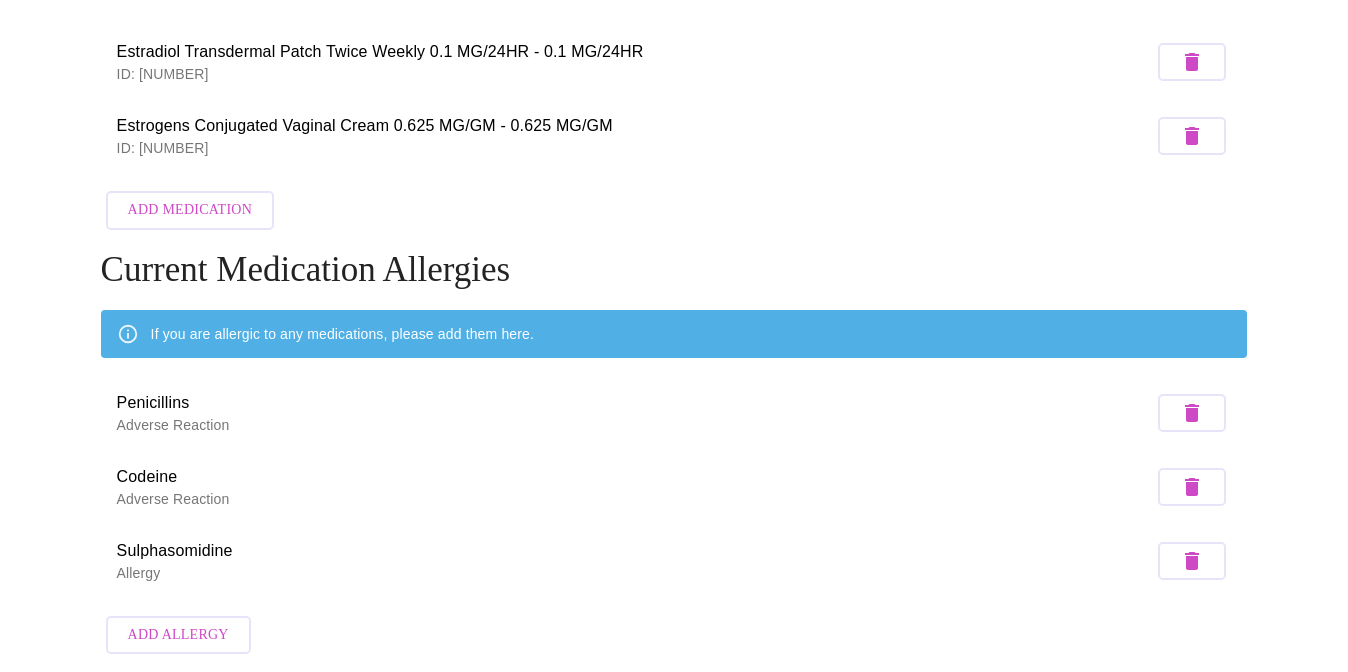 scroll, scrollTop: 0, scrollLeft: 0, axis: both 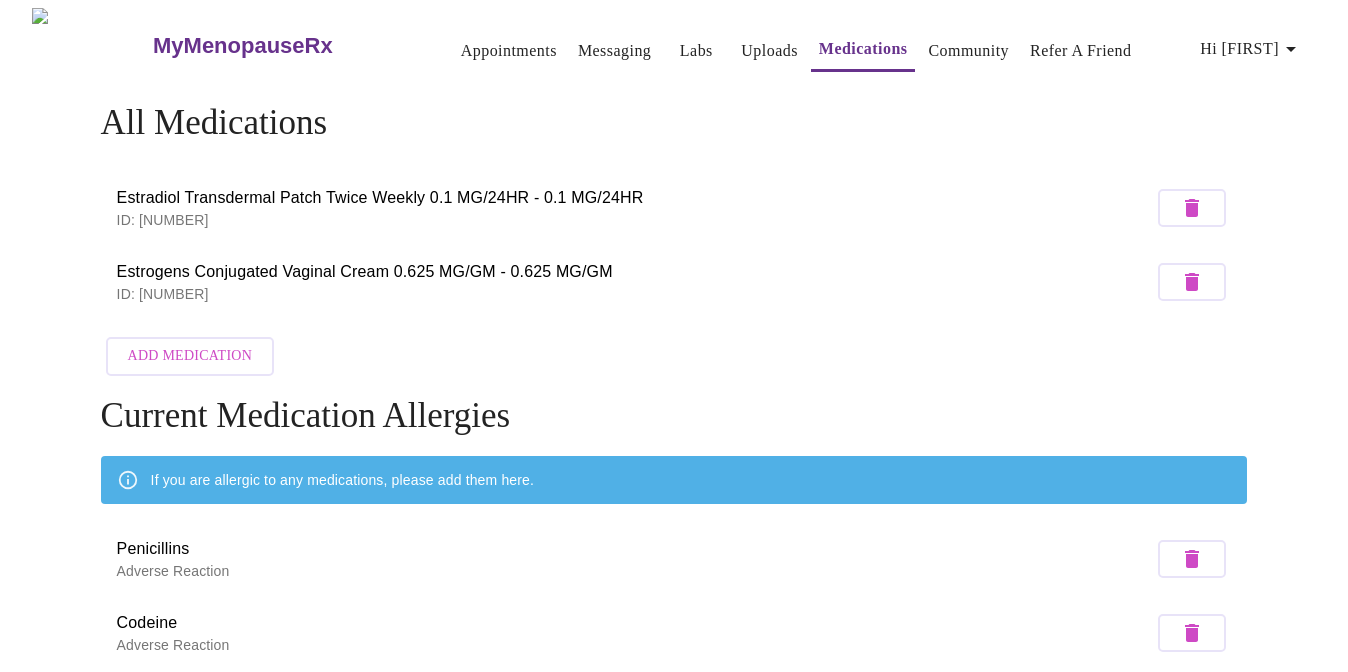 click on "Appointments" at bounding box center (509, 51) 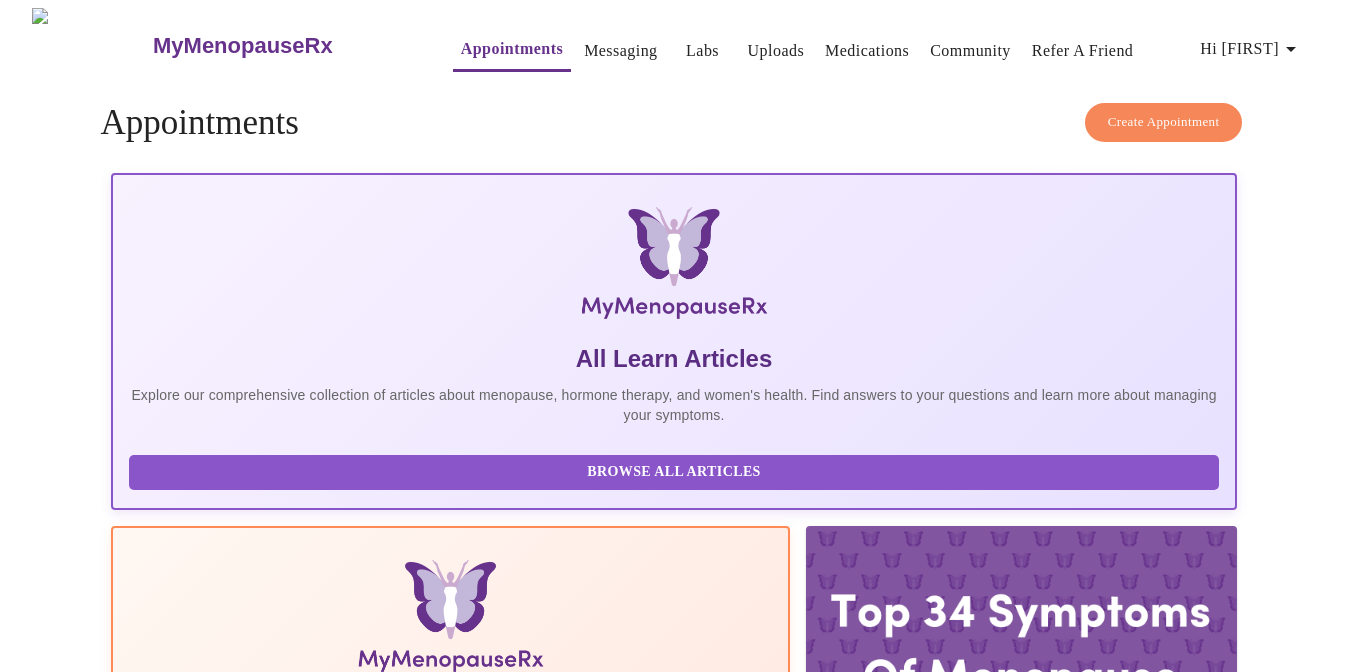 scroll, scrollTop: 78, scrollLeft: 0, axis: vertical 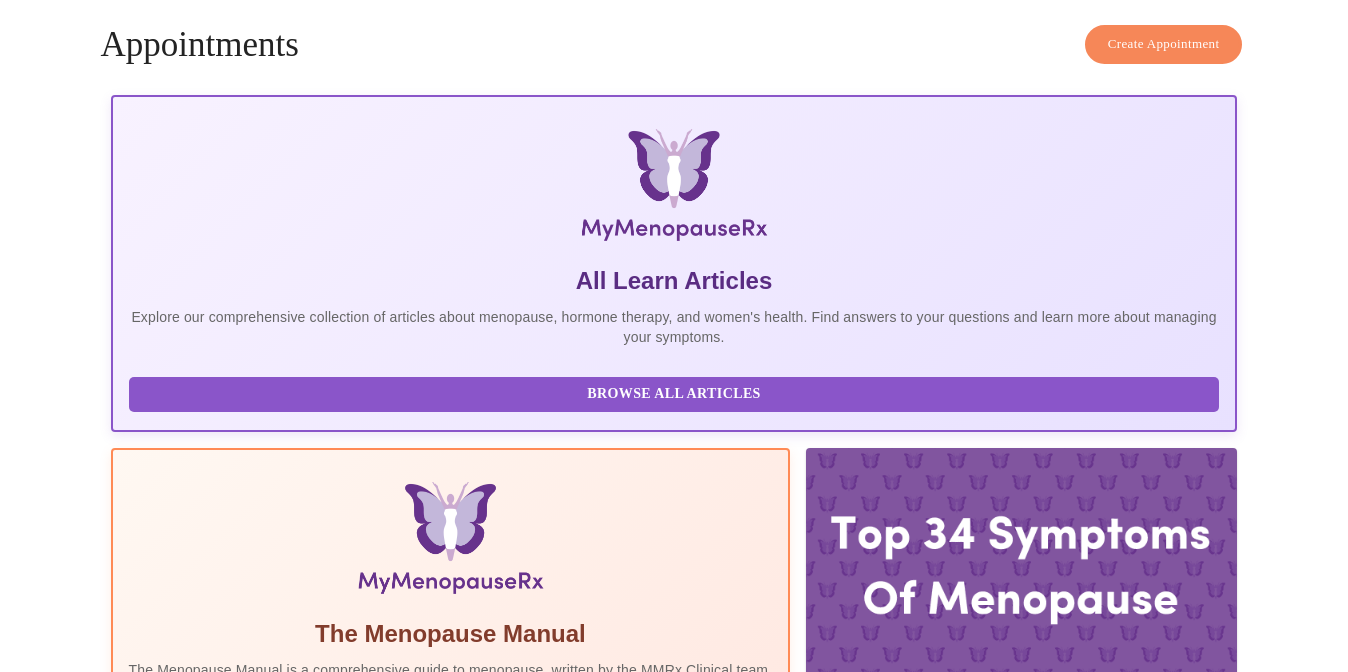 click on "Create Appointment" at bounding box center (674, 1831) 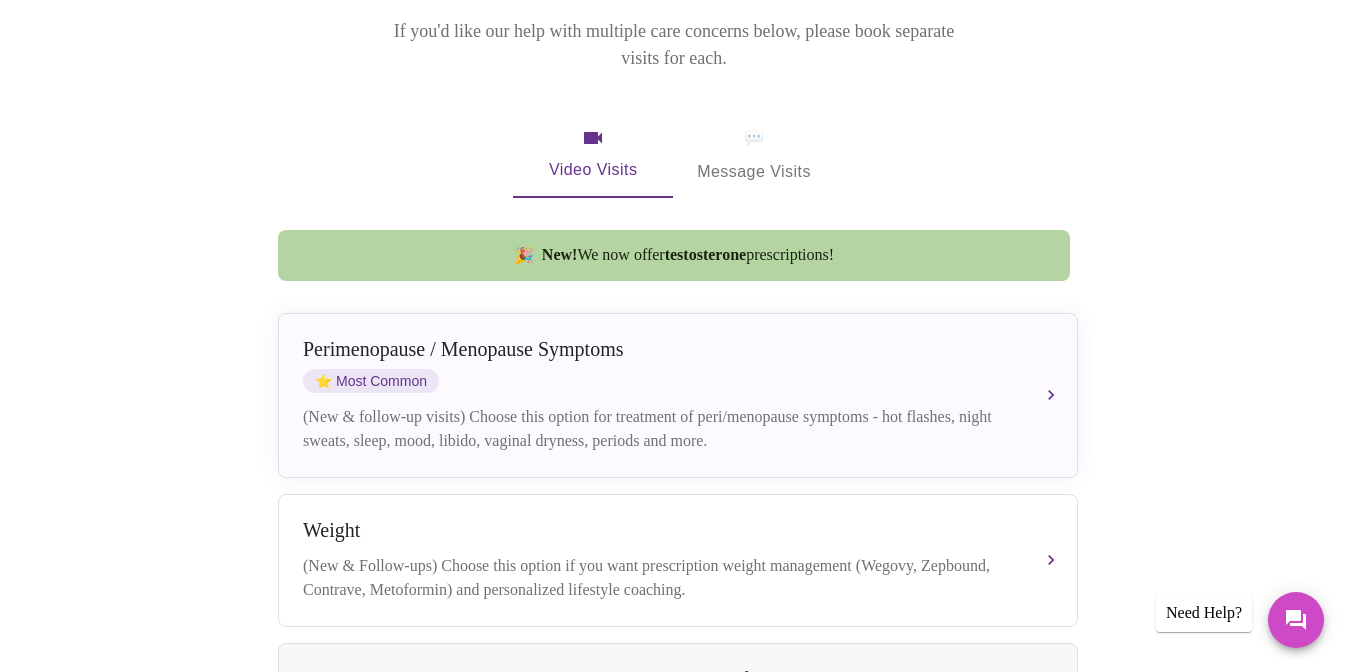 scroll, scrollTop: 330, scrollLeft: 0, axis: vertical 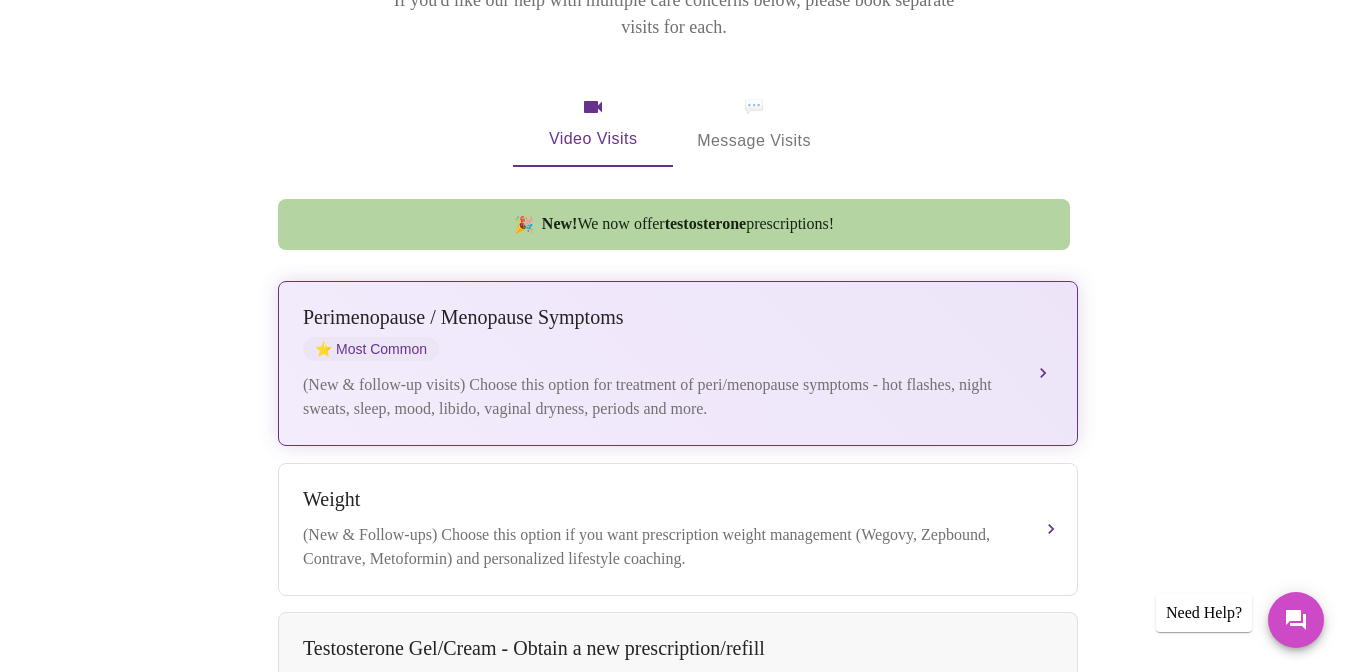 click on "Perimenopause / Menopause Symptoms" at bounding box center (658, 317) 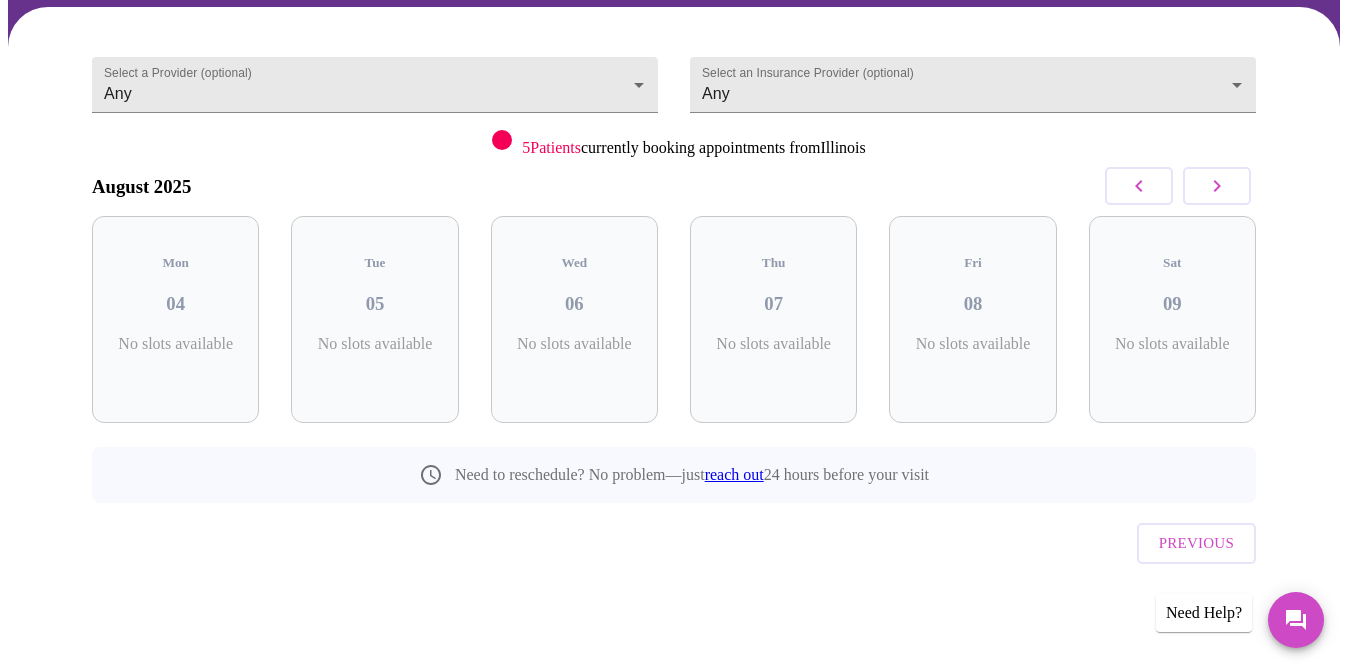 scroll, scrollTop: 114, scrollLeft: 0, axis: vertical 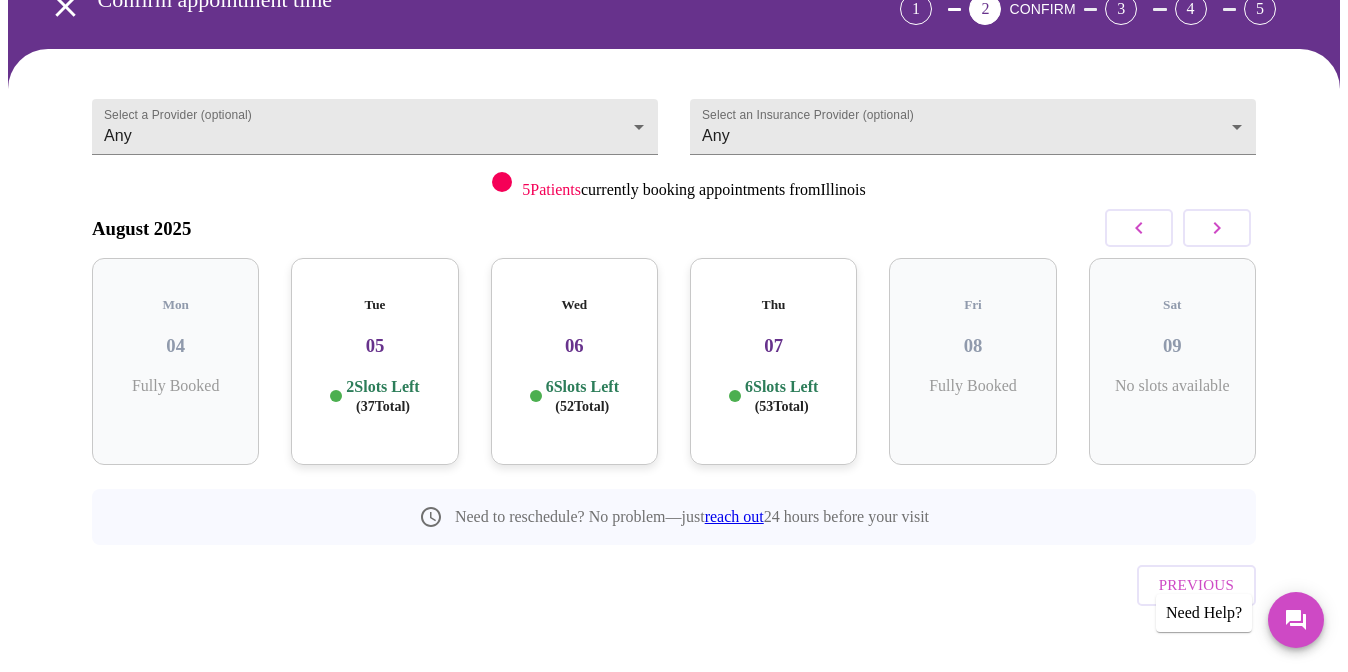 click 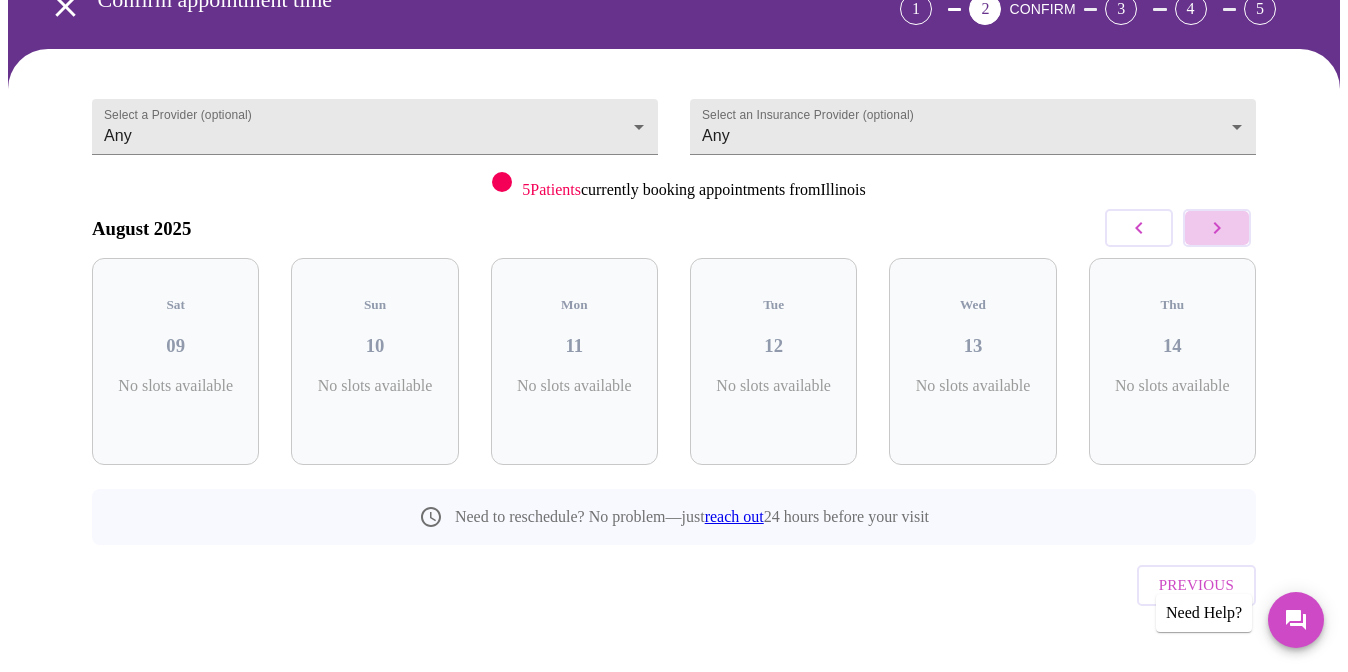 click 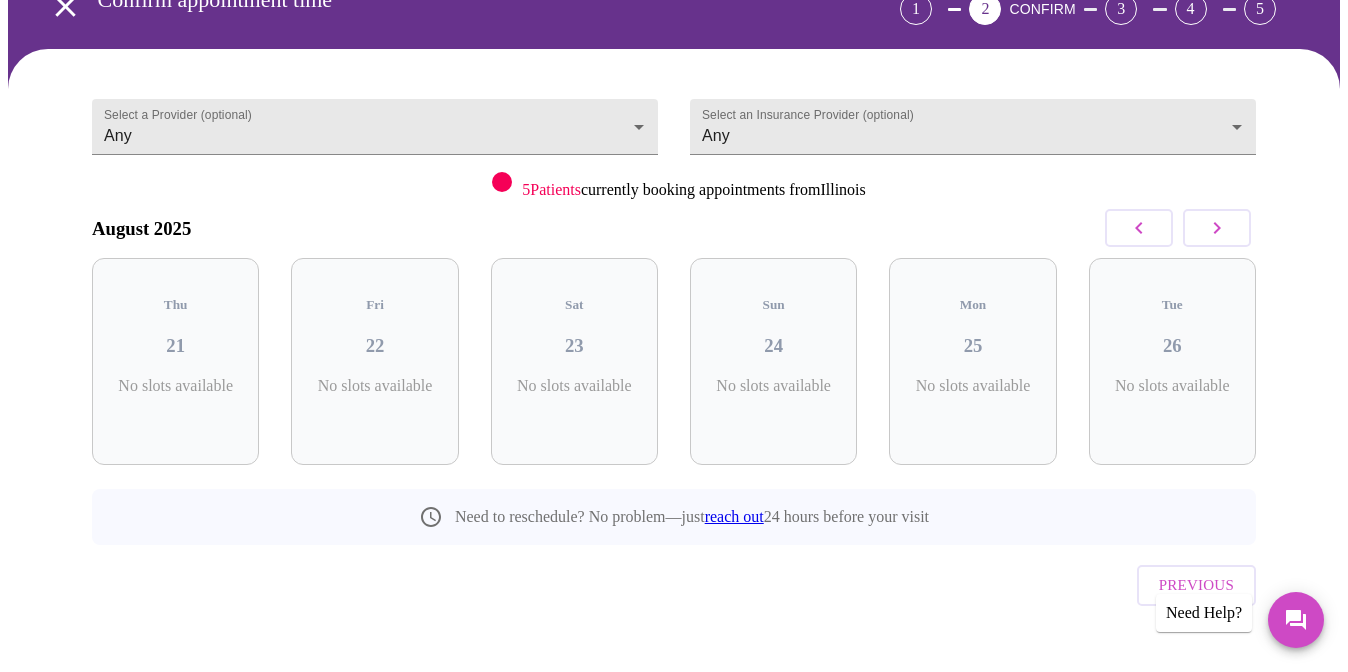 click 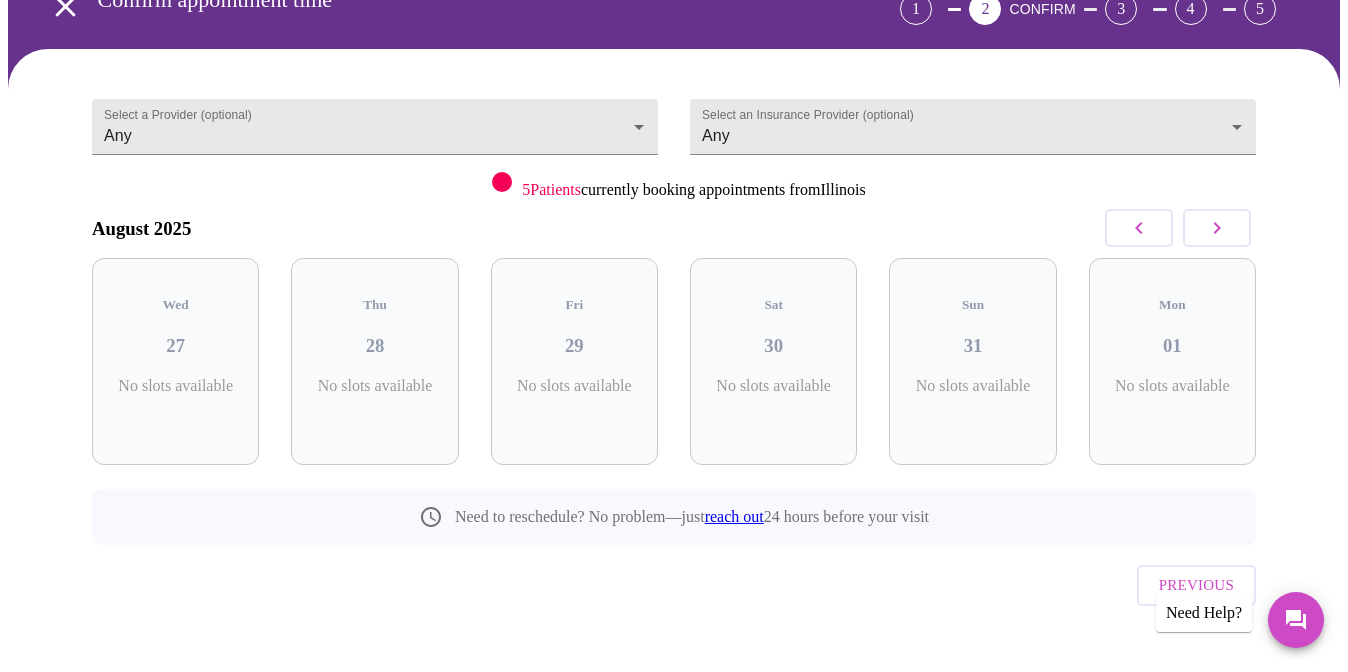click 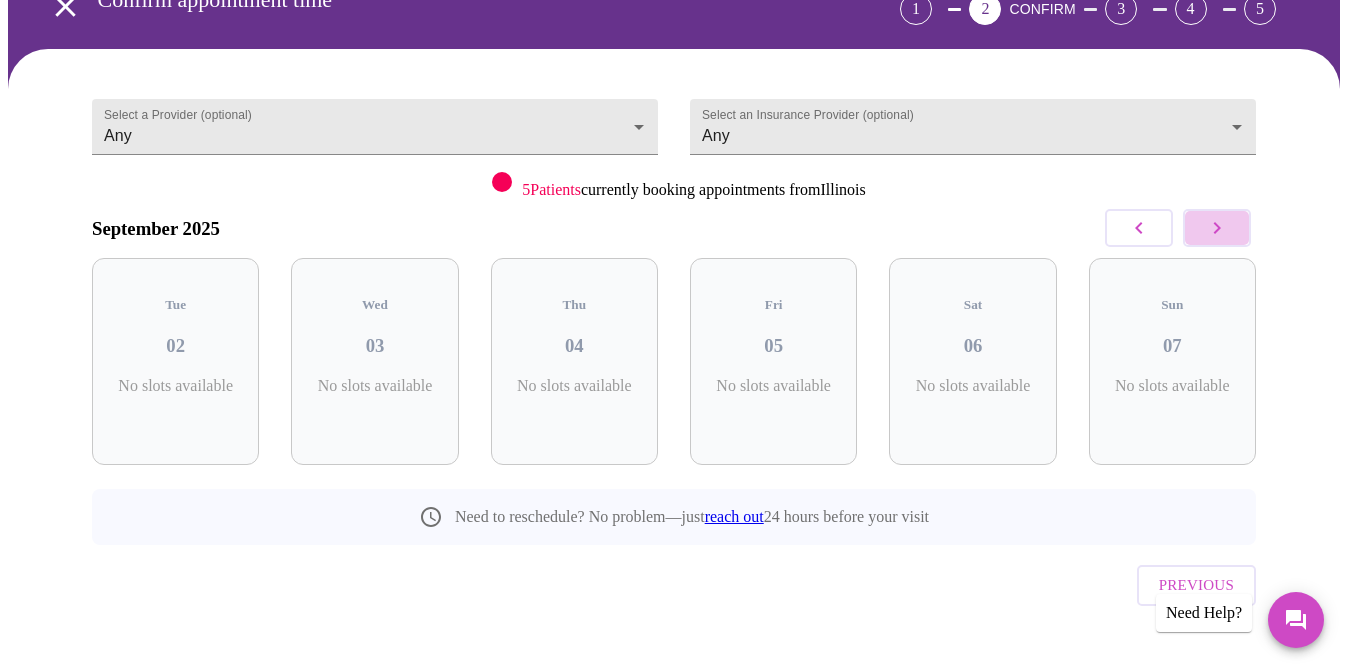click 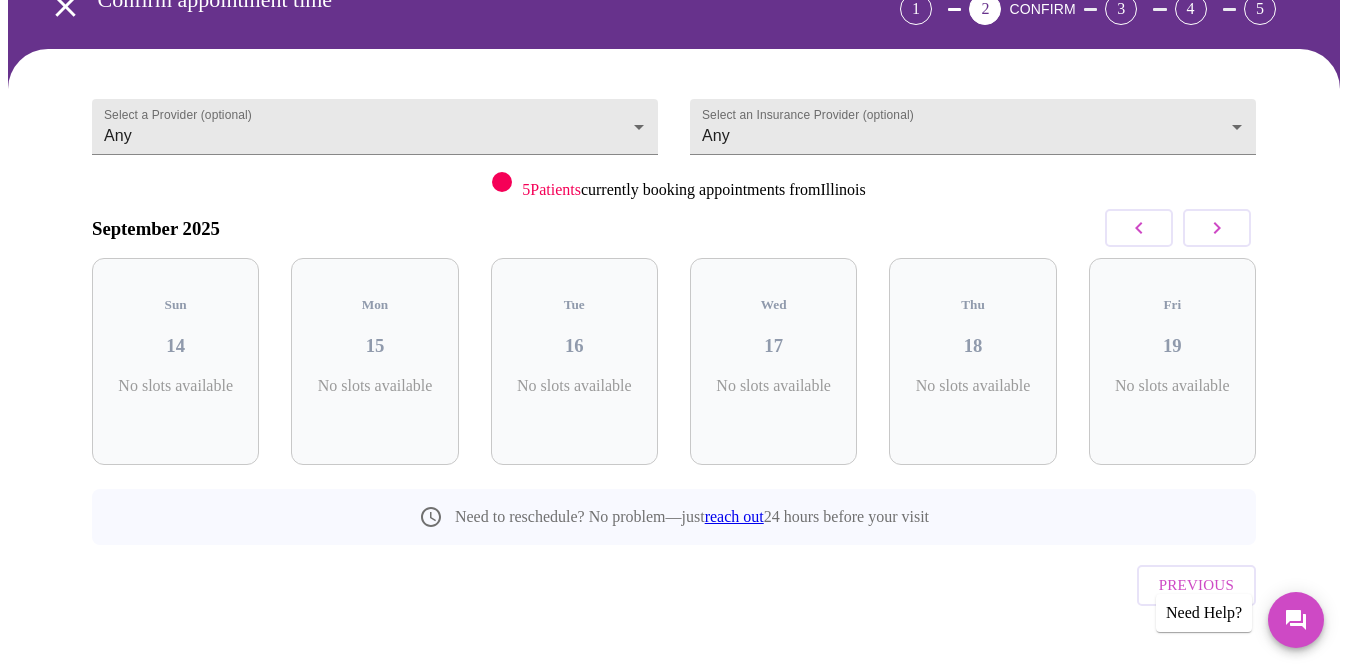 click 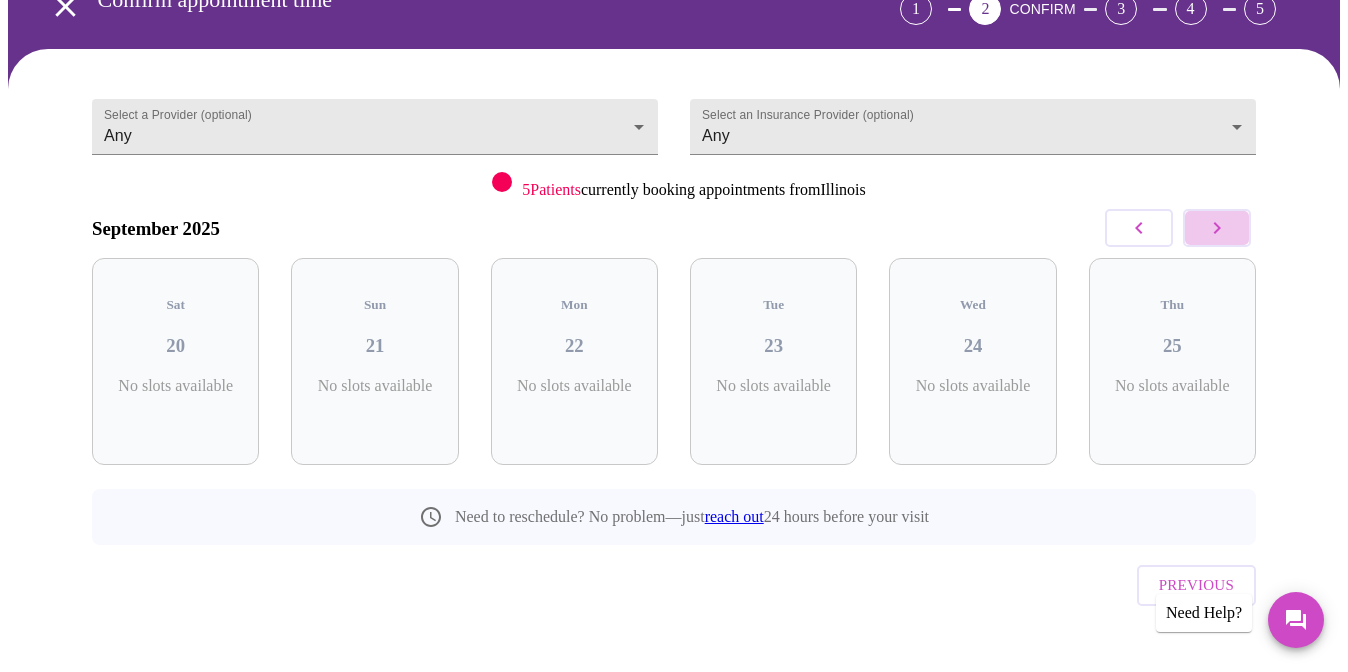 click 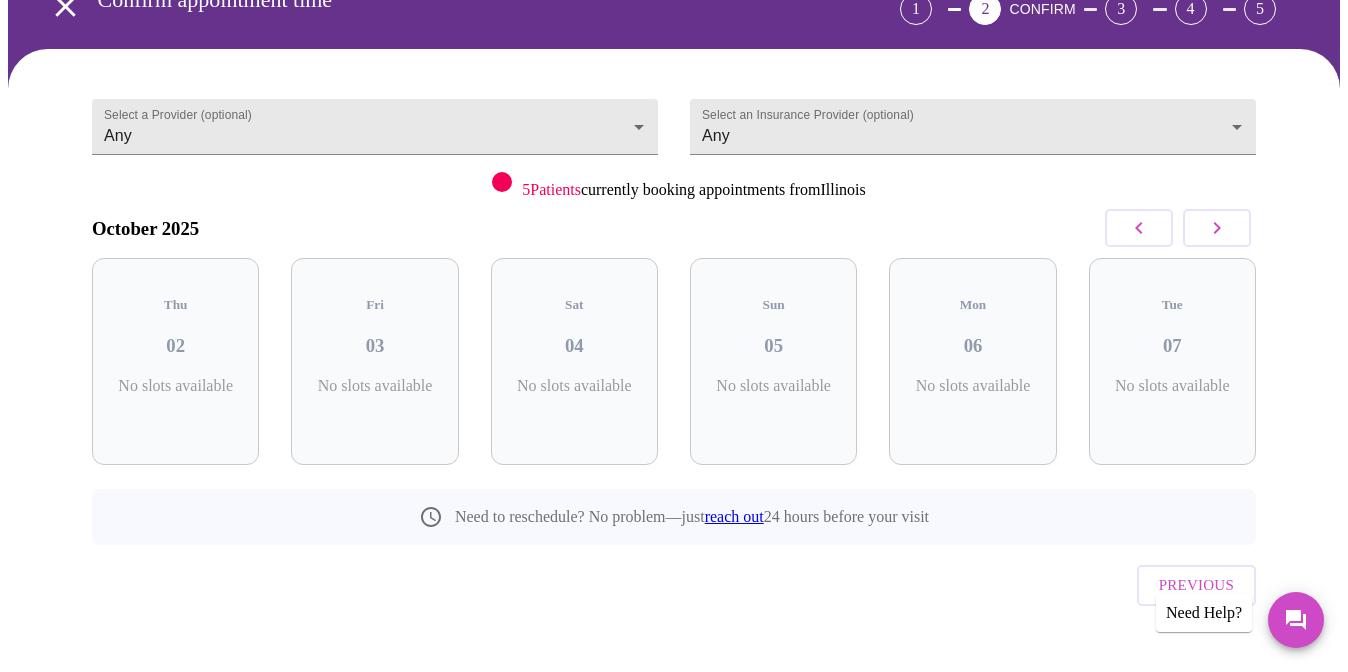 click 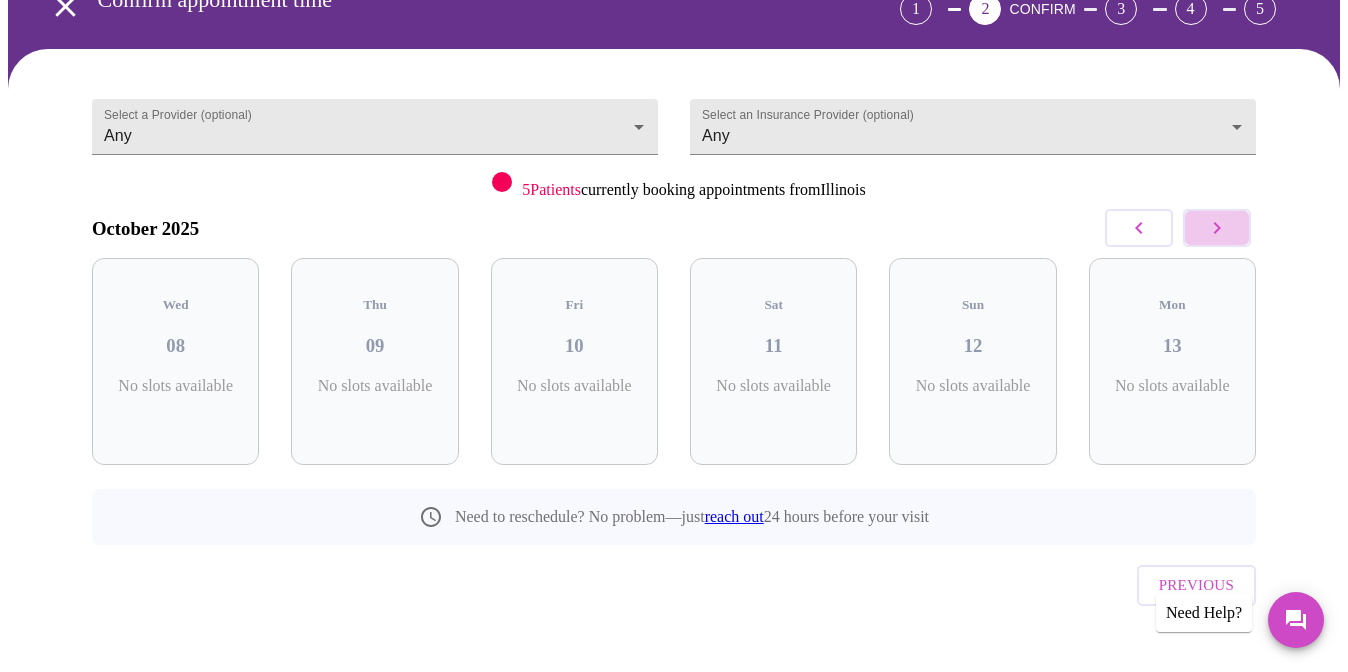 click 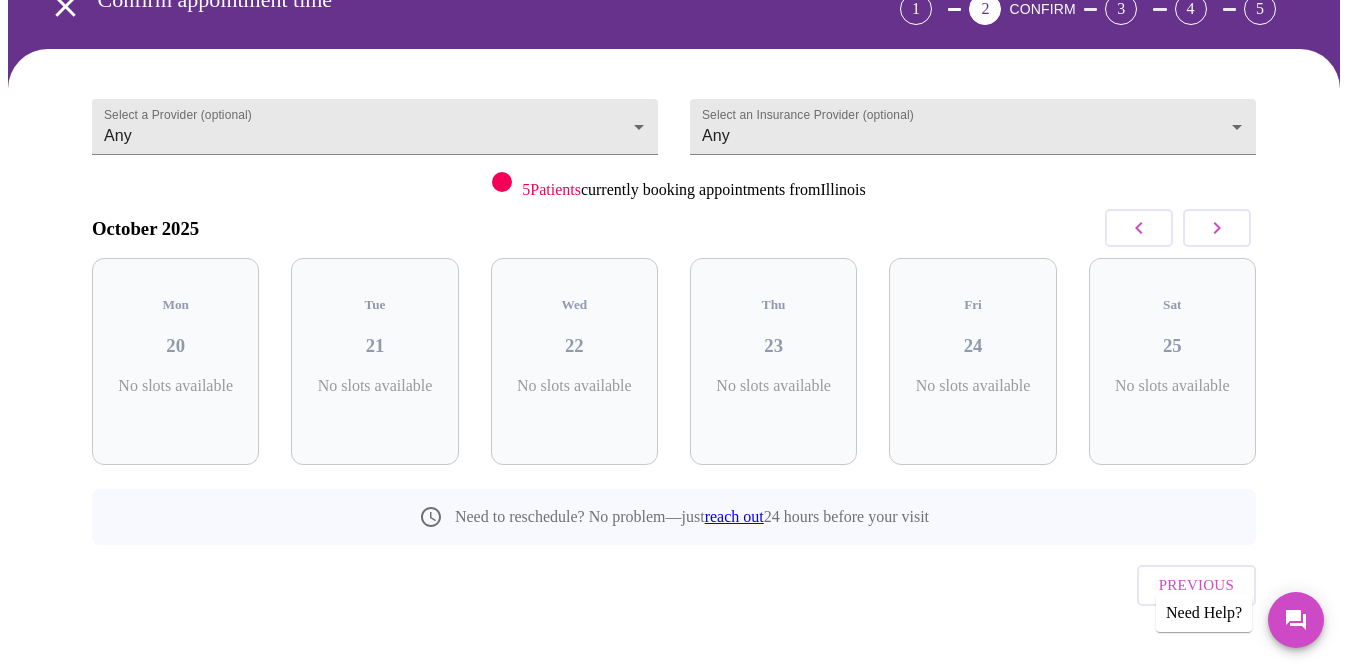 click 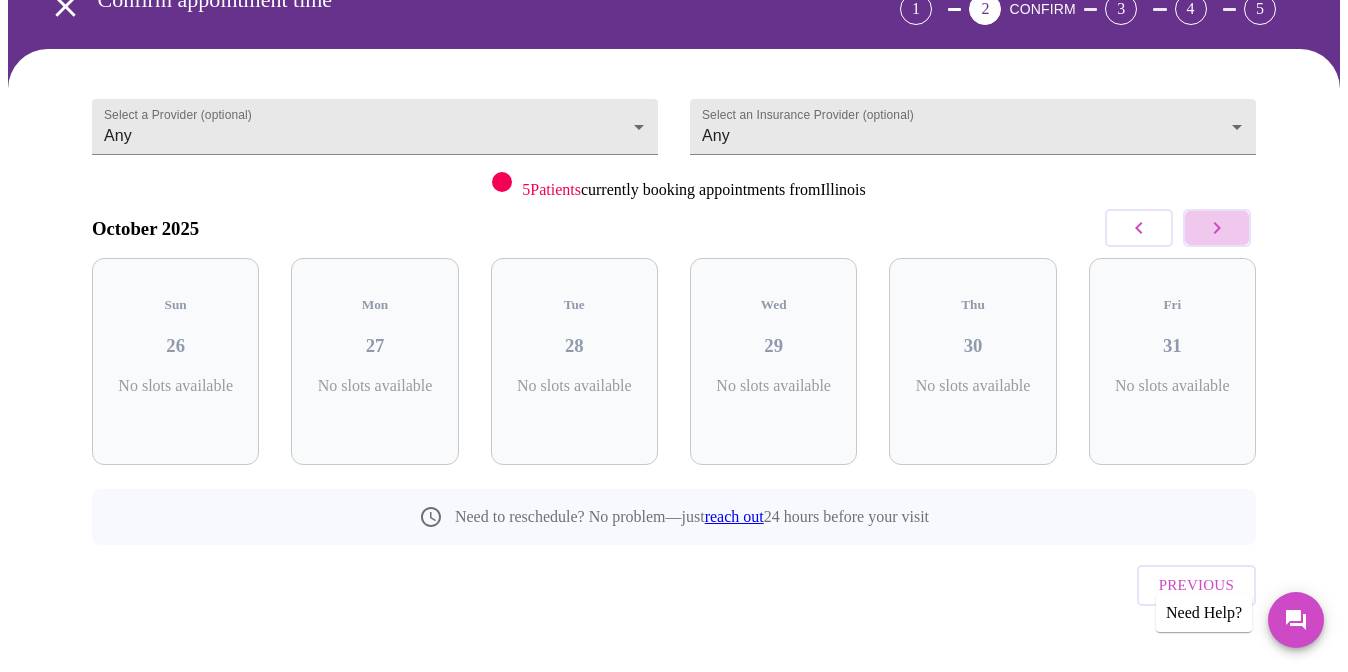 click 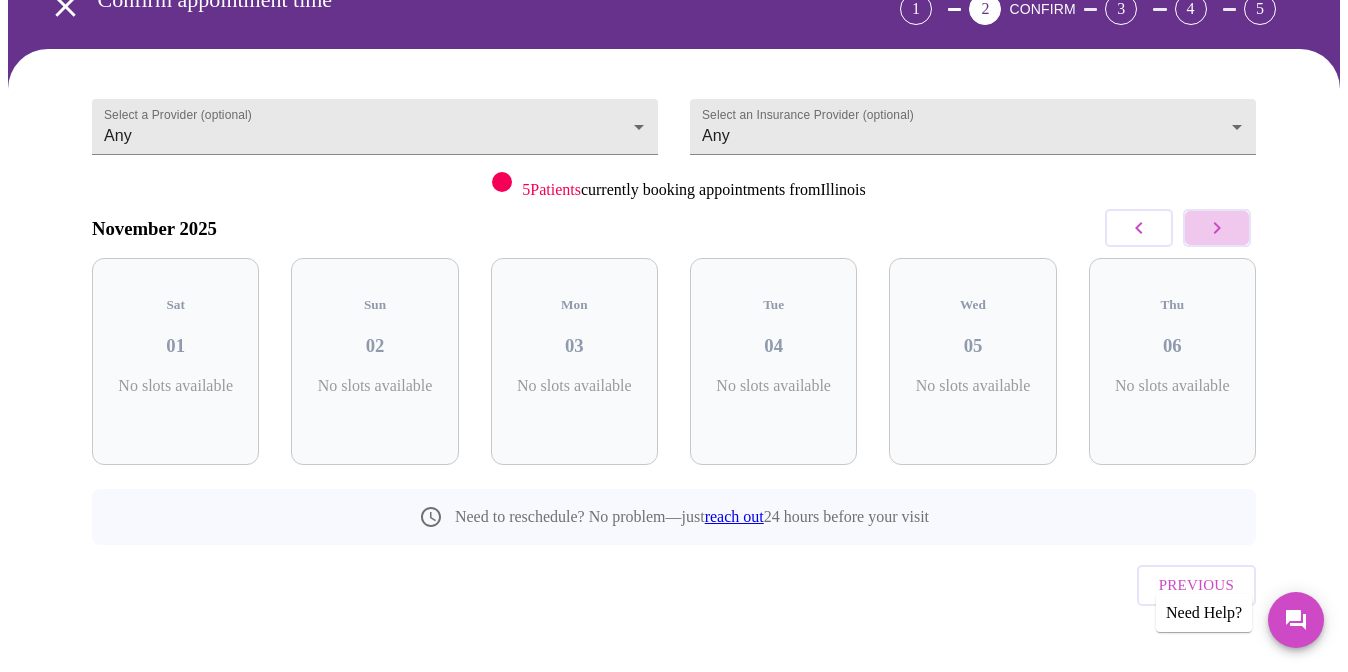 click 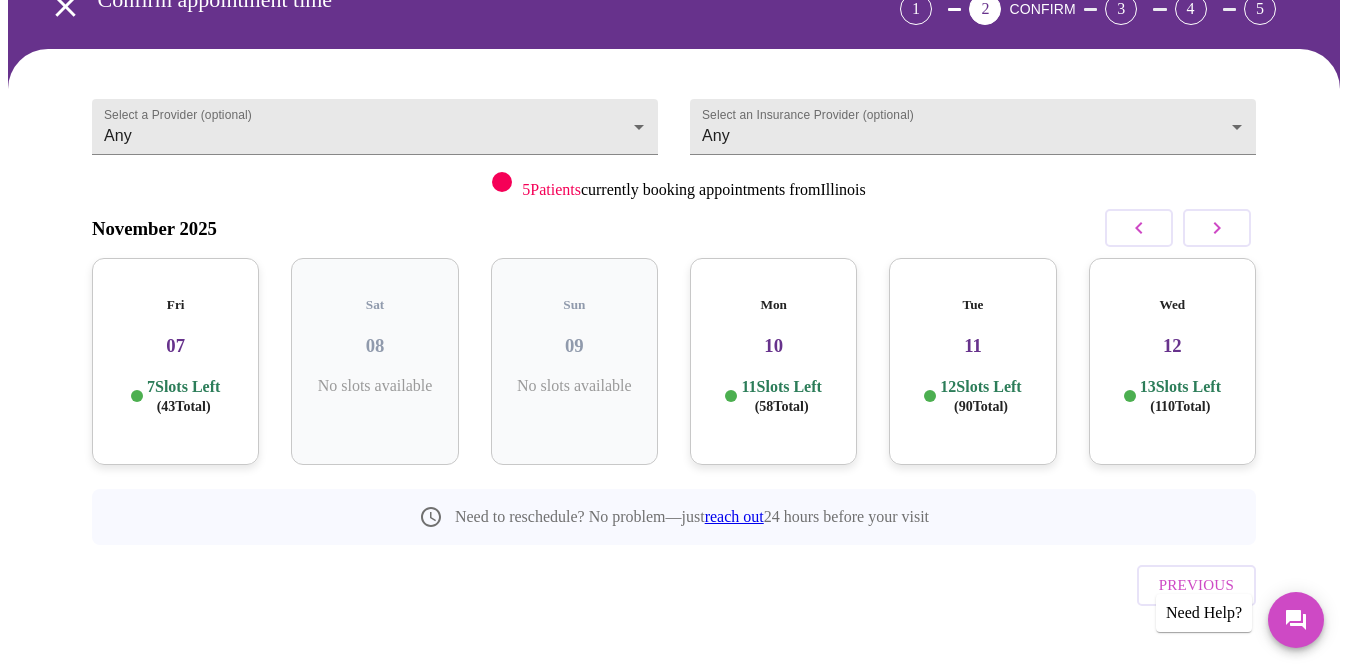 click on "( 110  Total)" at bounding box center [1180, 406] 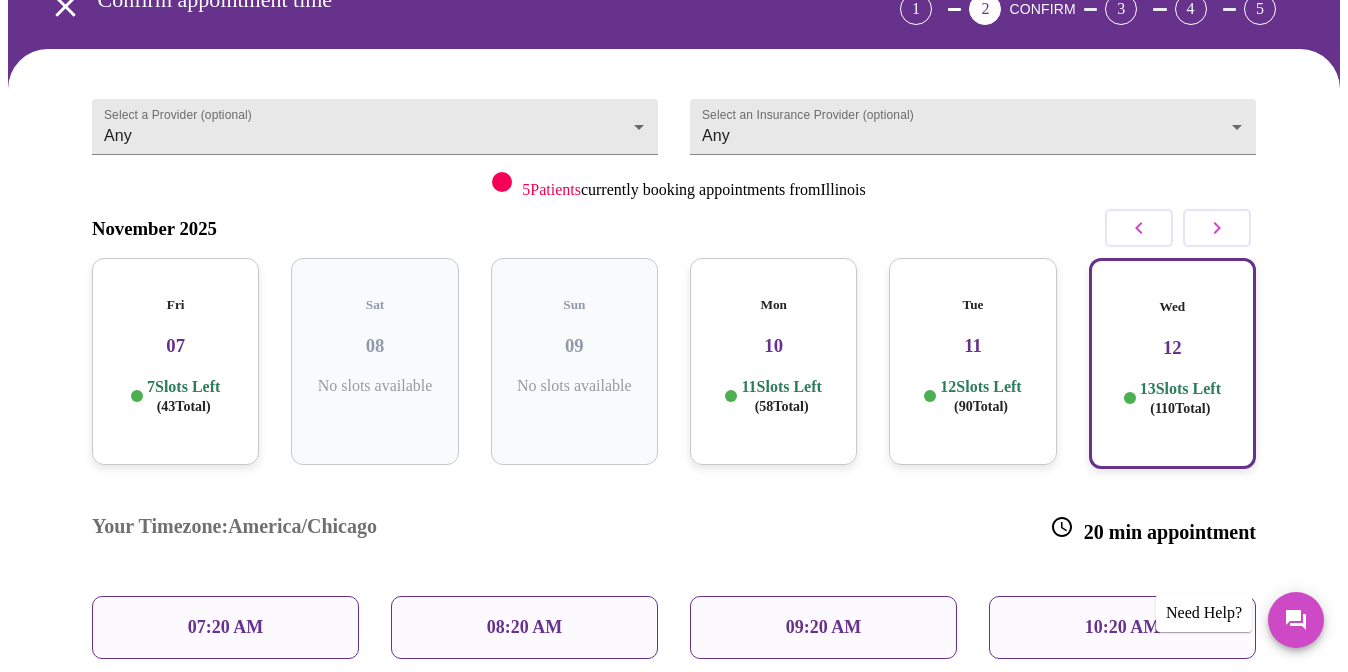 click on "08:20 AM" at bounding box center (524, 627) 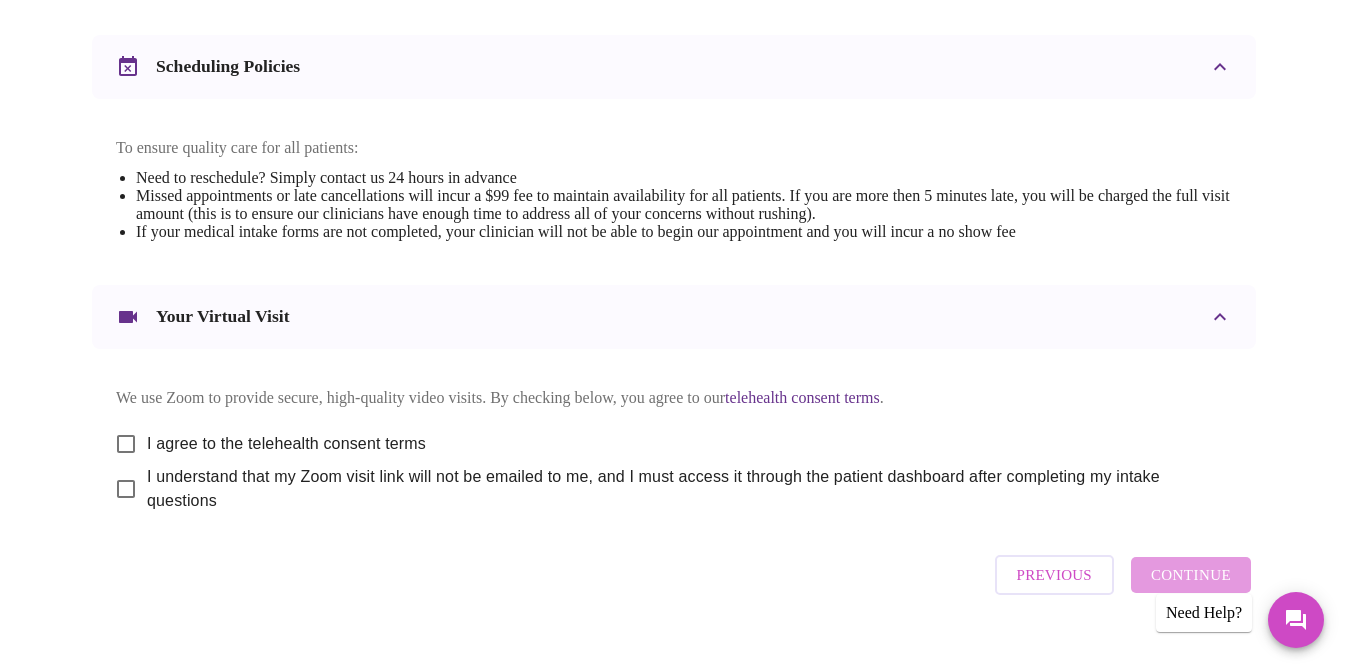 scroll, scrollTop: 783, scrollLeft: 0, axis: vertical 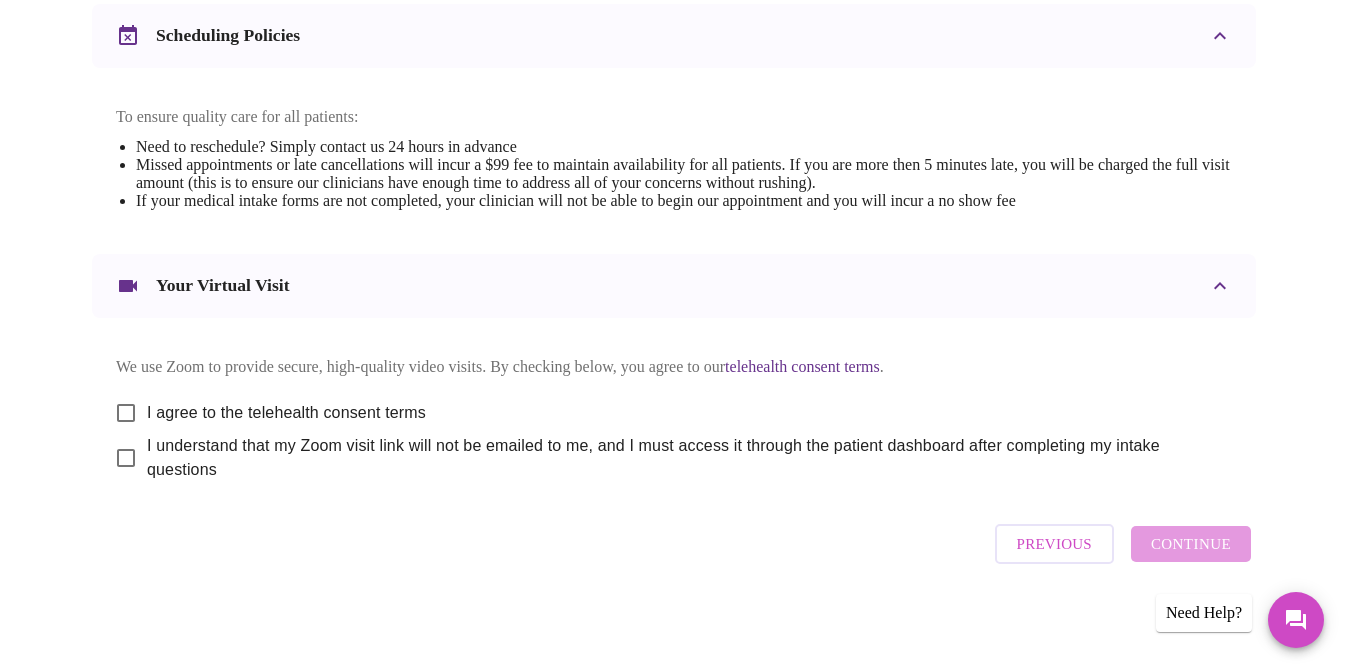 click on "I agree to the telehealth consent terms" at bounding box center [126, 413] 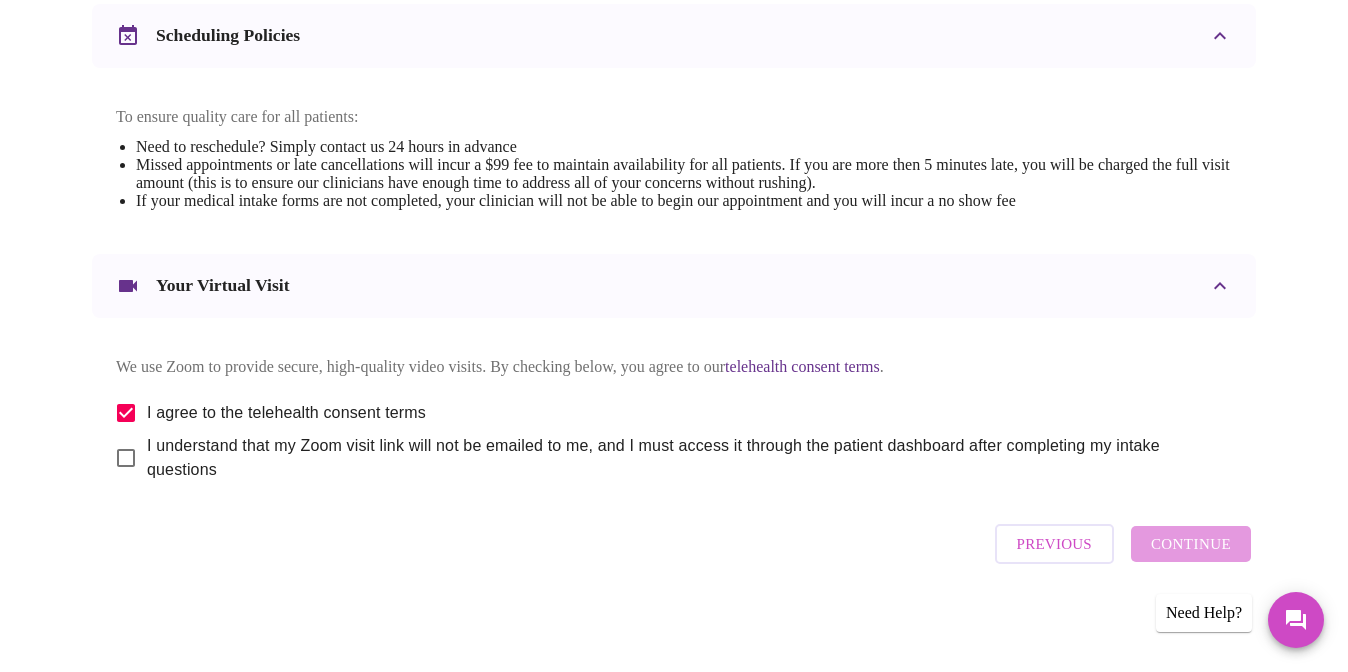 click on "I understand that my Zoom visit link will not be emailed to me, and I must access it through the patient dashboard after completing my intake questions" at bounding box center [126, 458] 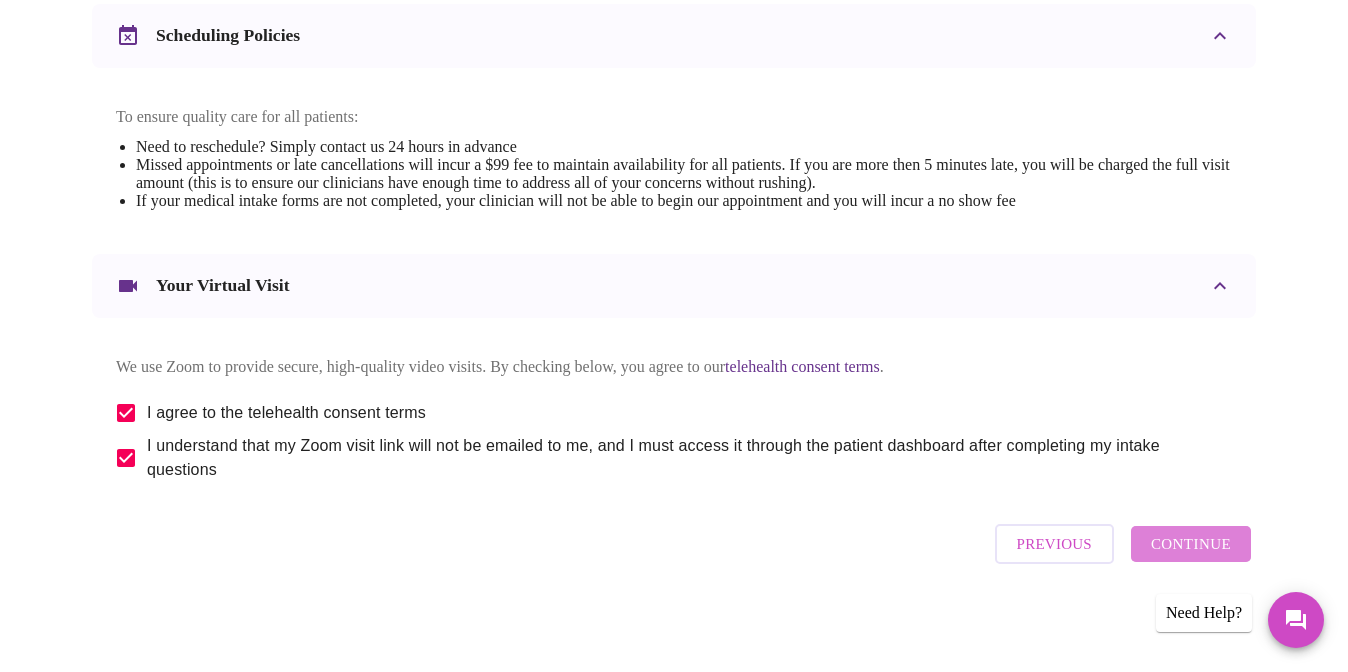 click on "Continue" at bounding box center (1191, 544) 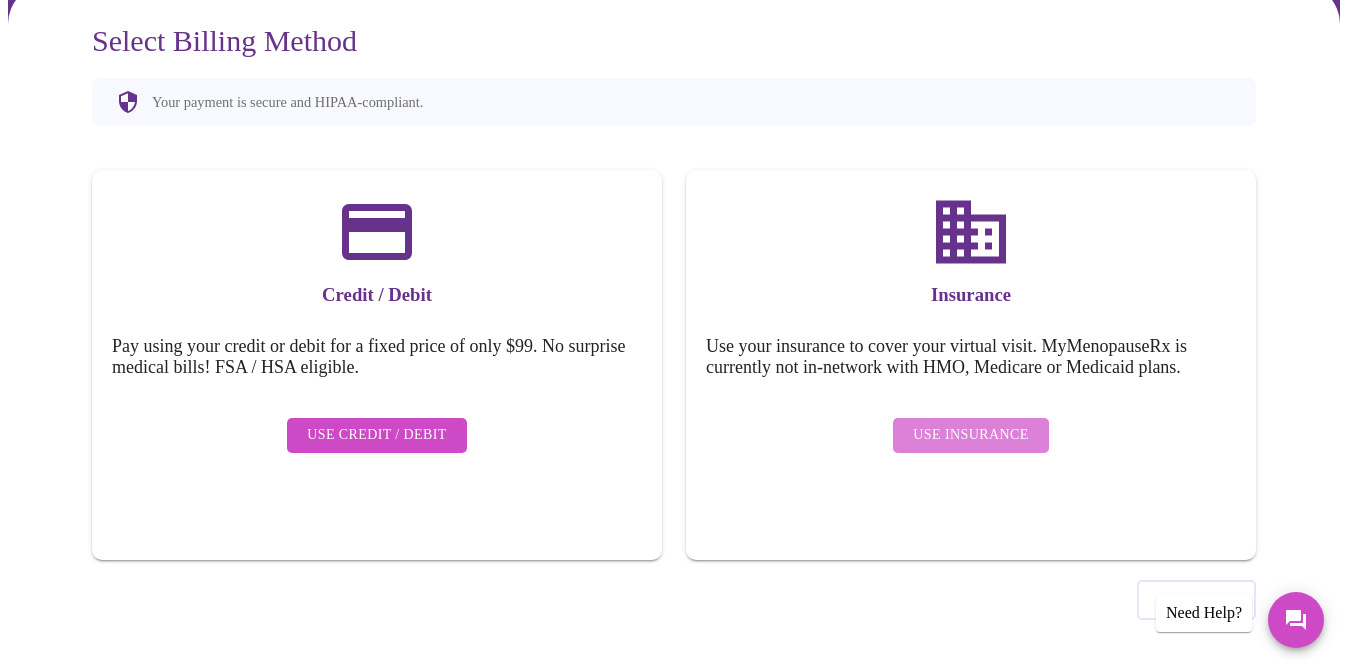 click on "Use Insurance" at bounding box center (970, 435) 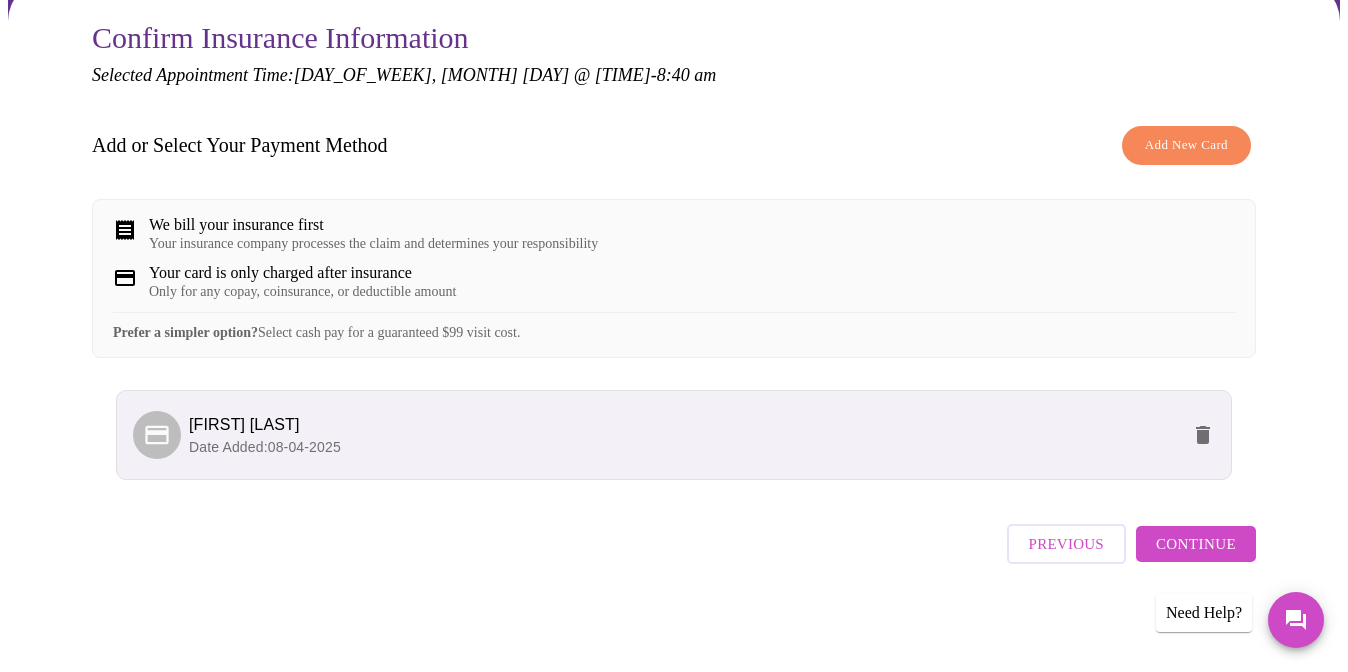 scroll, scrollTop: 196, scrollLeft: 0, axis: vertical 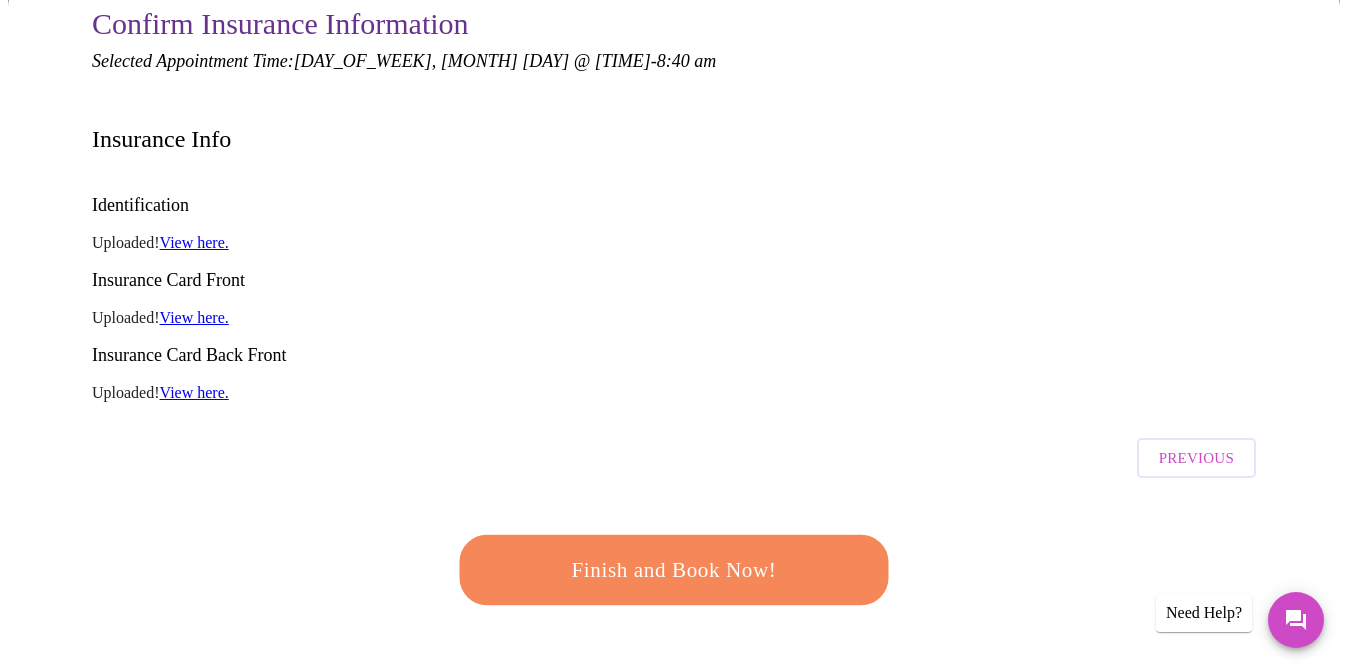 click on "Finish and Book Now!" at bounding box center (674, 570) 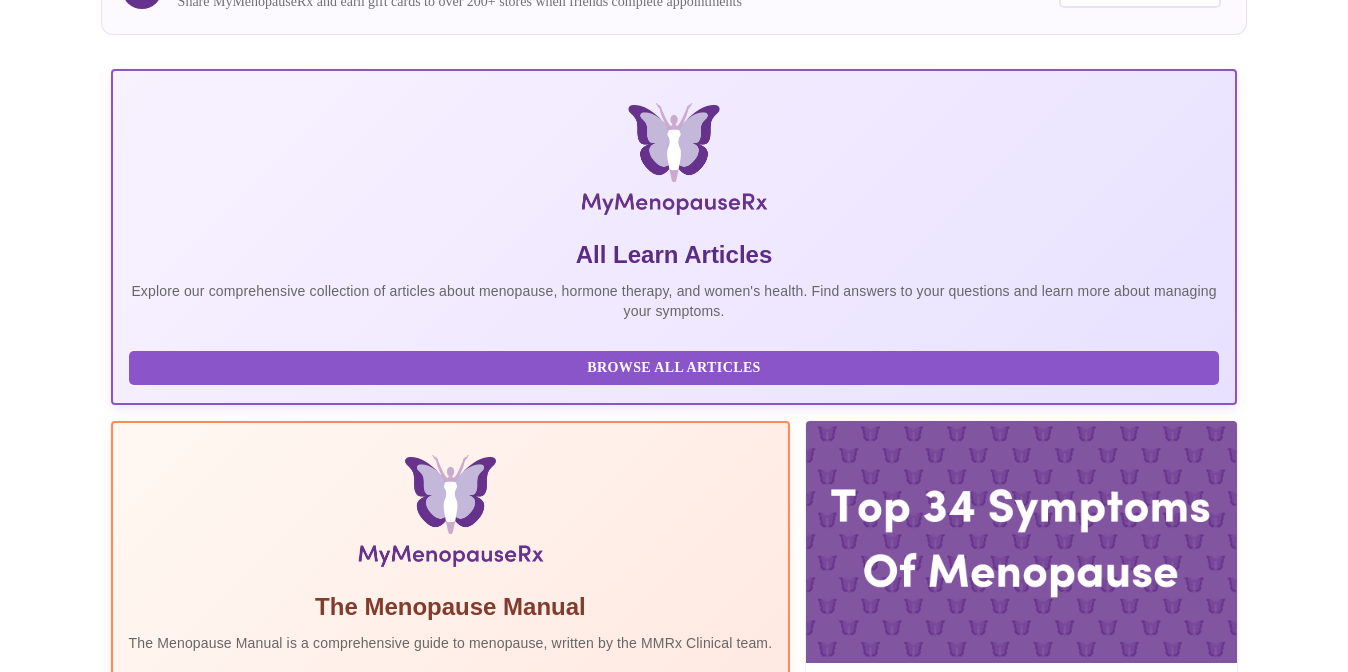 scroll, scrollTop: 0, scrollLeft: 0, axis: both 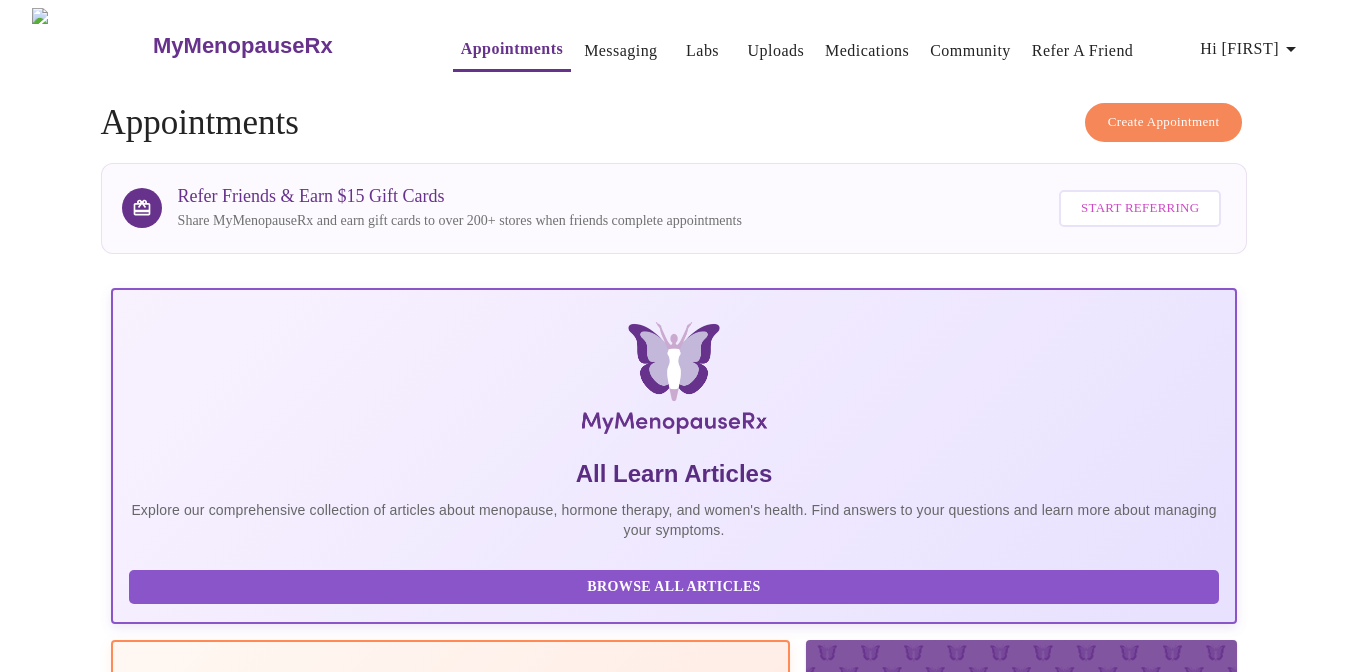 click on "Hi [FIRST]" at bounding box center [1251, 49] 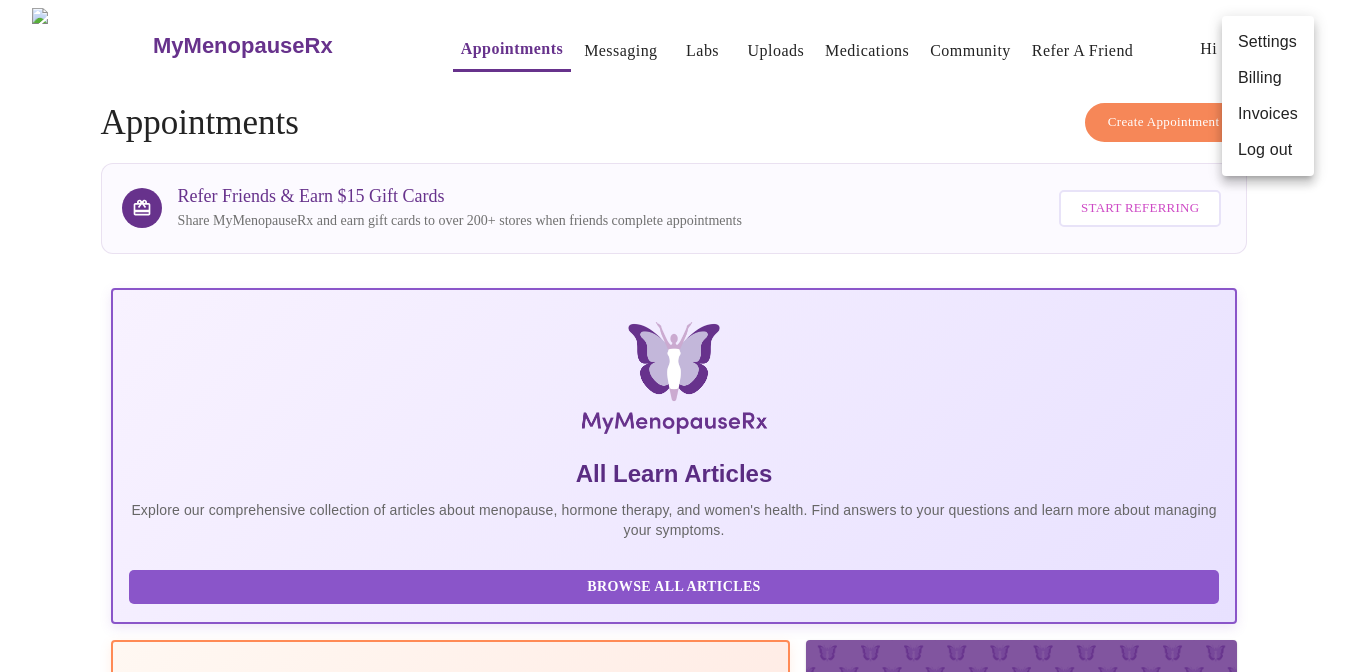 click on "Log out" at bounding box center (1268, 150) 